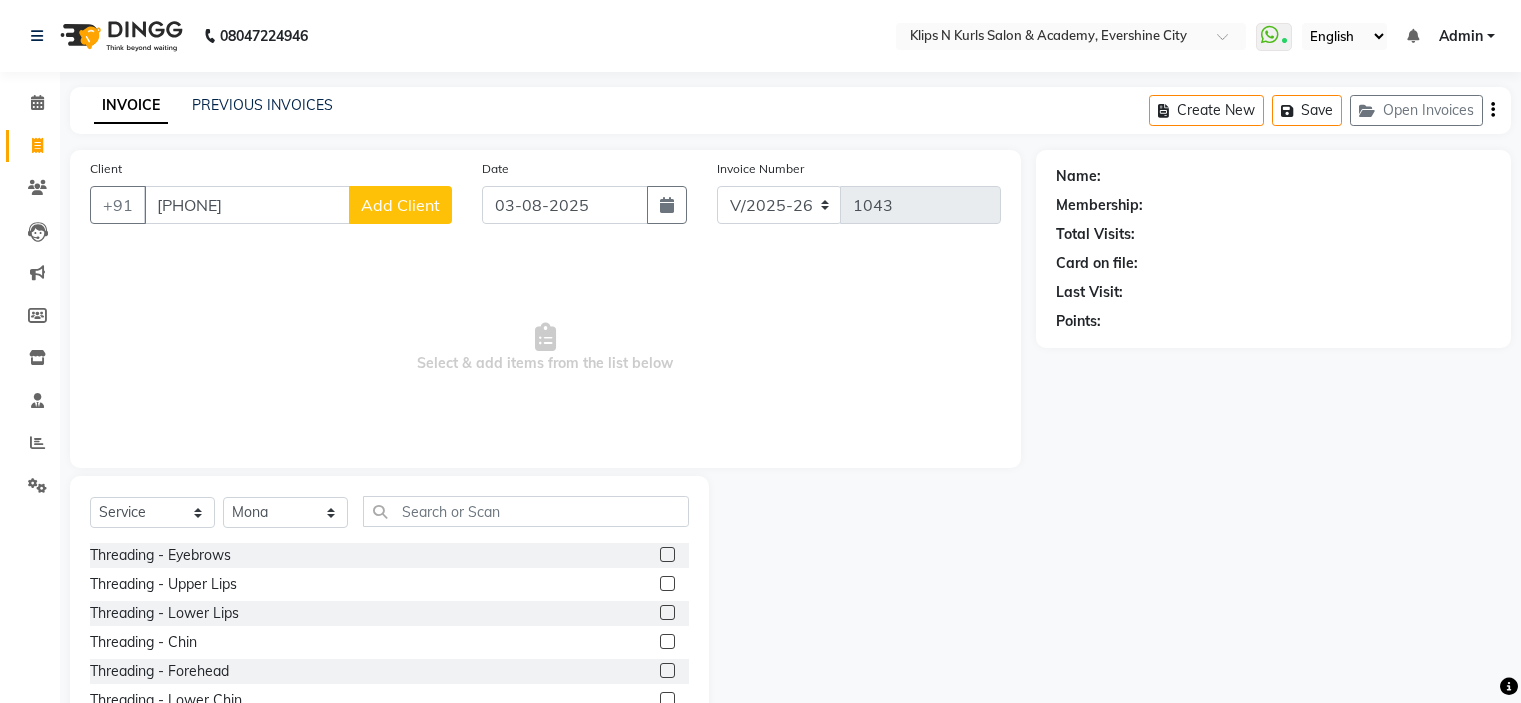 select on "124" 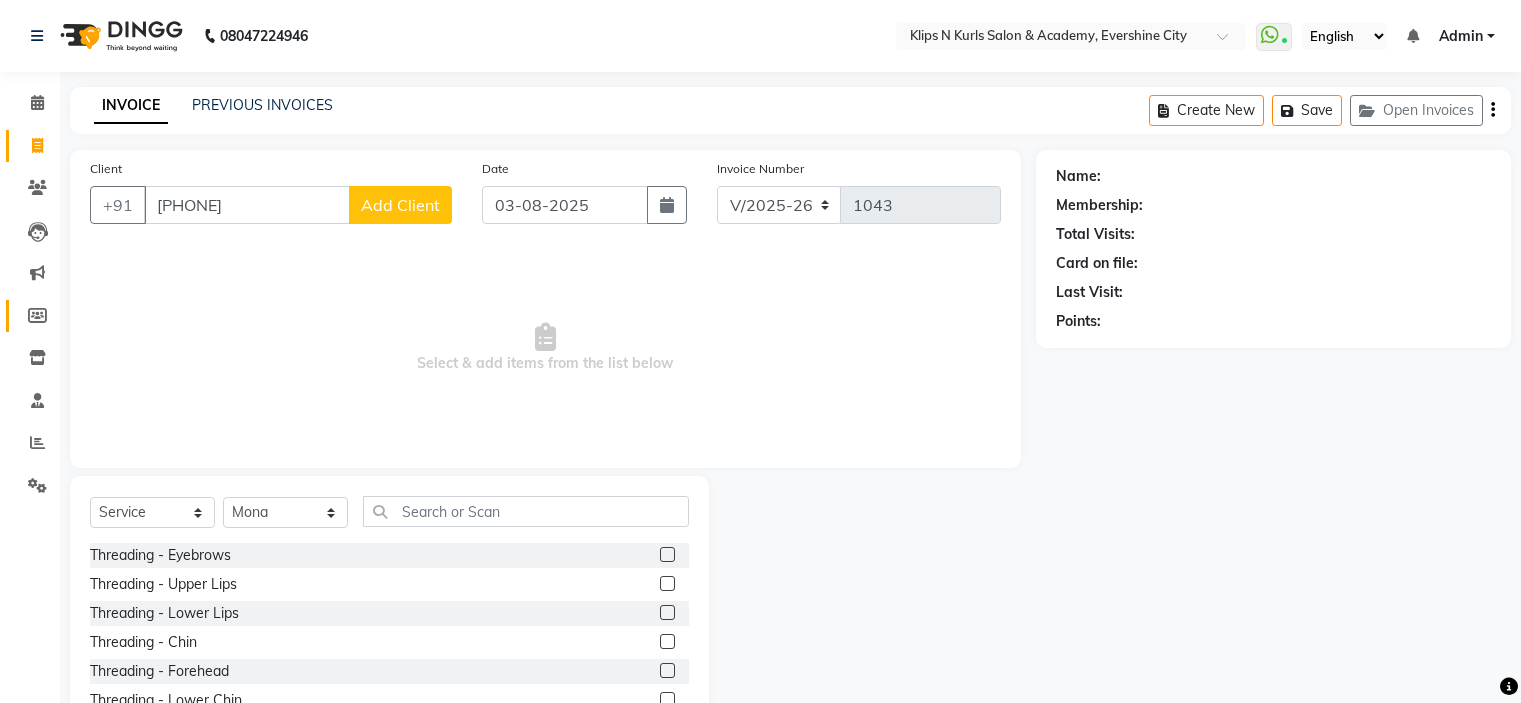 scroll, scrollTop: 0, scrollLeft: 0, axis: both 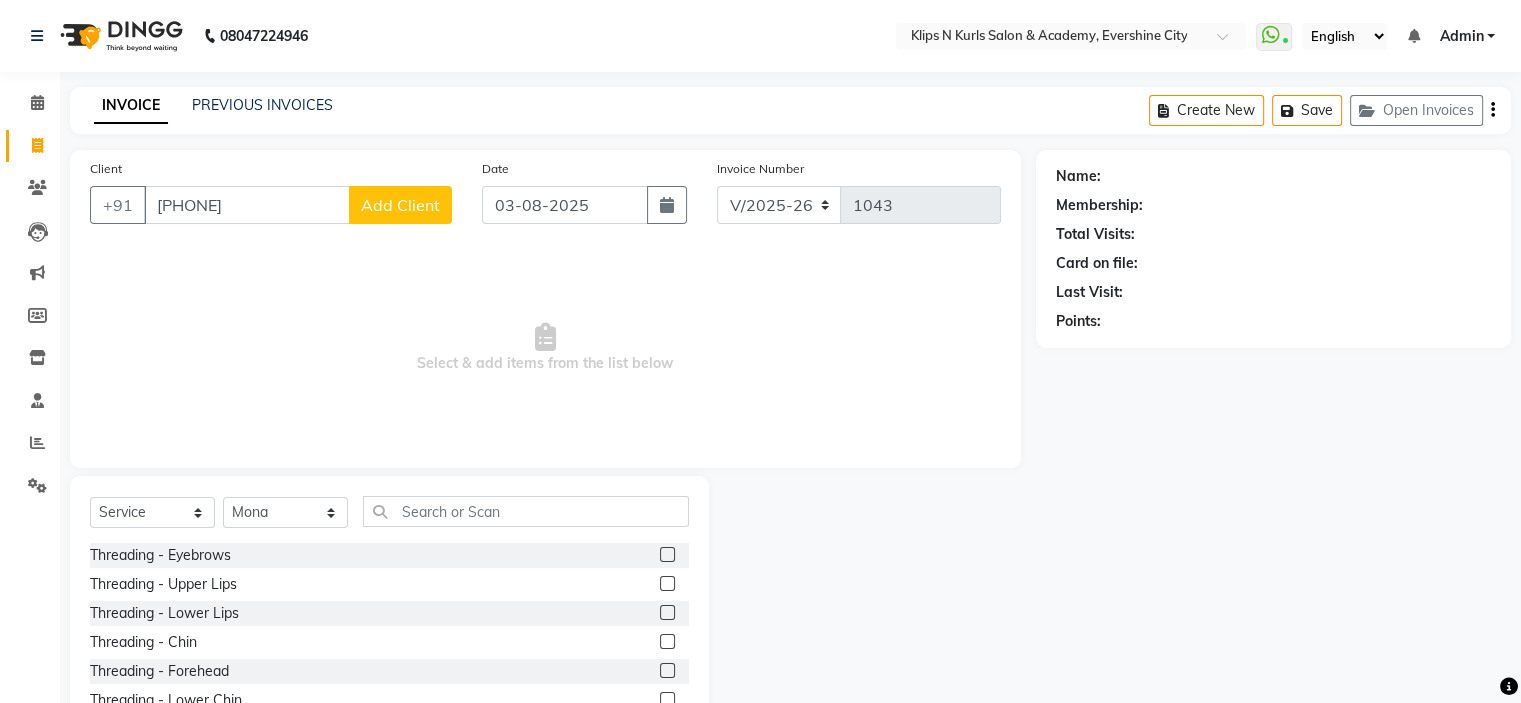 click on "9623257146" at bounding box center (247, 205) 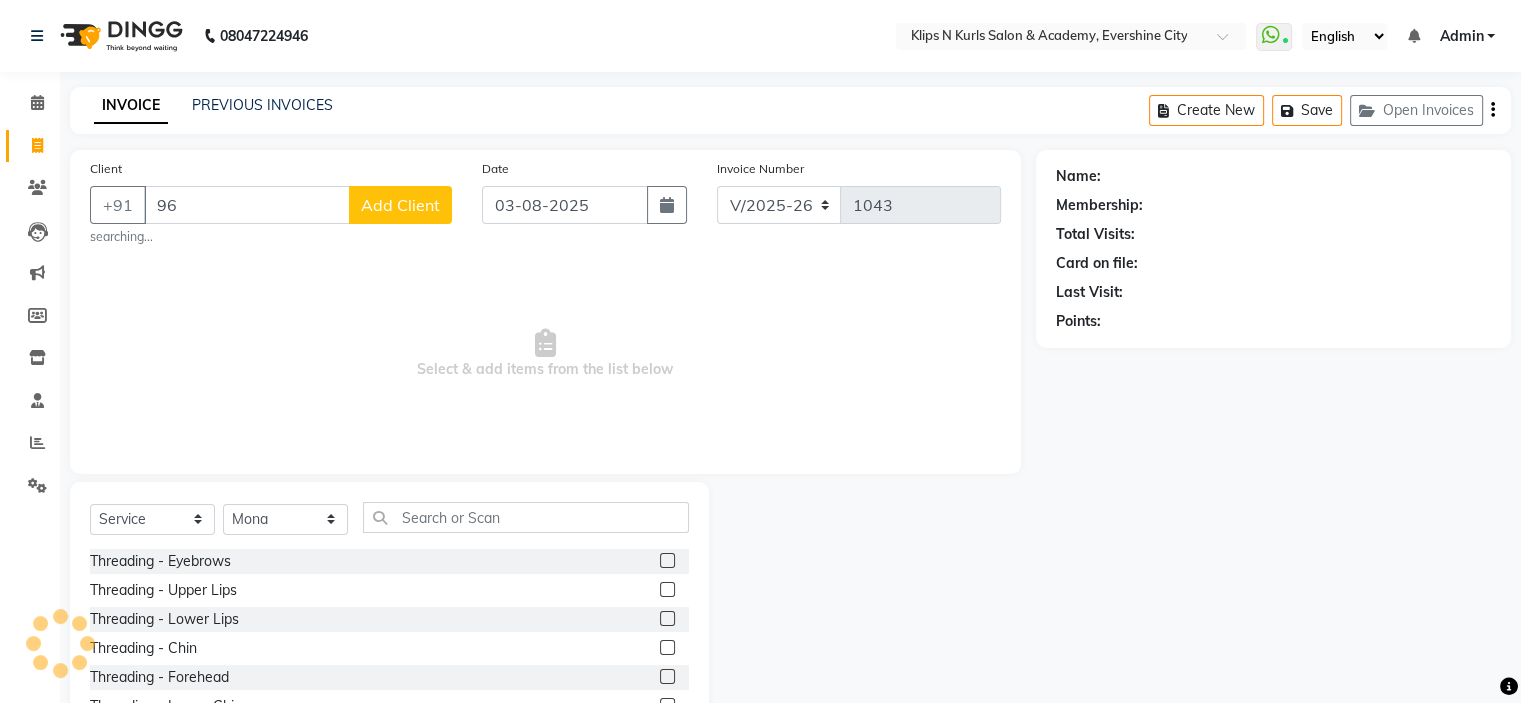 type on "9" 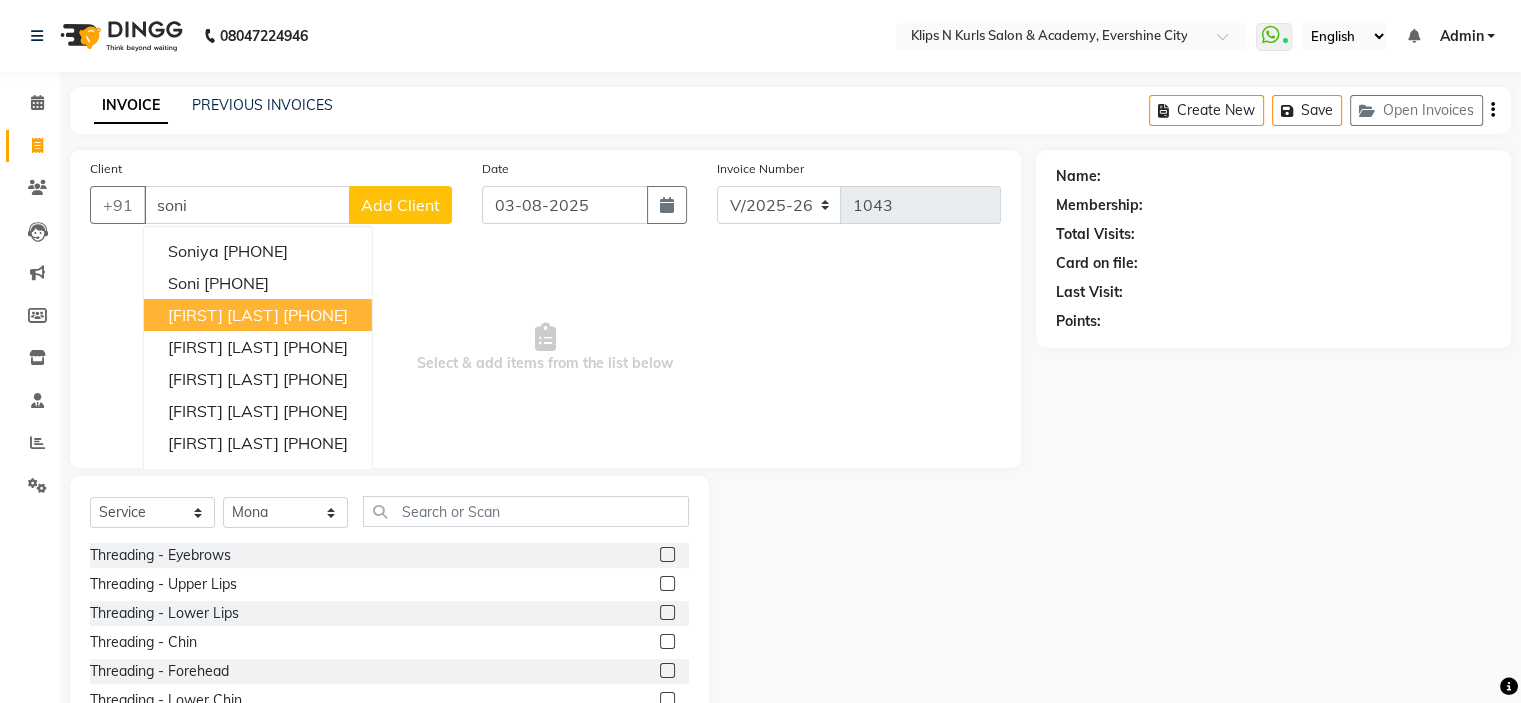 click on "[PHONE]" at bounding box center (315, 315) 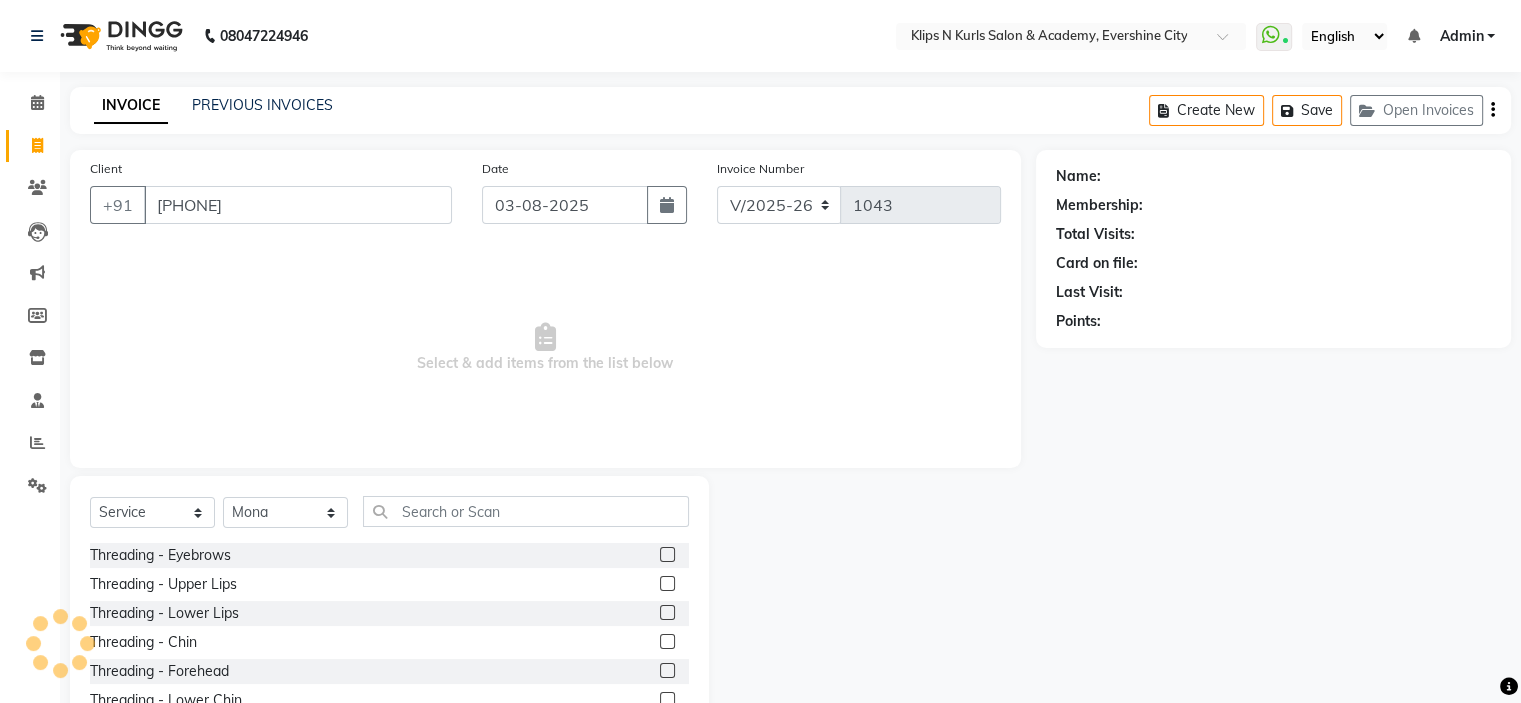 type on "[PHONE]" 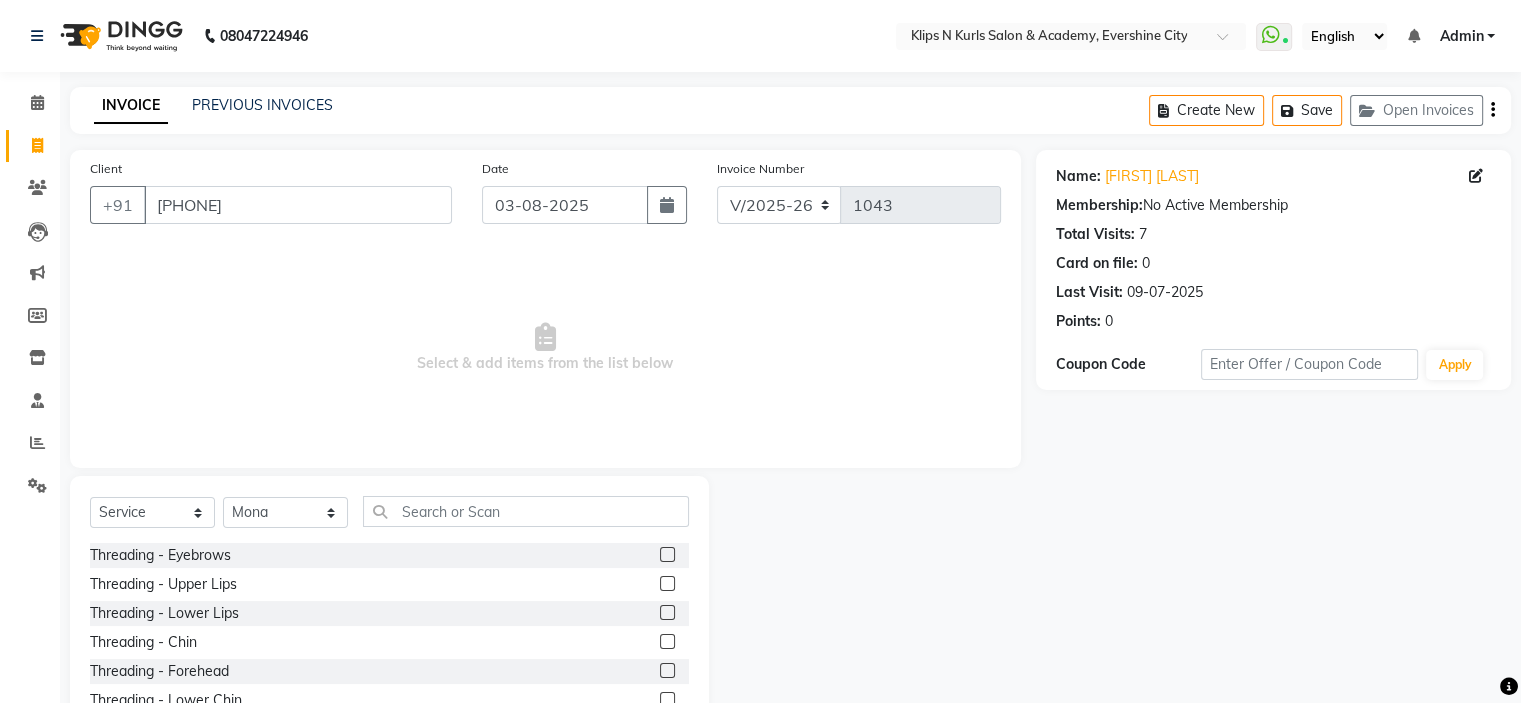 click 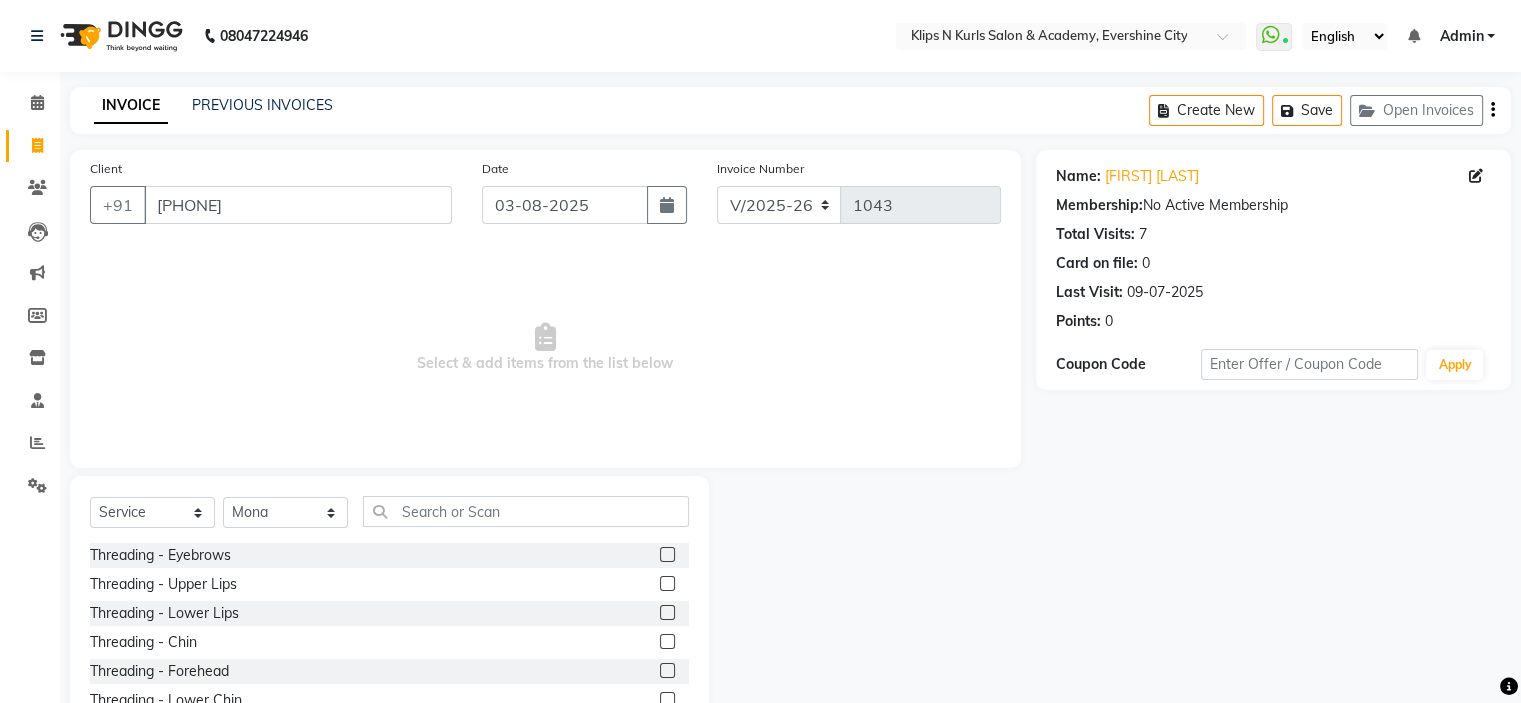 click at bounding box center (666, 555) 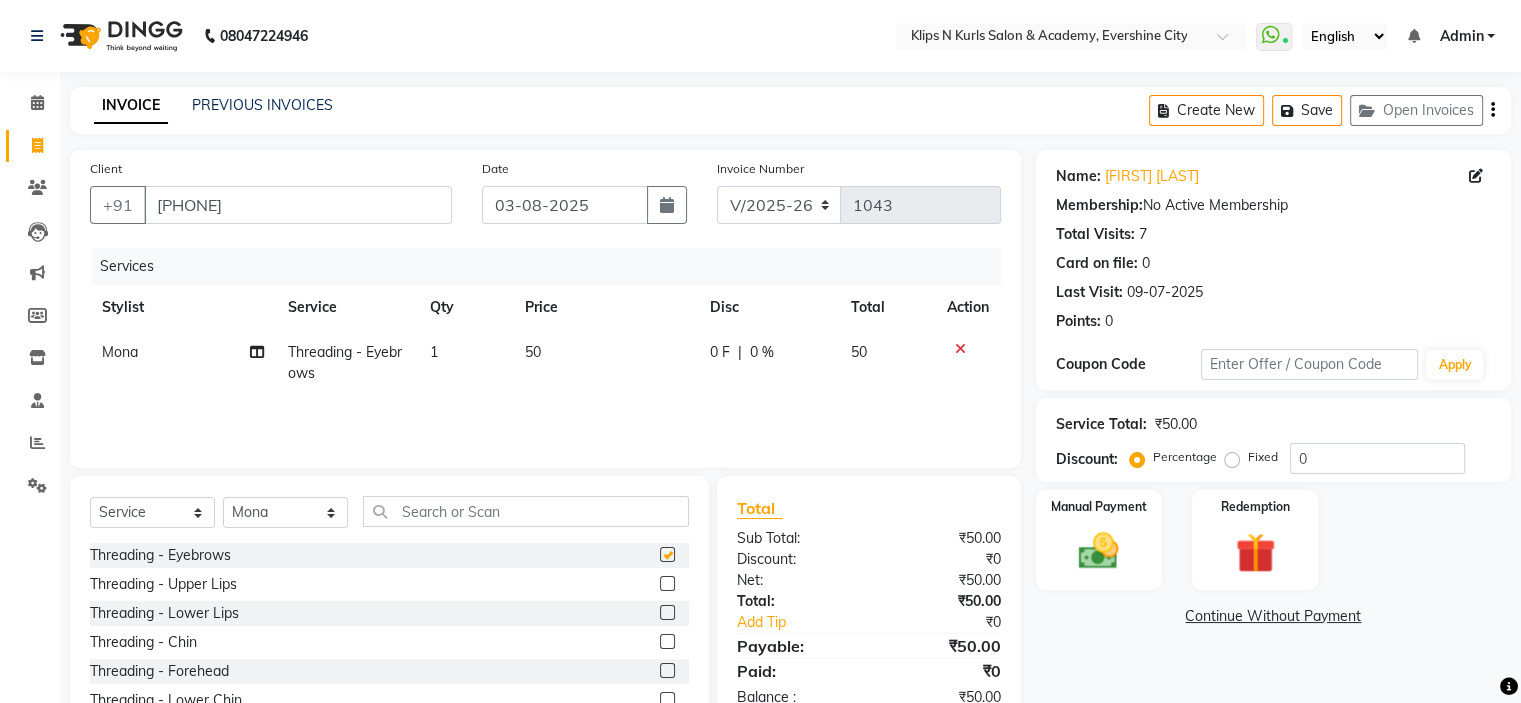 checkbox on "false" 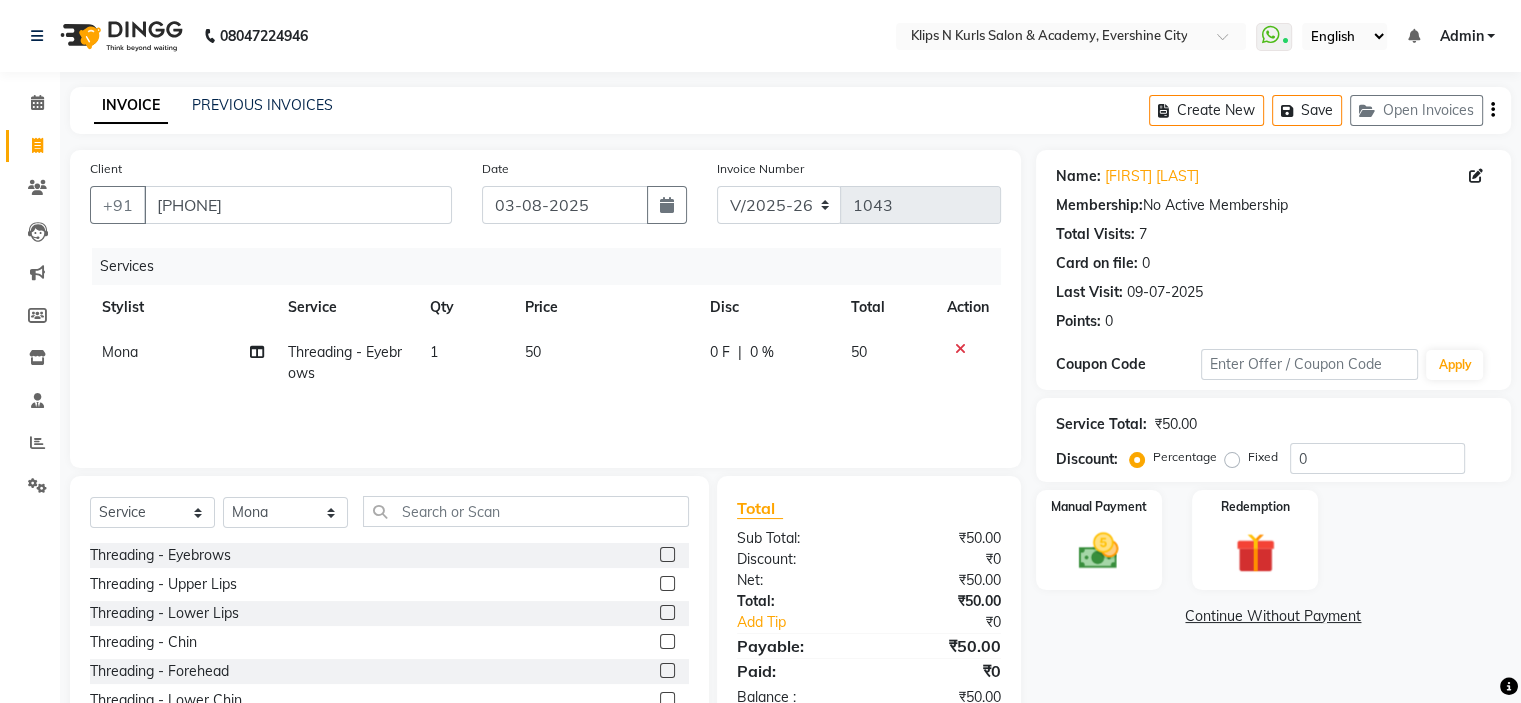 click on "50" 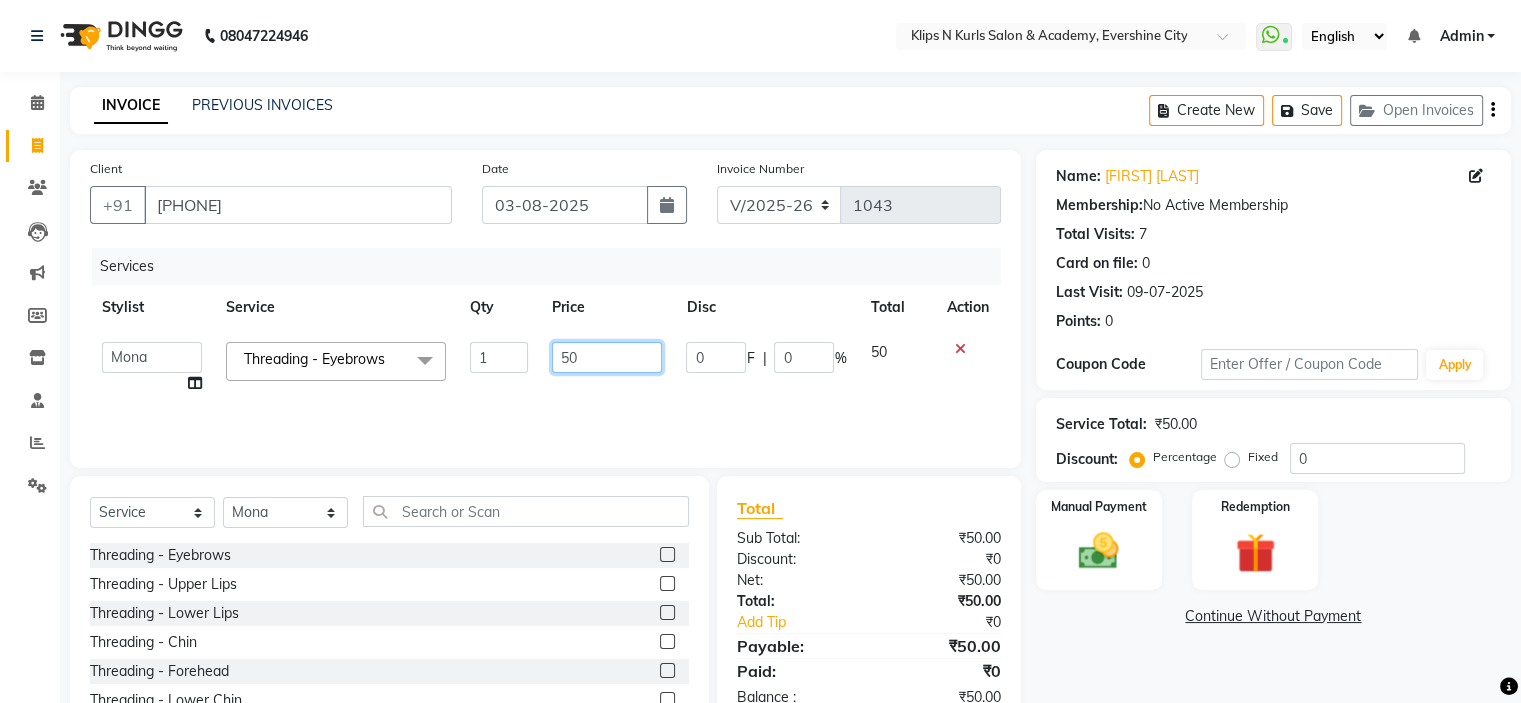 click on "50" 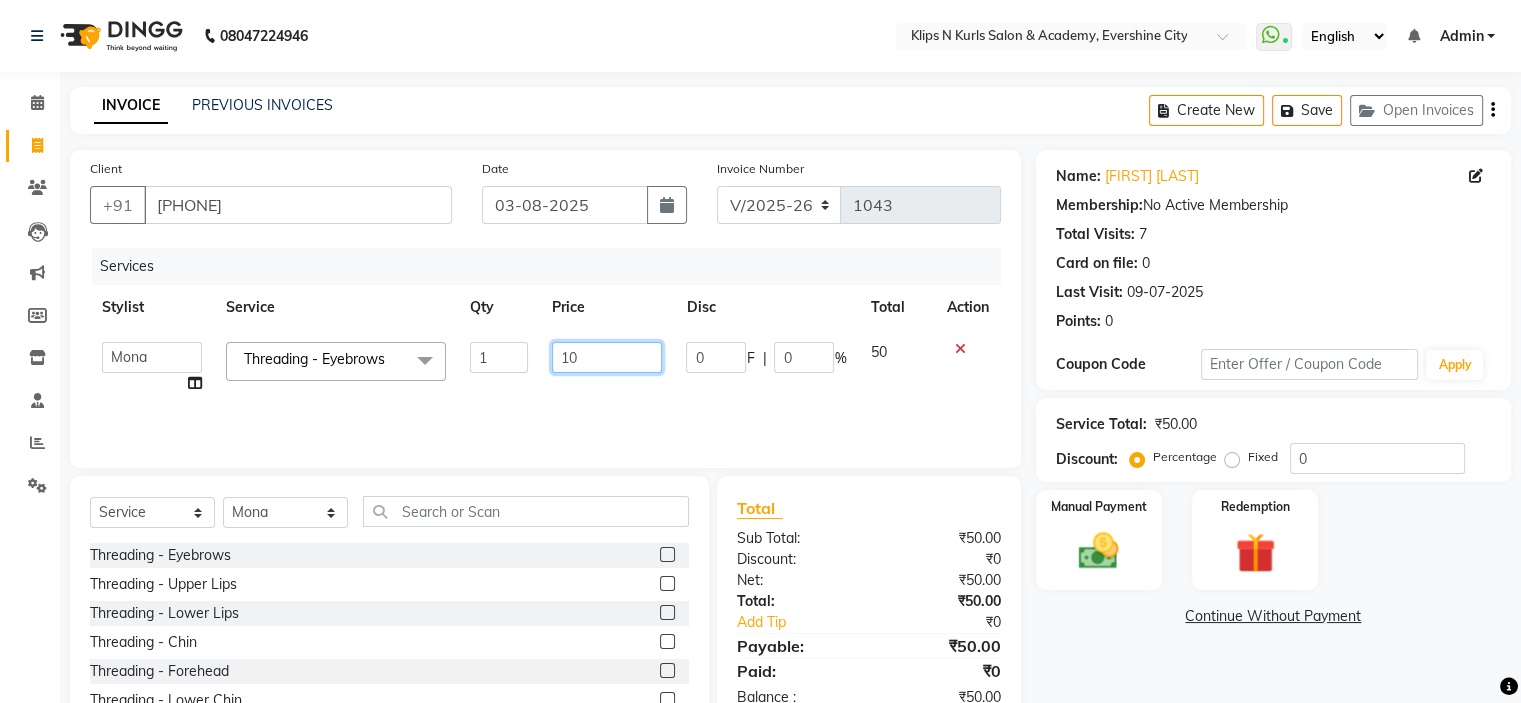 type on "100" 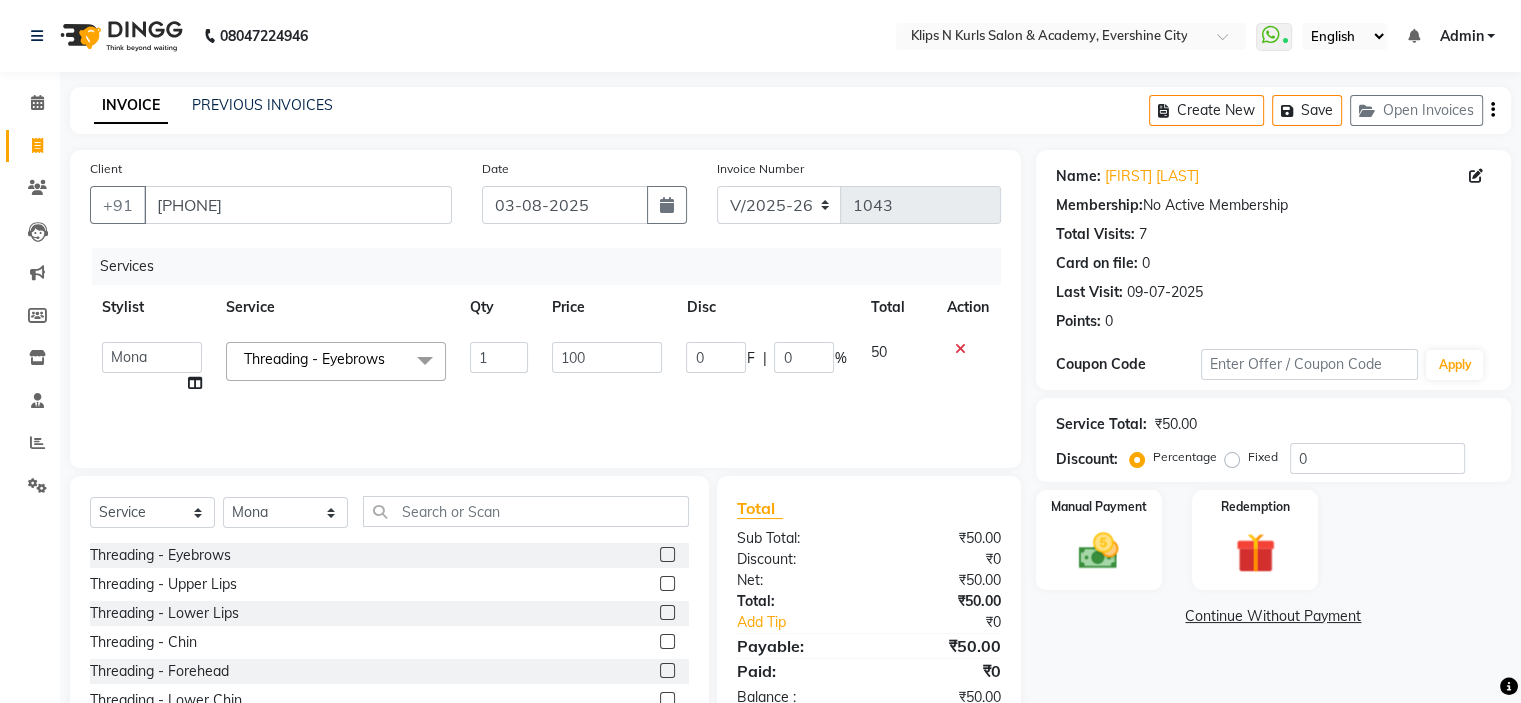 click on "Name: Soni Singh Membership:  No Active Membership  Total Visits:  7 Card on file:  0 Last Visit:   09-07-2025 Points:   0  Coupon Code Apply Service Total:  ₹50.00  Discount:  Percentage   Fixed  0 Manual Payment Redemption  Continue Without Payment" 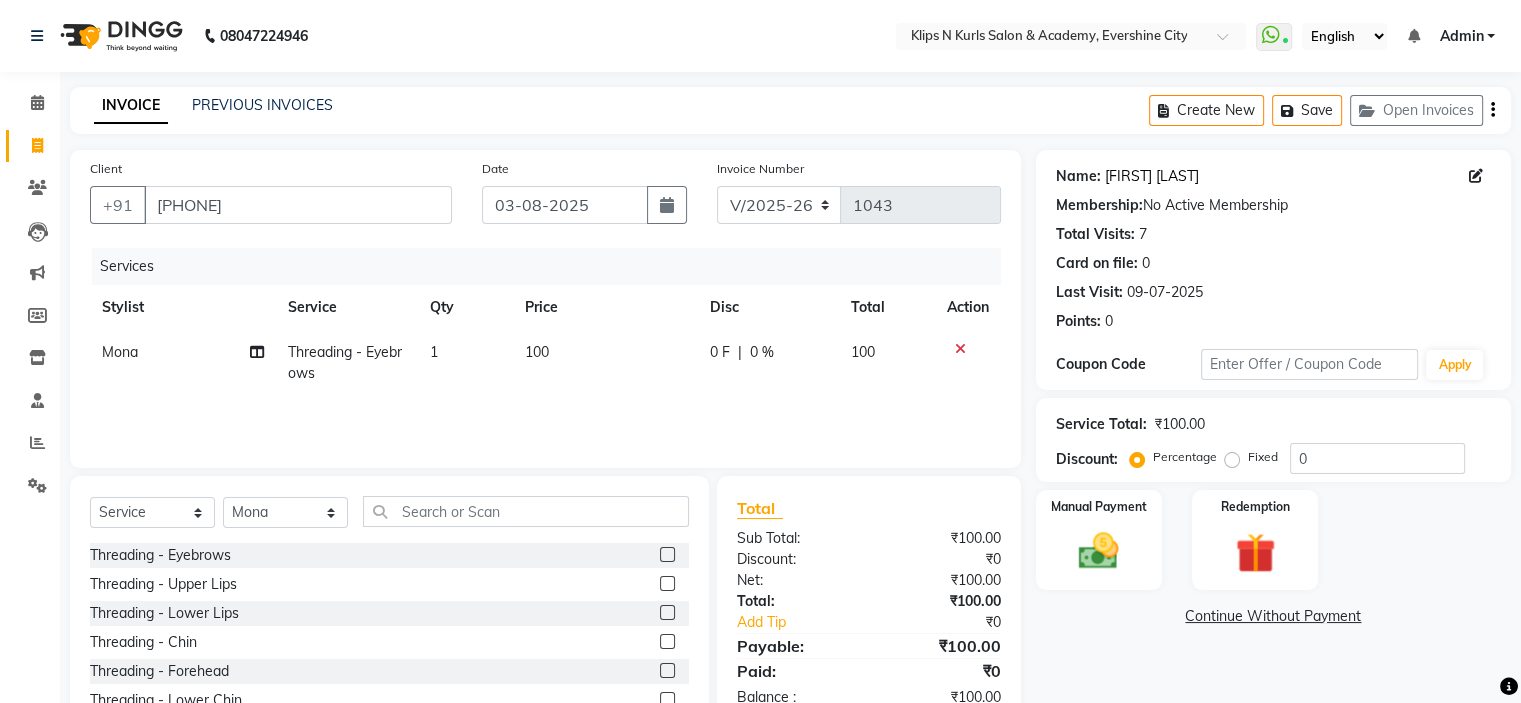 click on "[LAST] [LAST]" 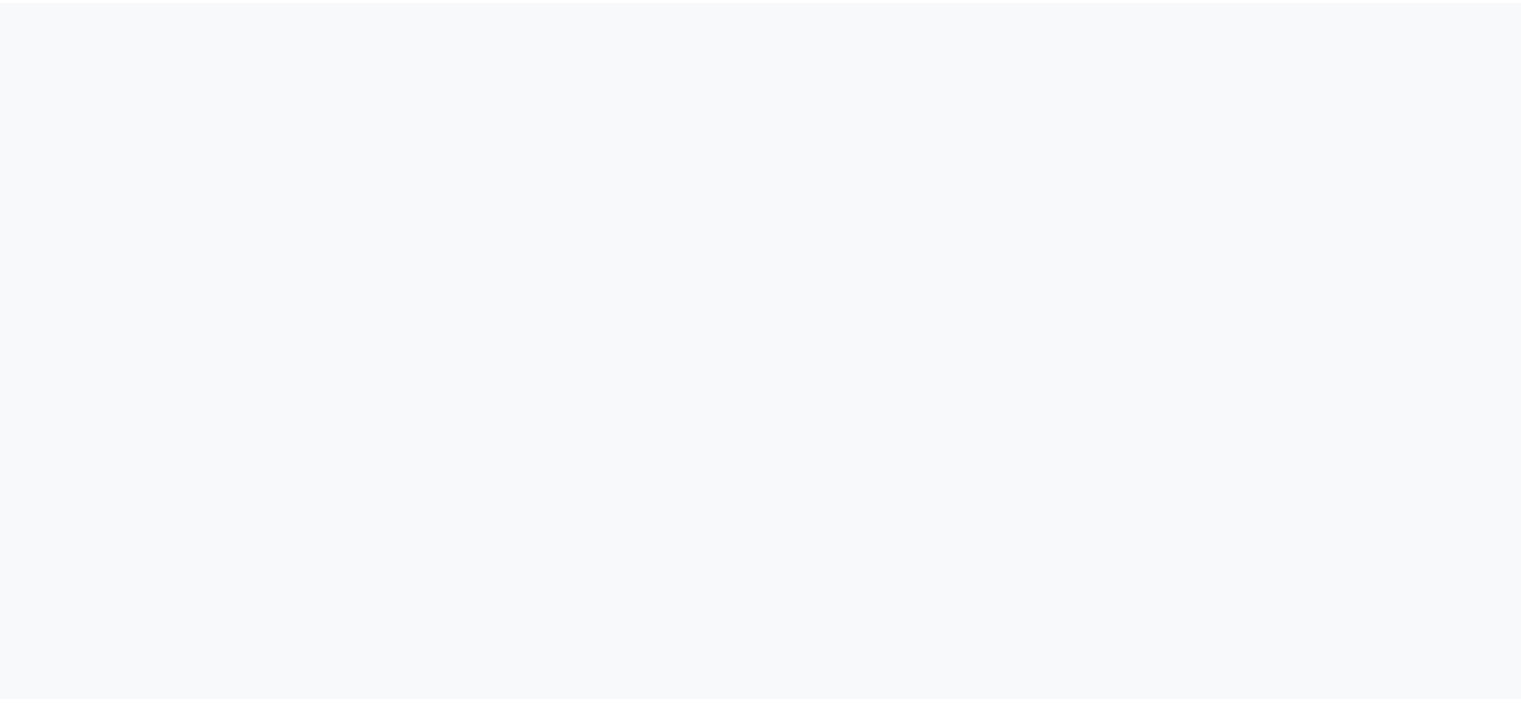 scroll, scrollTop: 0, scrollLeft: 0, axis: both 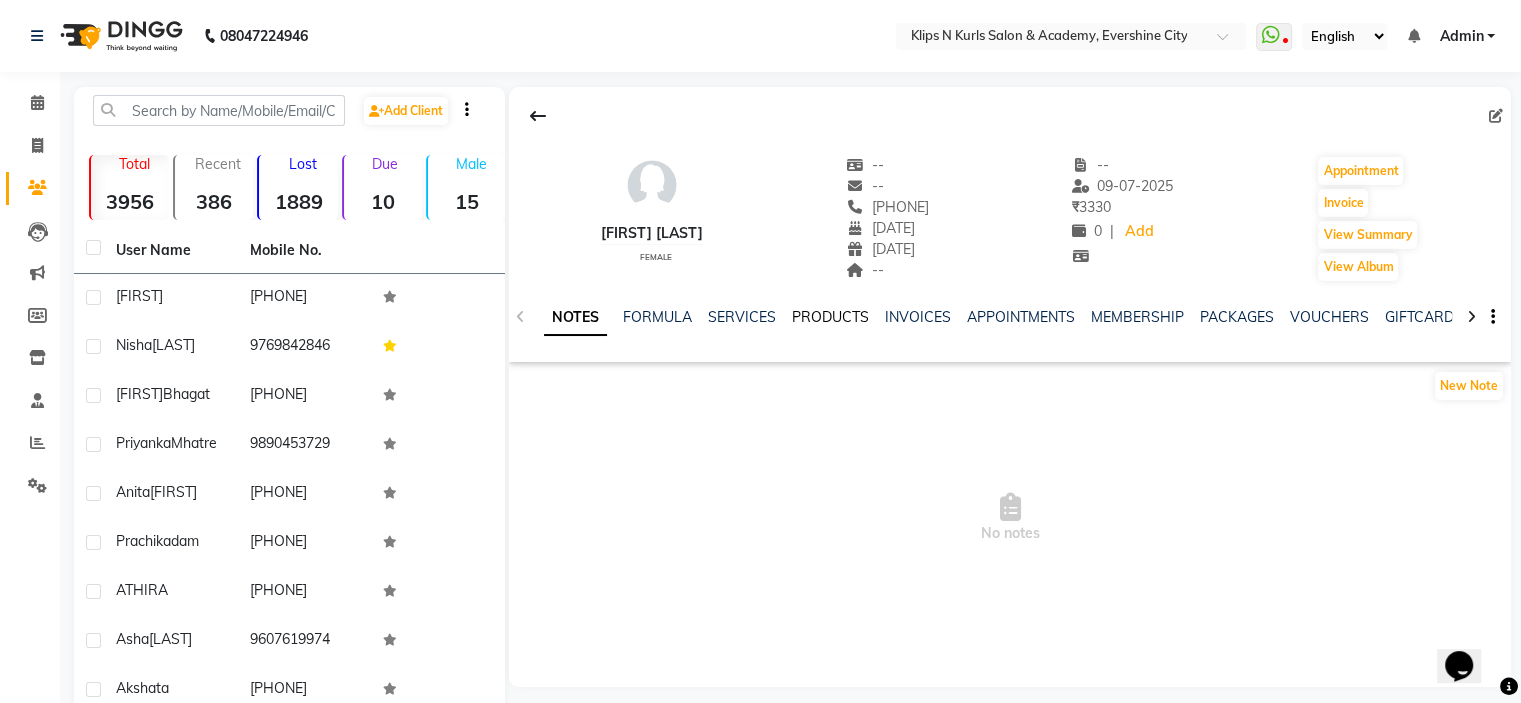 click on "PRODUCTS" 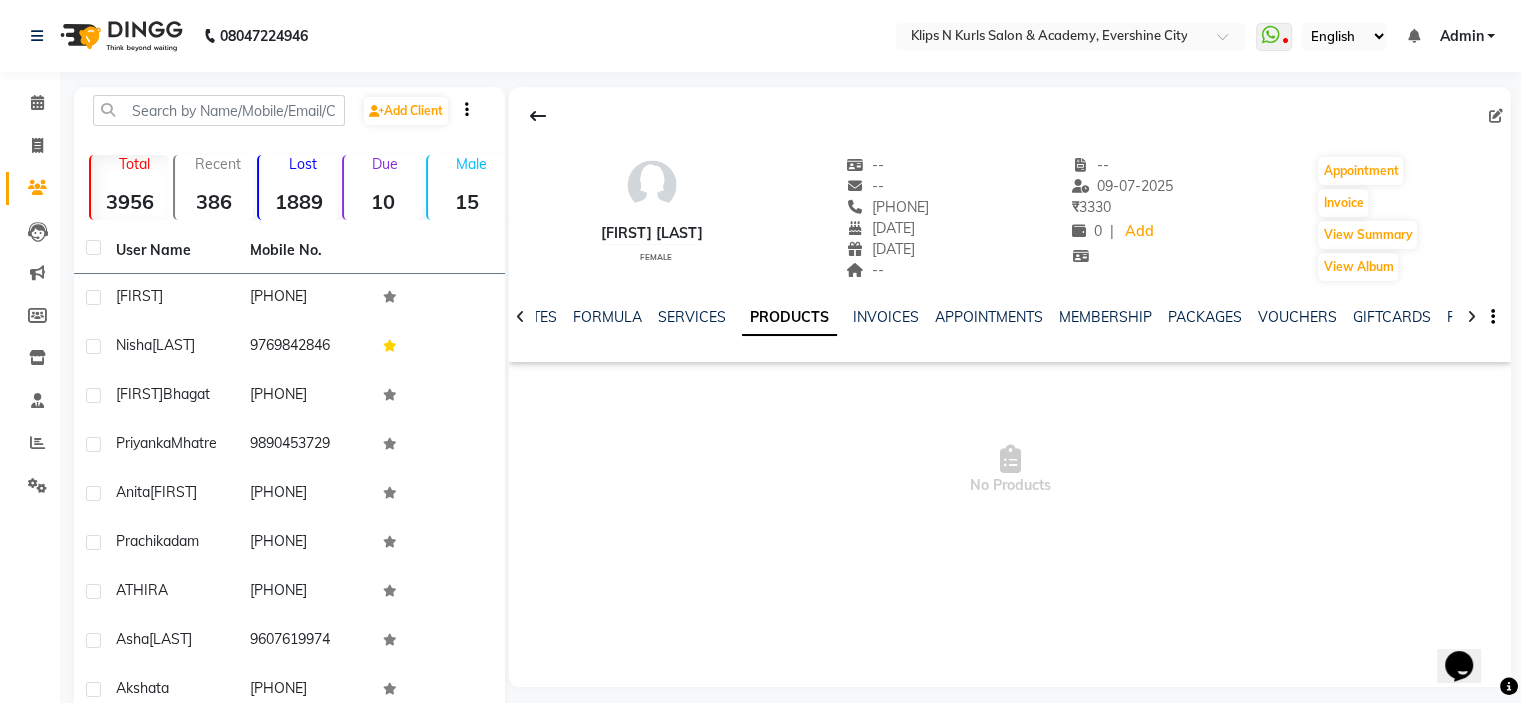 scroll, scrollTop: 0, scrollLeft: 0, axis: both 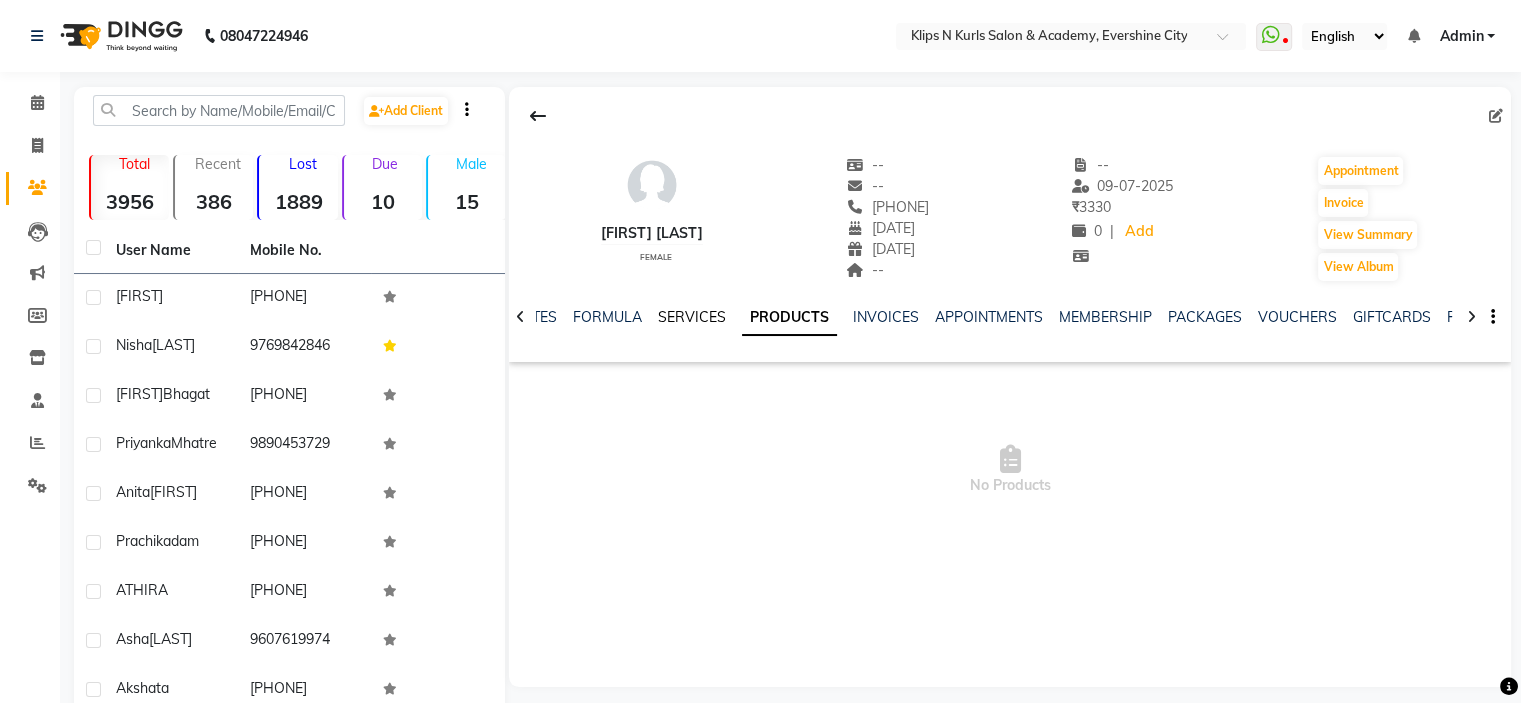 click on "SERVICES" 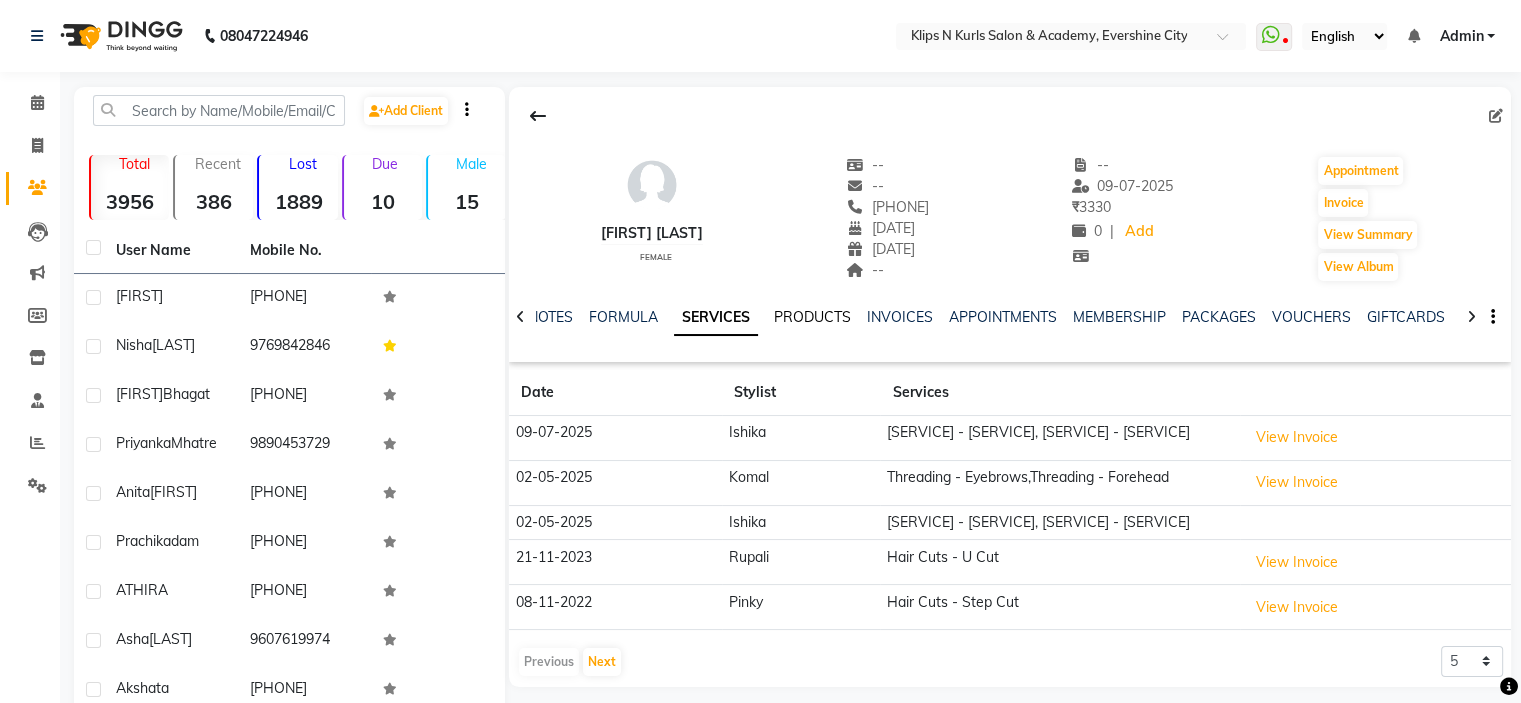 click on "PRODUCTS" 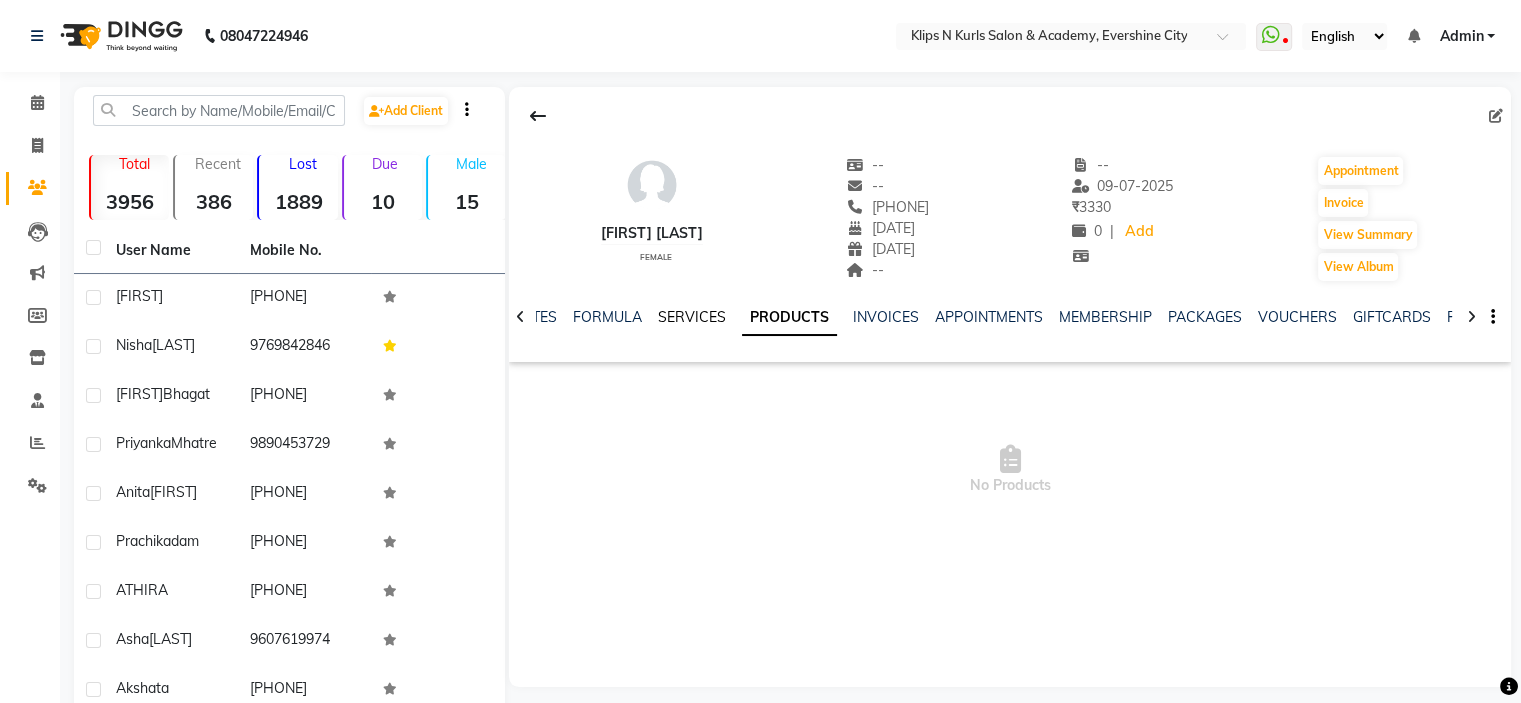 click on "SERVICES" 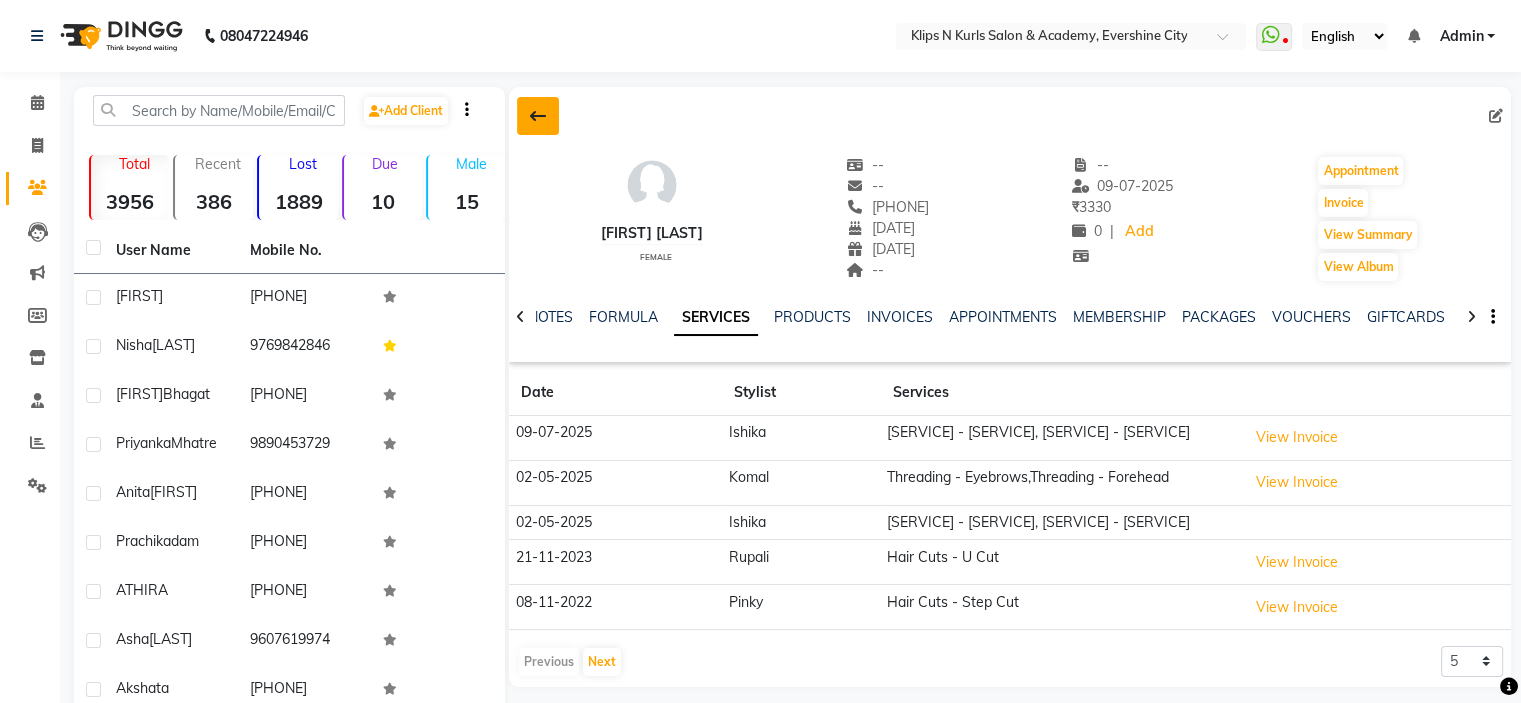 click 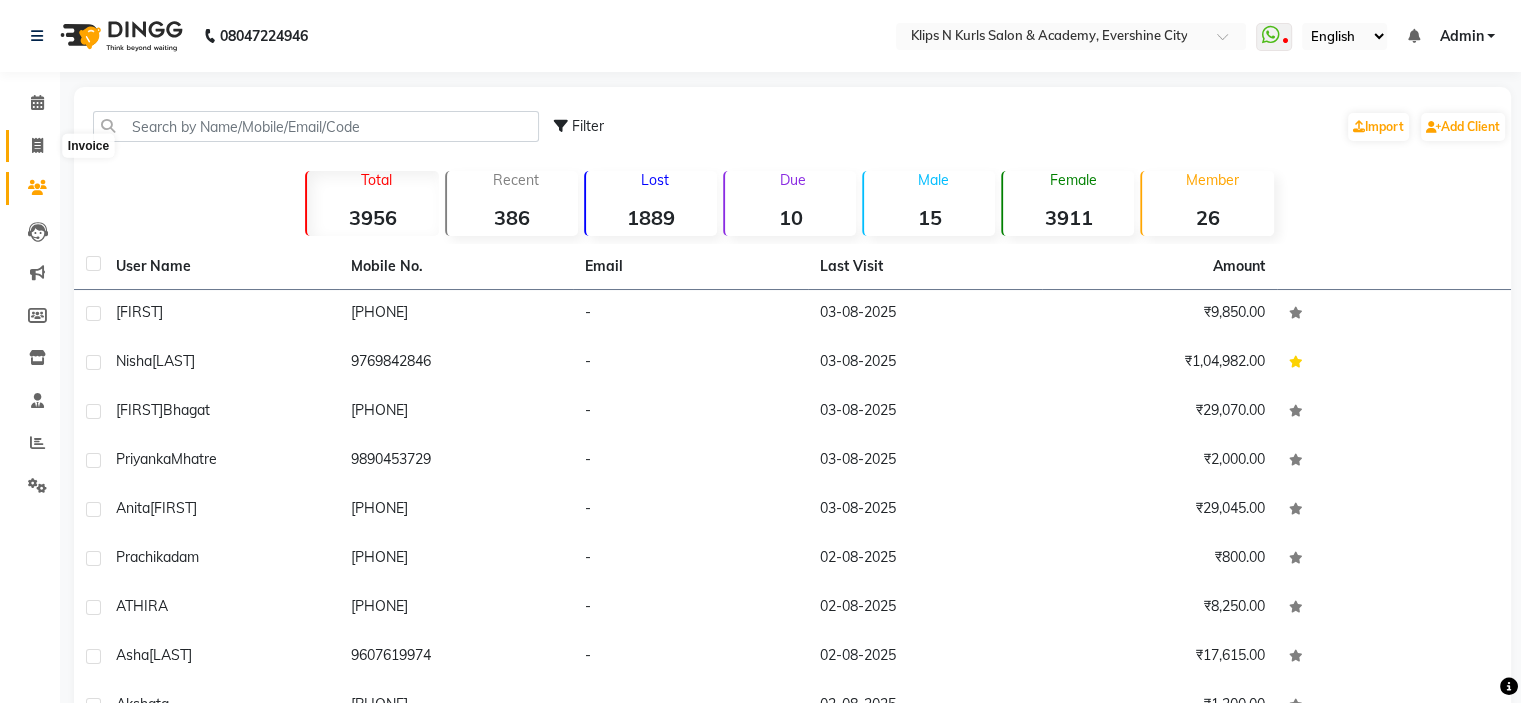 click 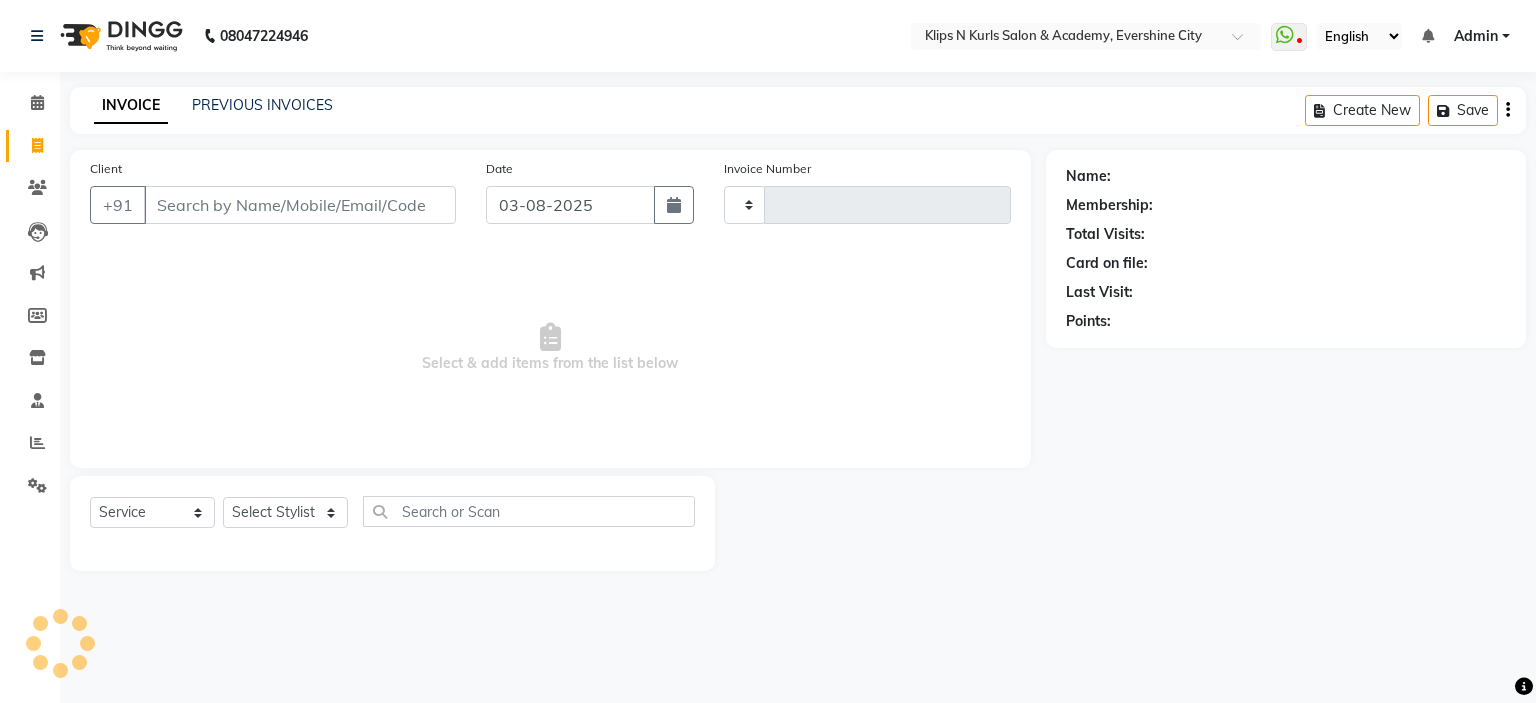 type on "1043" 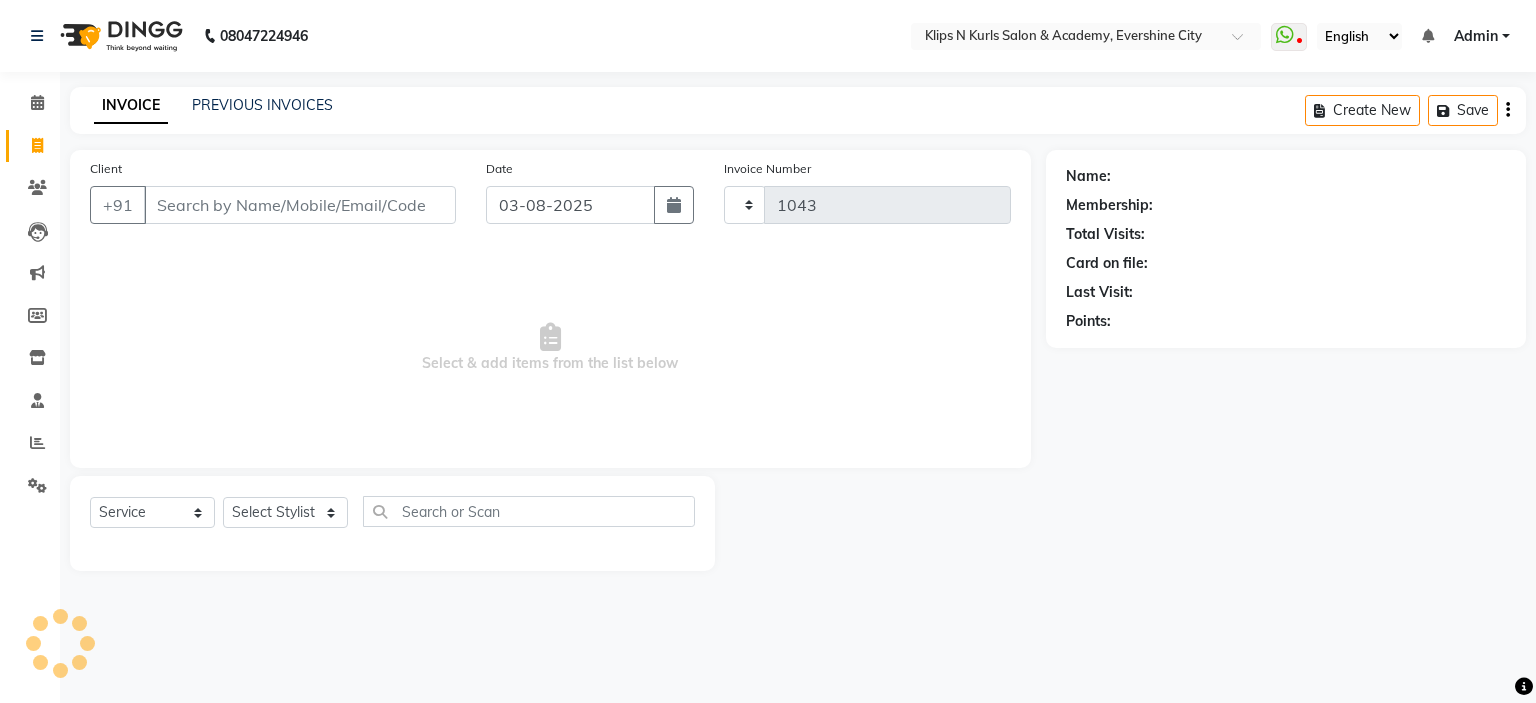 select on "124" 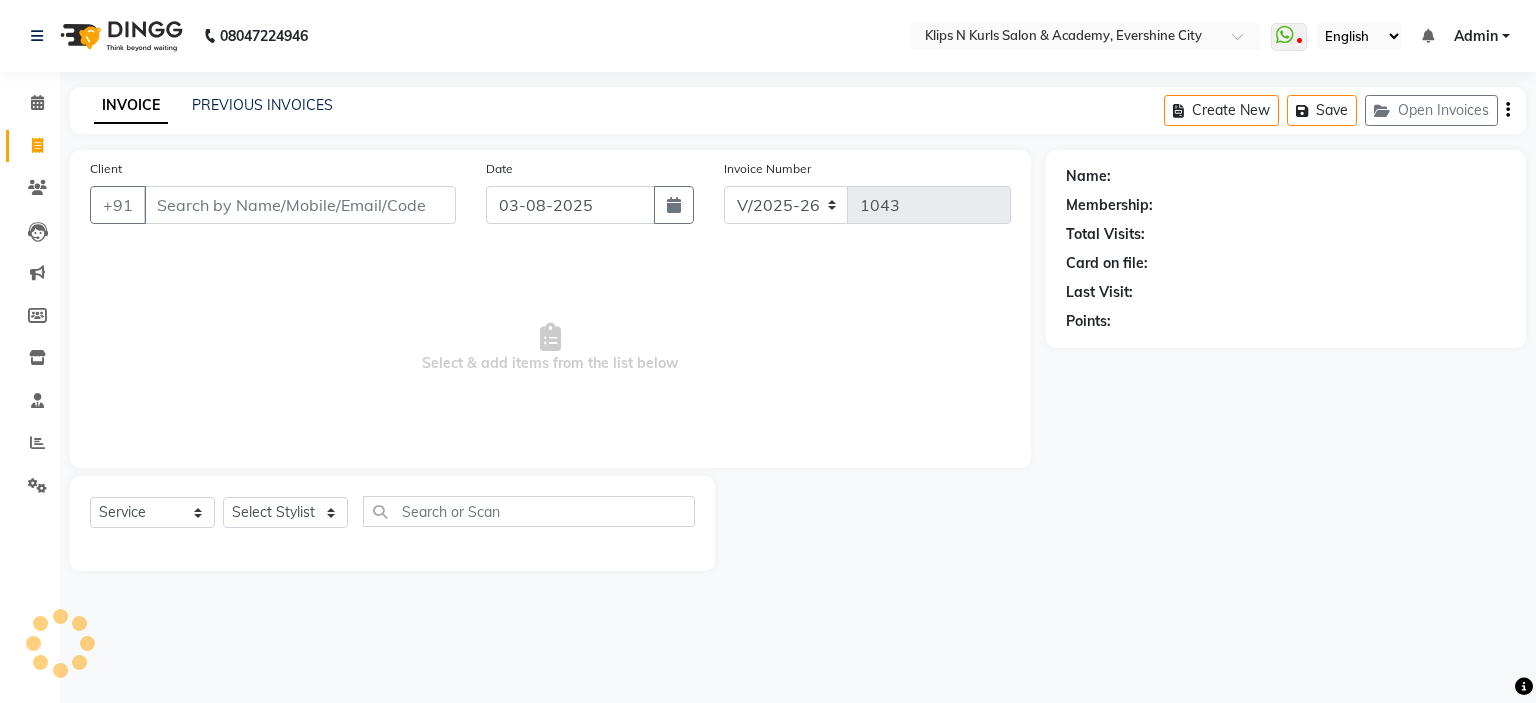 select on "3852" 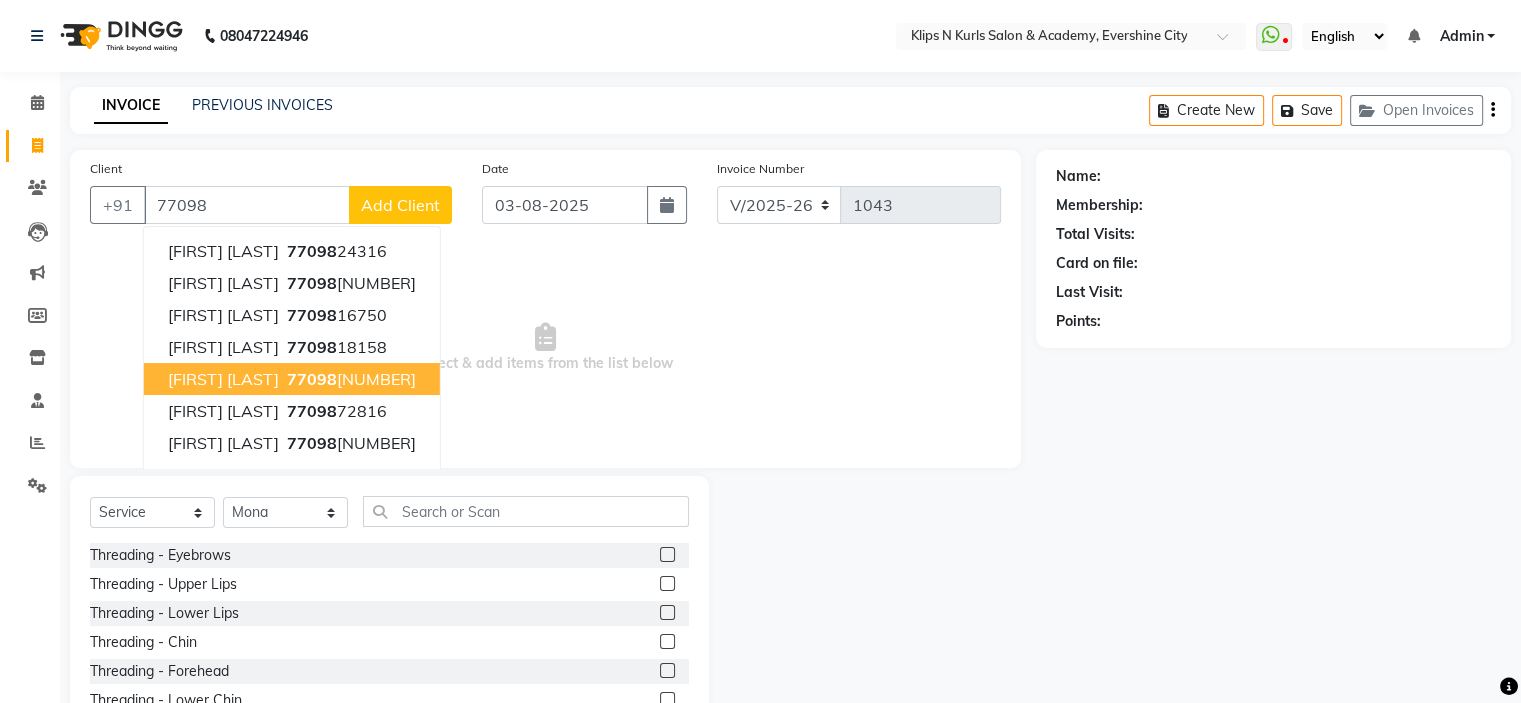 click on "[LAST] [LAST]" at bounding box center (223, 379) 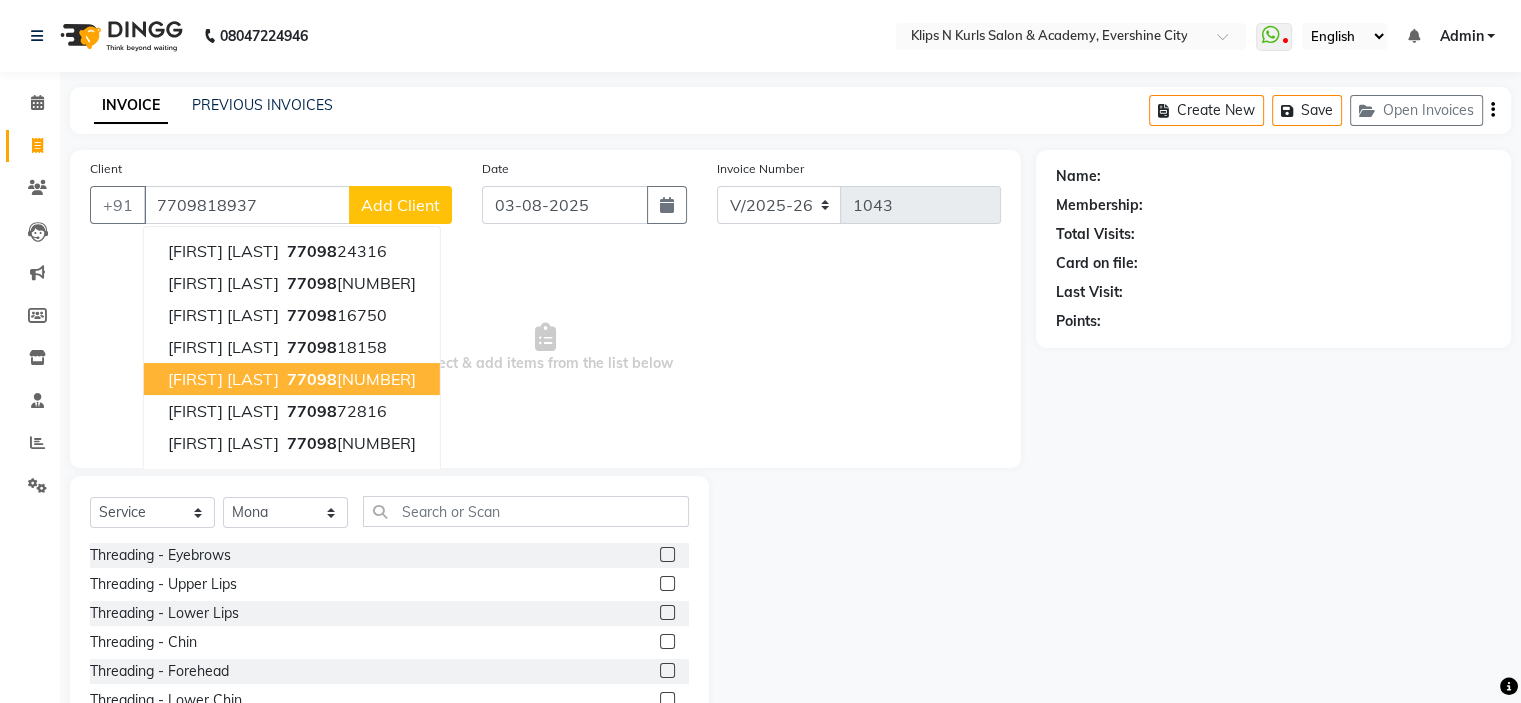 type on "7709818937" 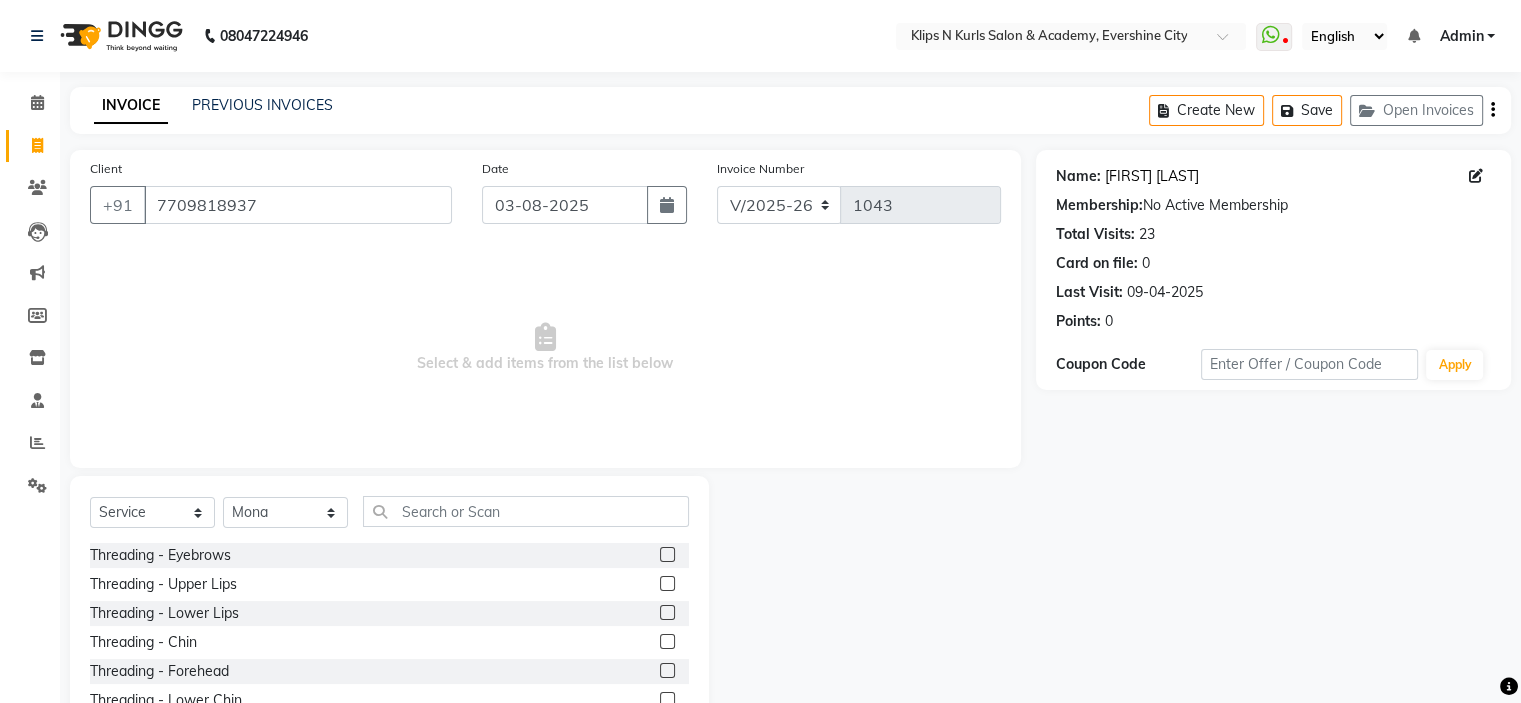 click on "[LAST] [LAST]" 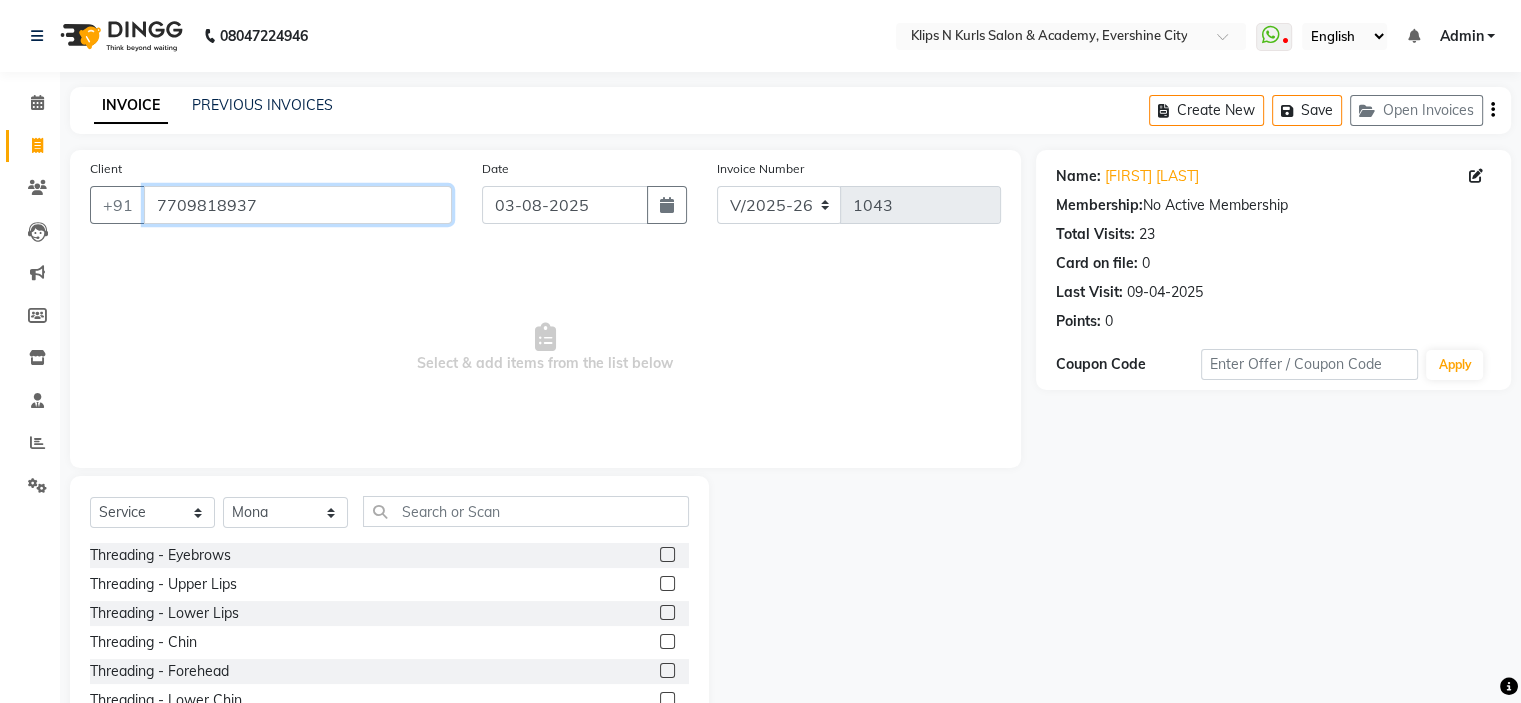 click on "7709818937" at bounding box center (298, 205) 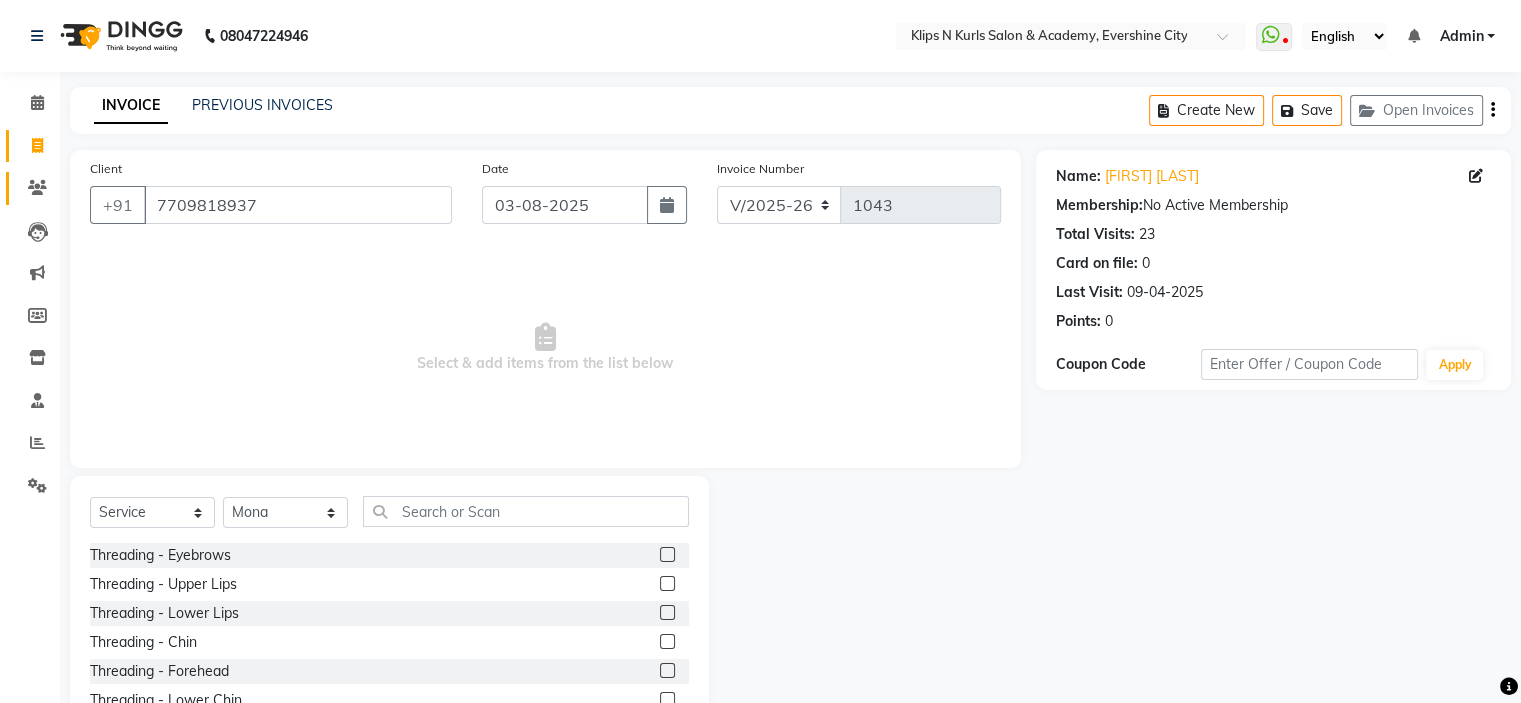 click on "Clients" 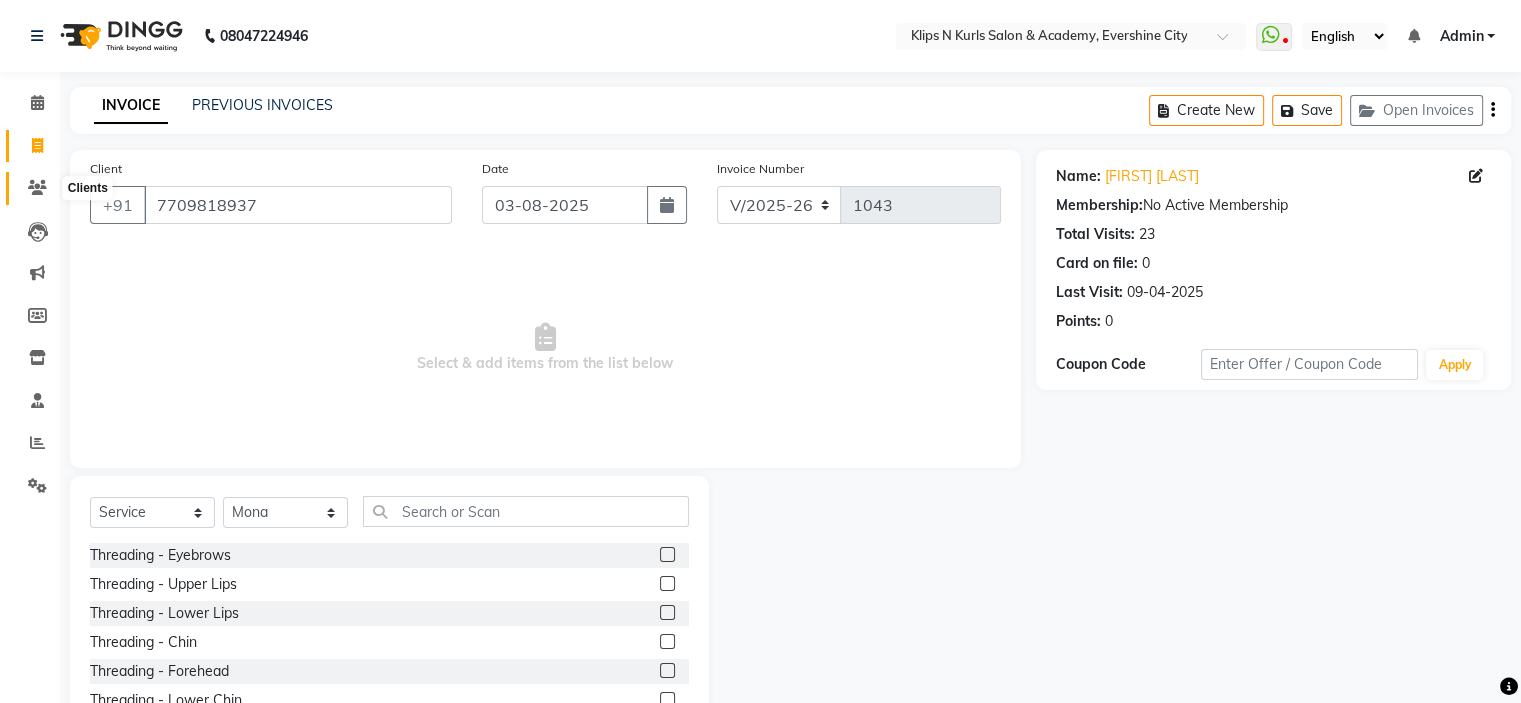 click 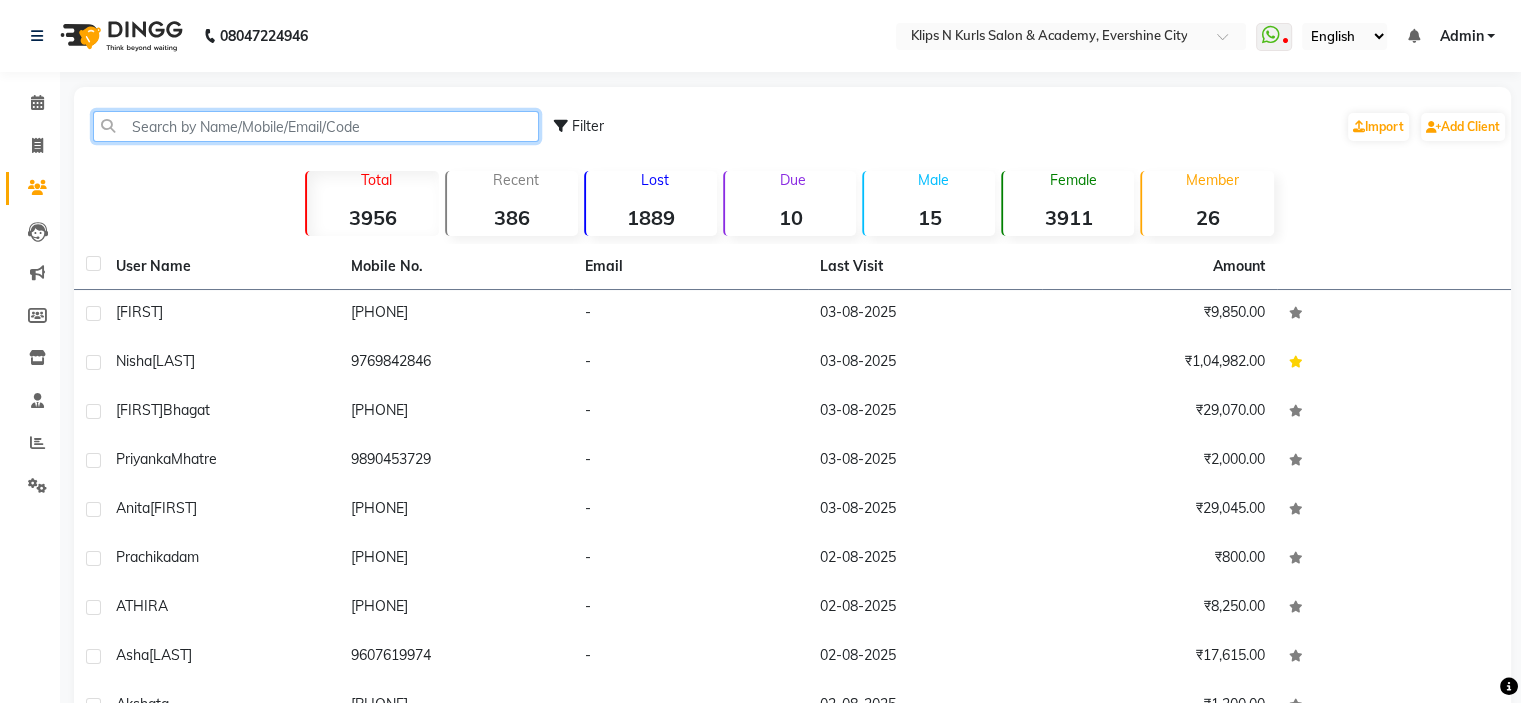 click 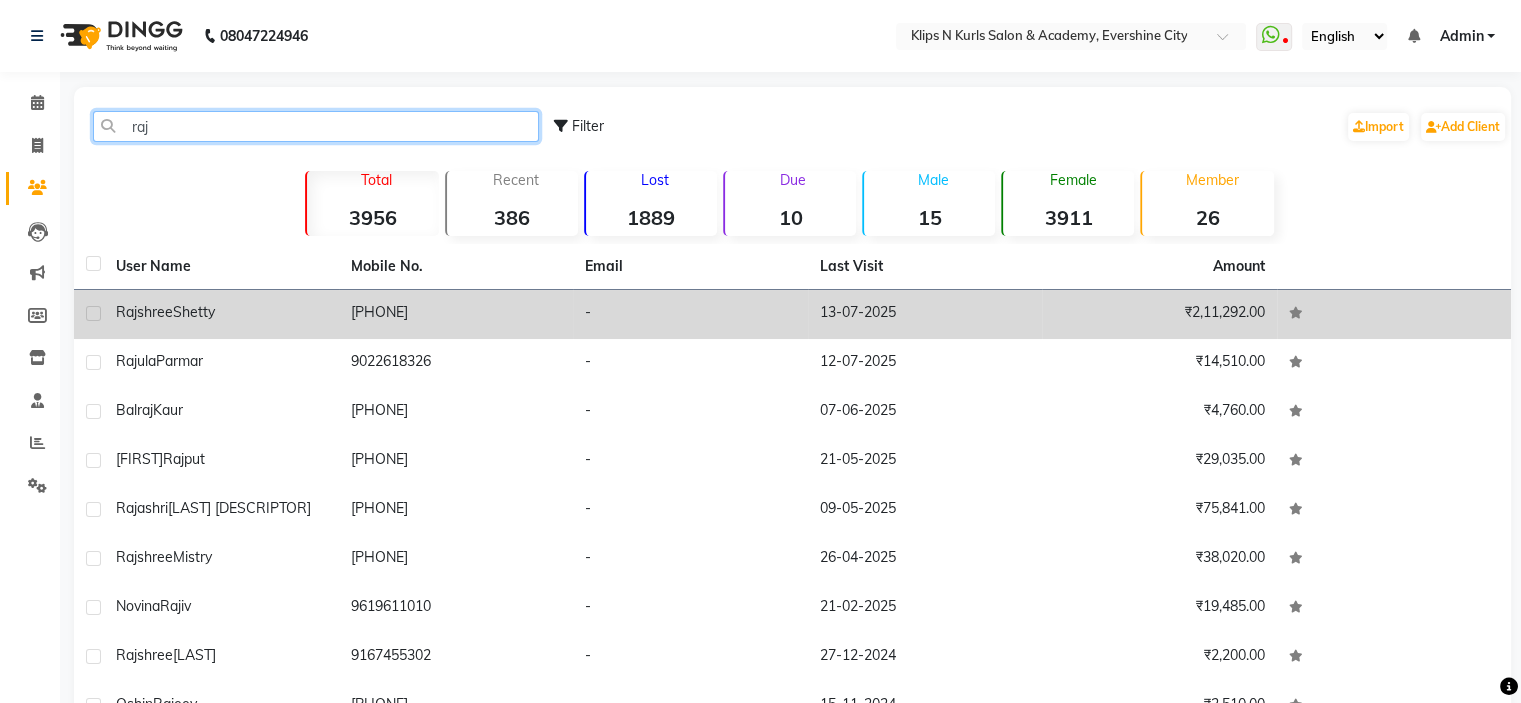 type on "raj" 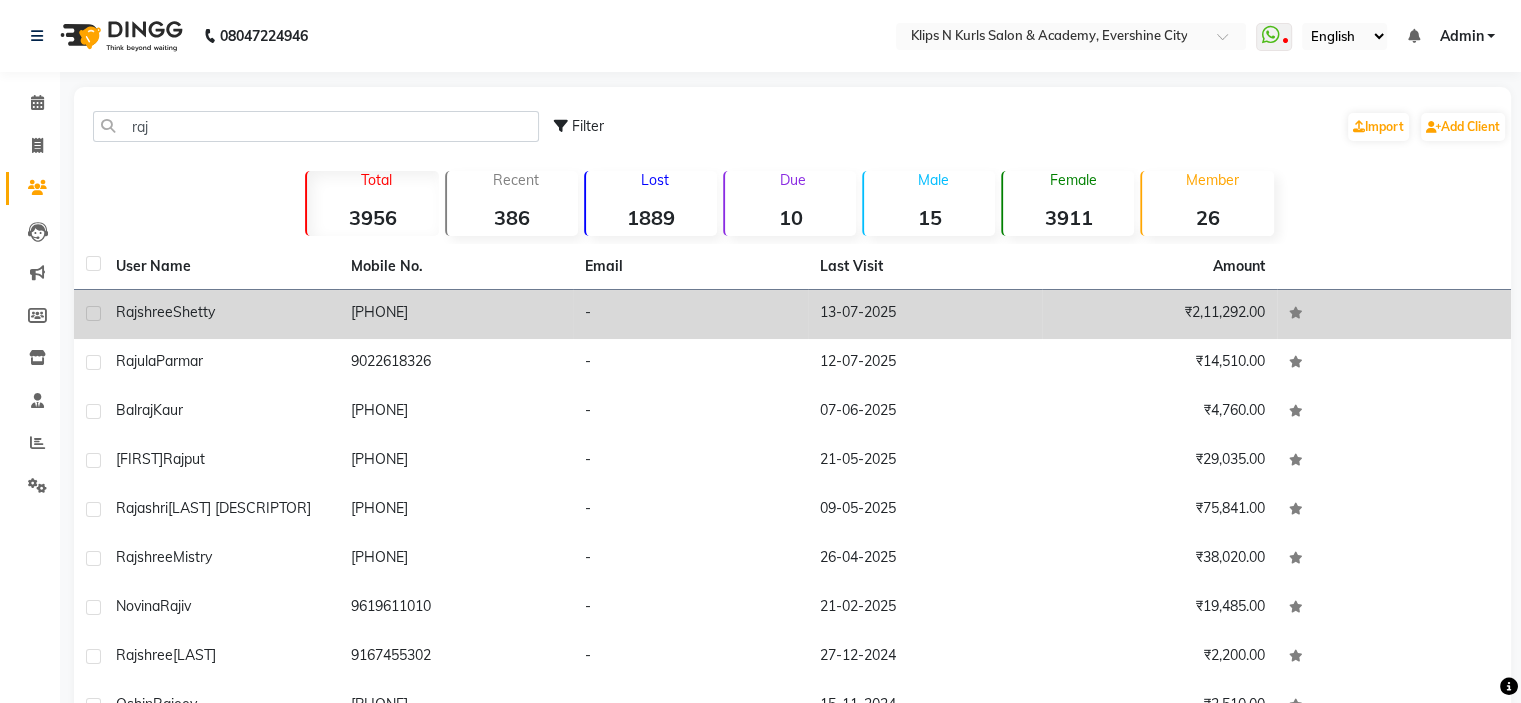 click on "[PHONE]" 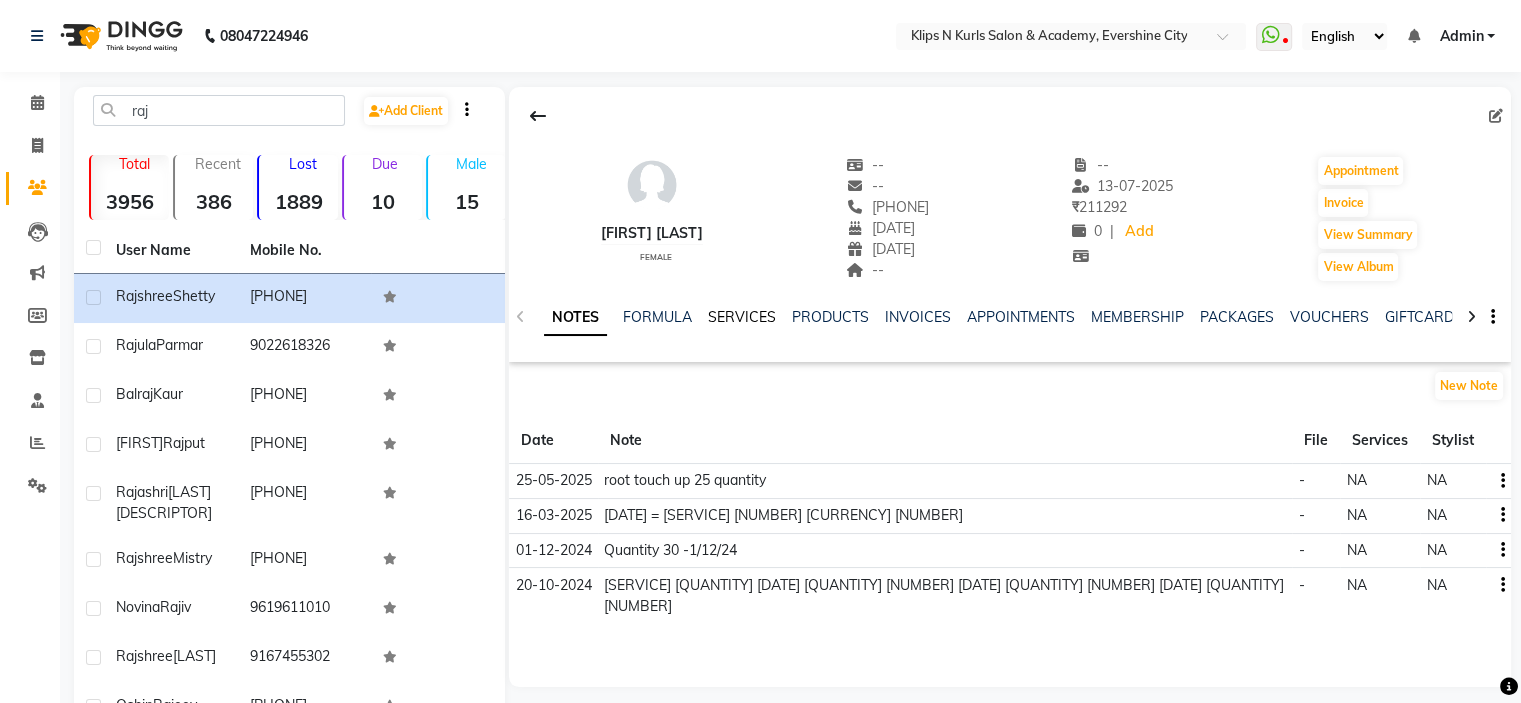 click on "SERVICES" 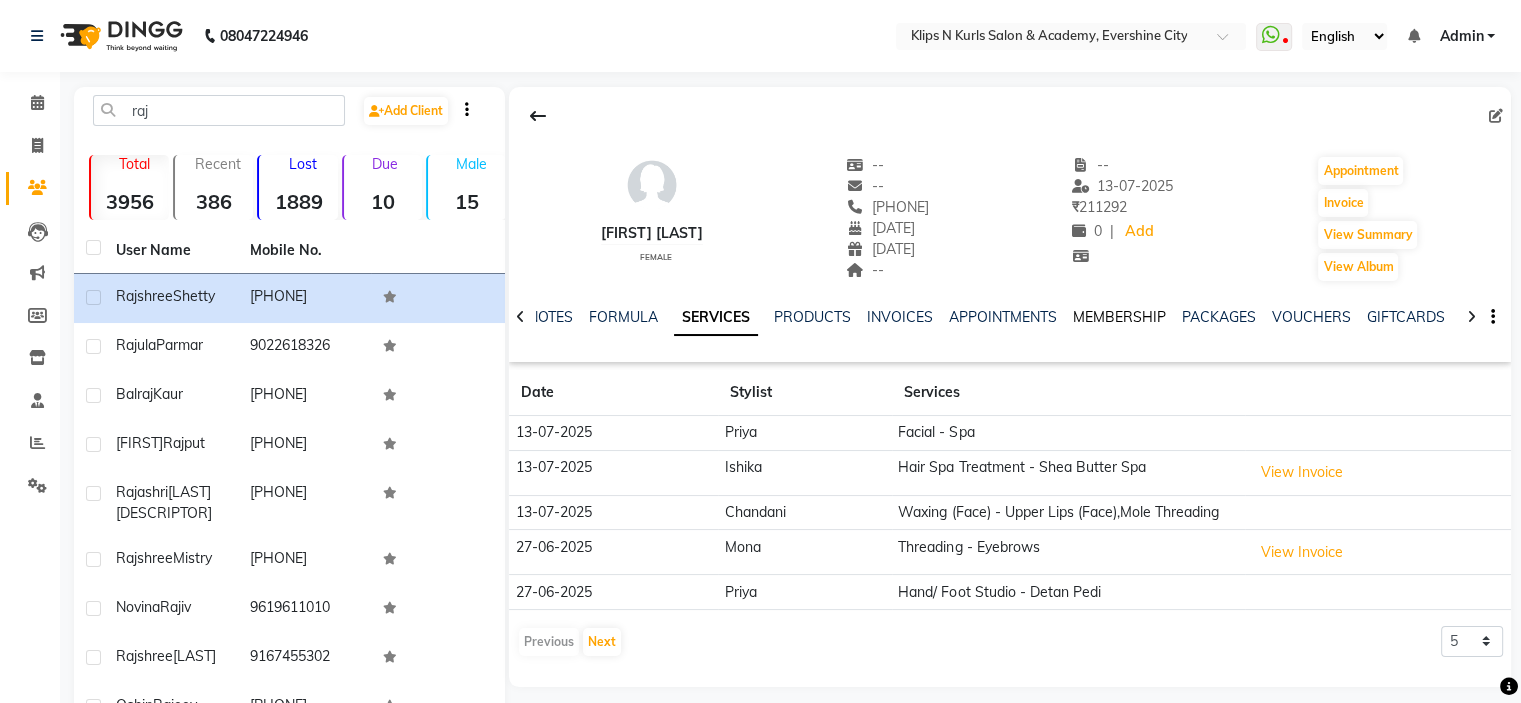 click on "MEMBERSHIP" 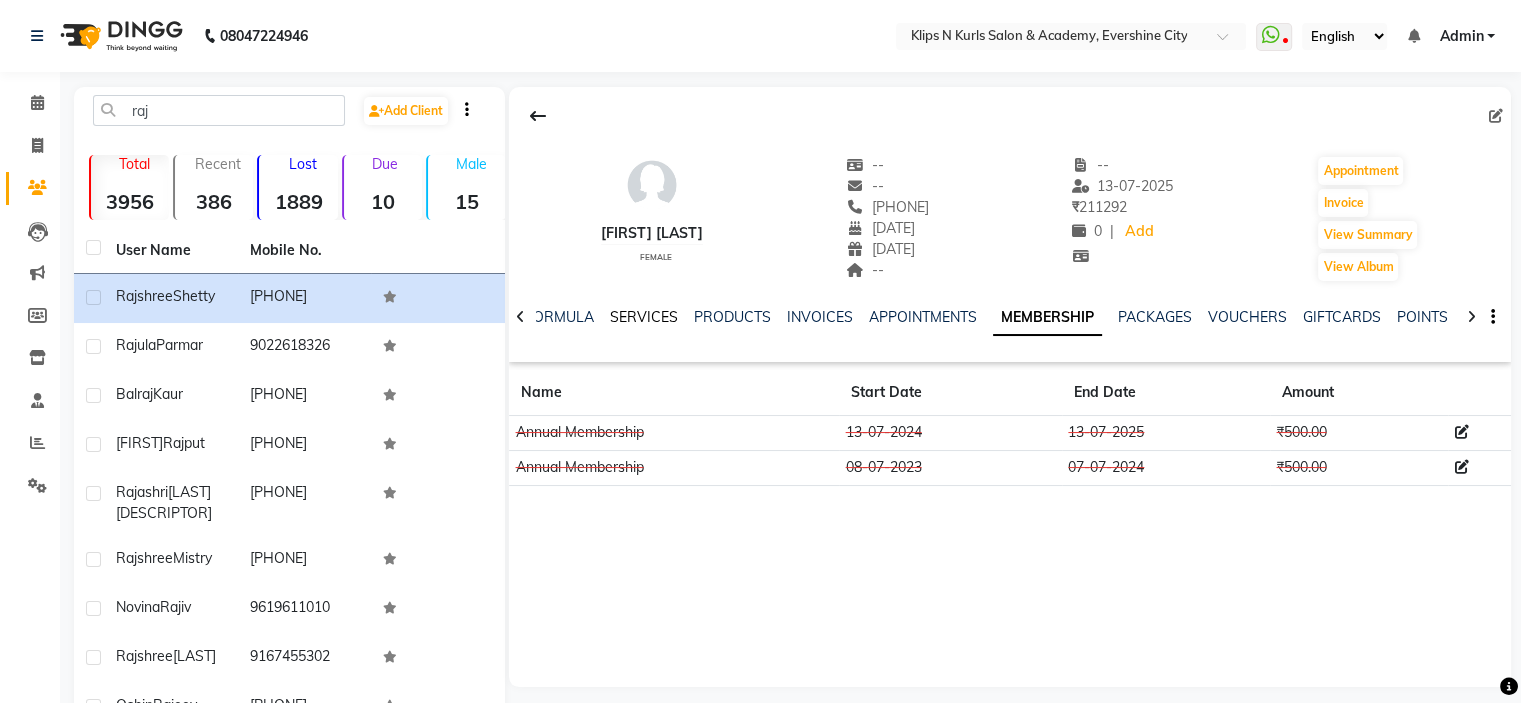 click on "SERVICES" 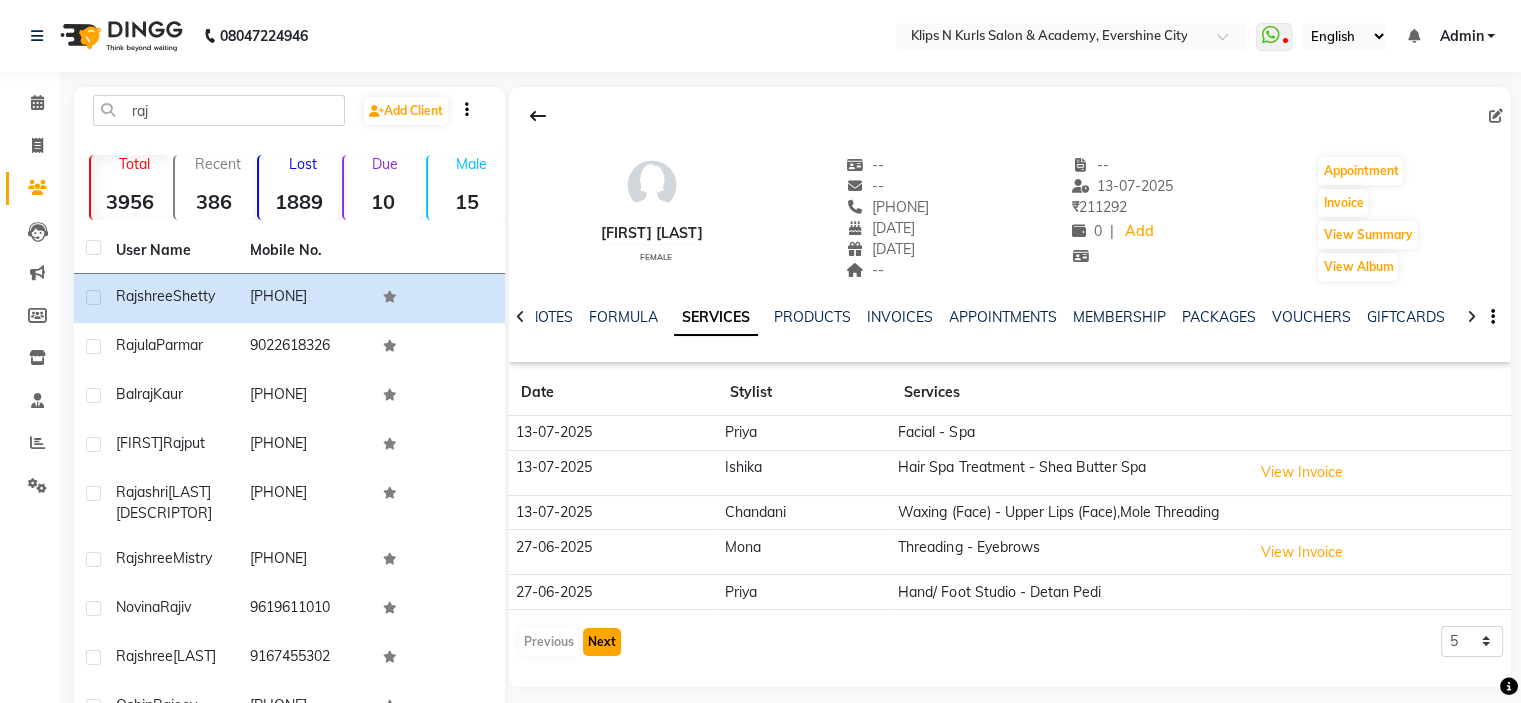 click on "Next" 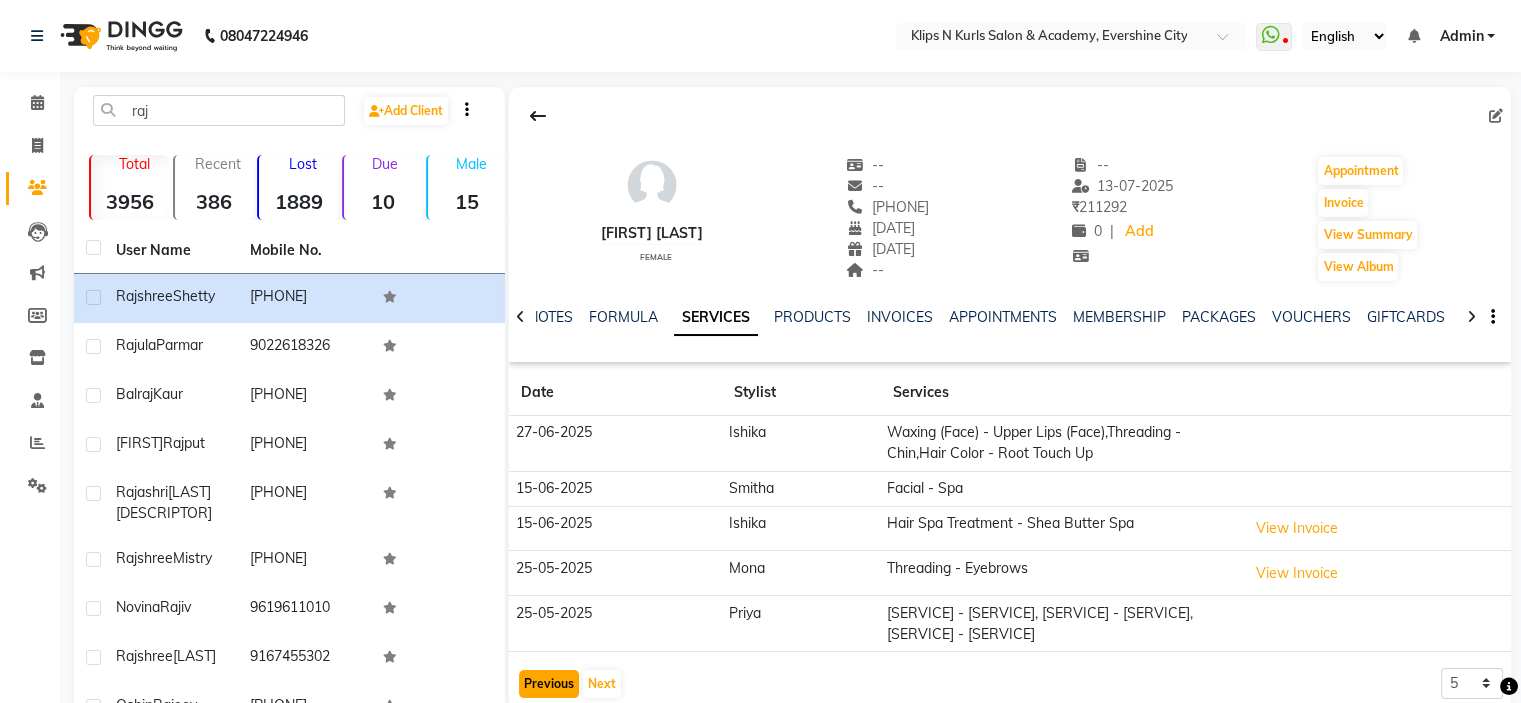 click on "Previous" 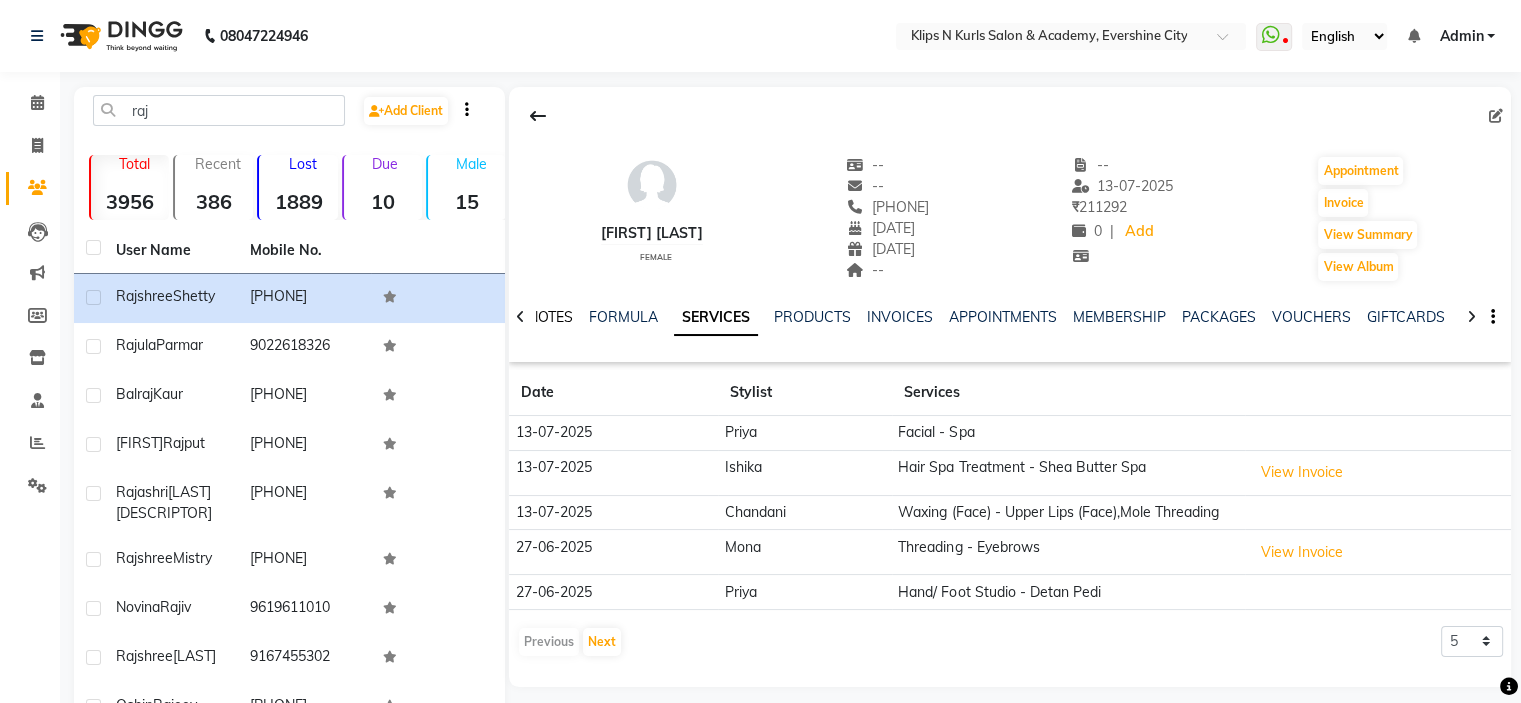 click on "NOTES" 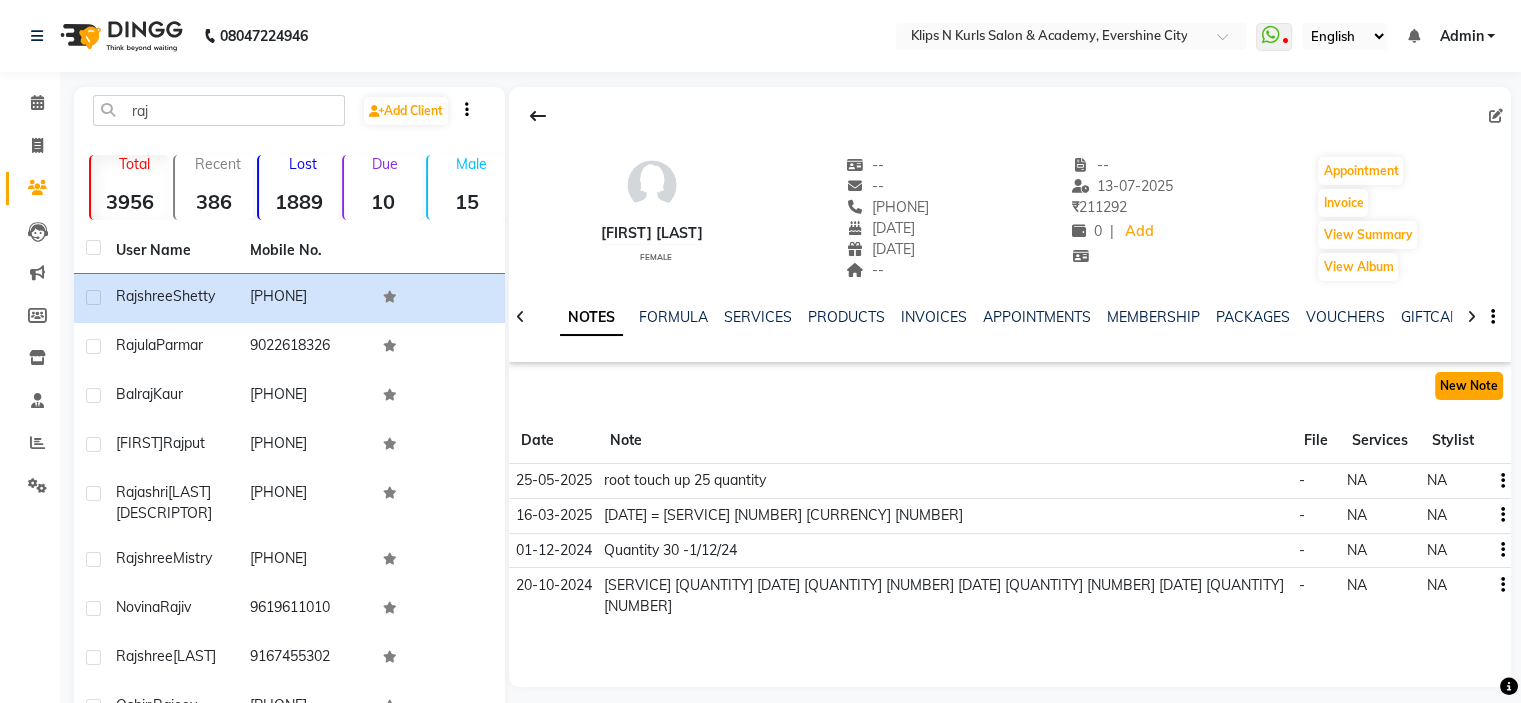 click on "New Note" 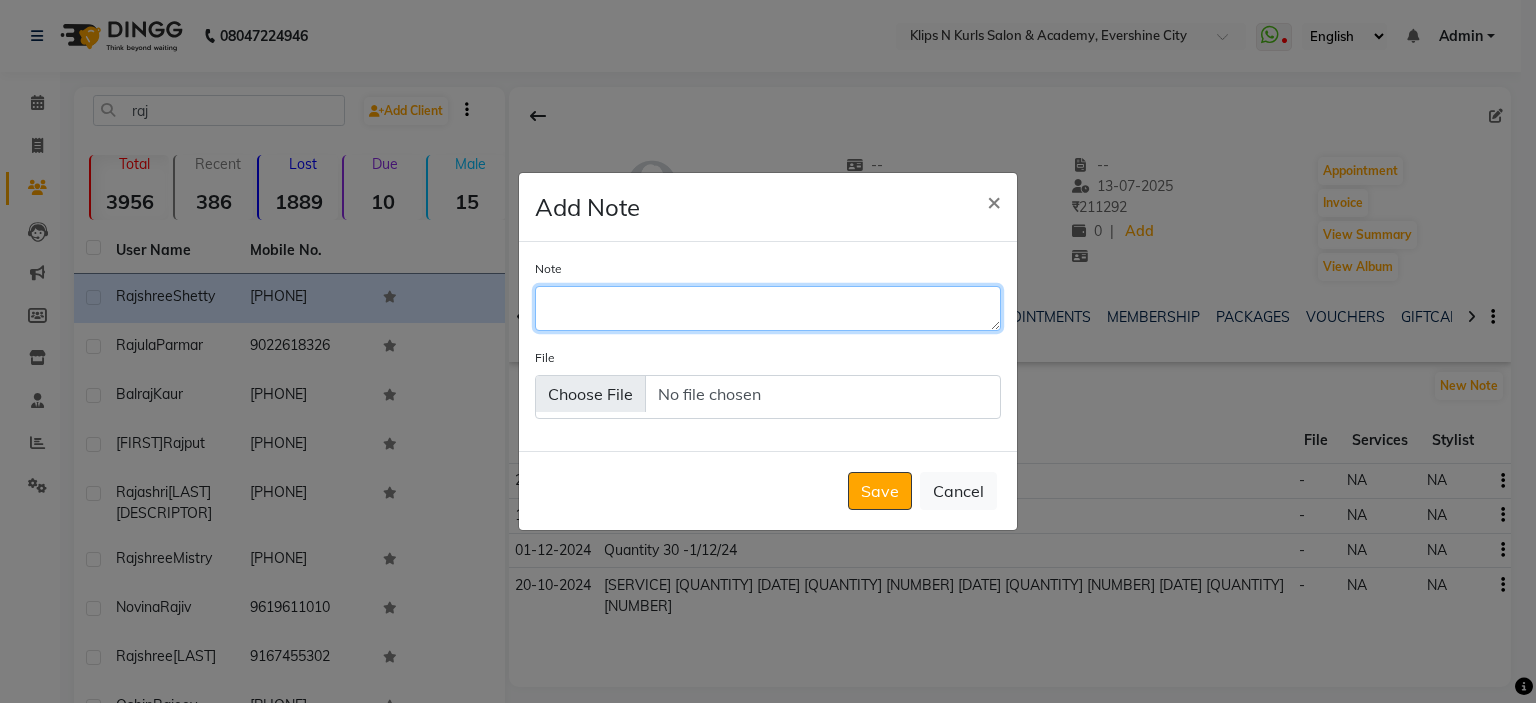 click on "Note" at bounding box center [768, 308] 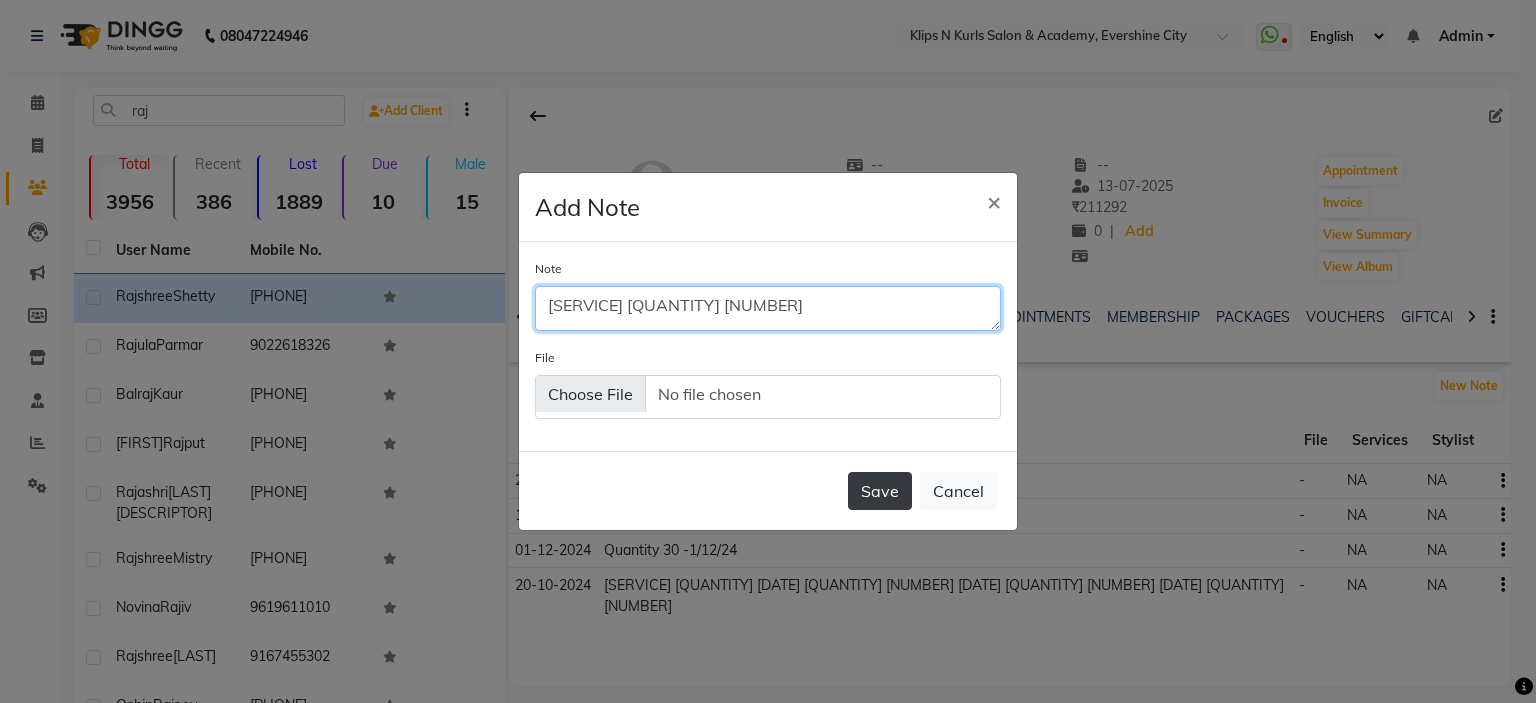 type on "root touch up quantity 25" 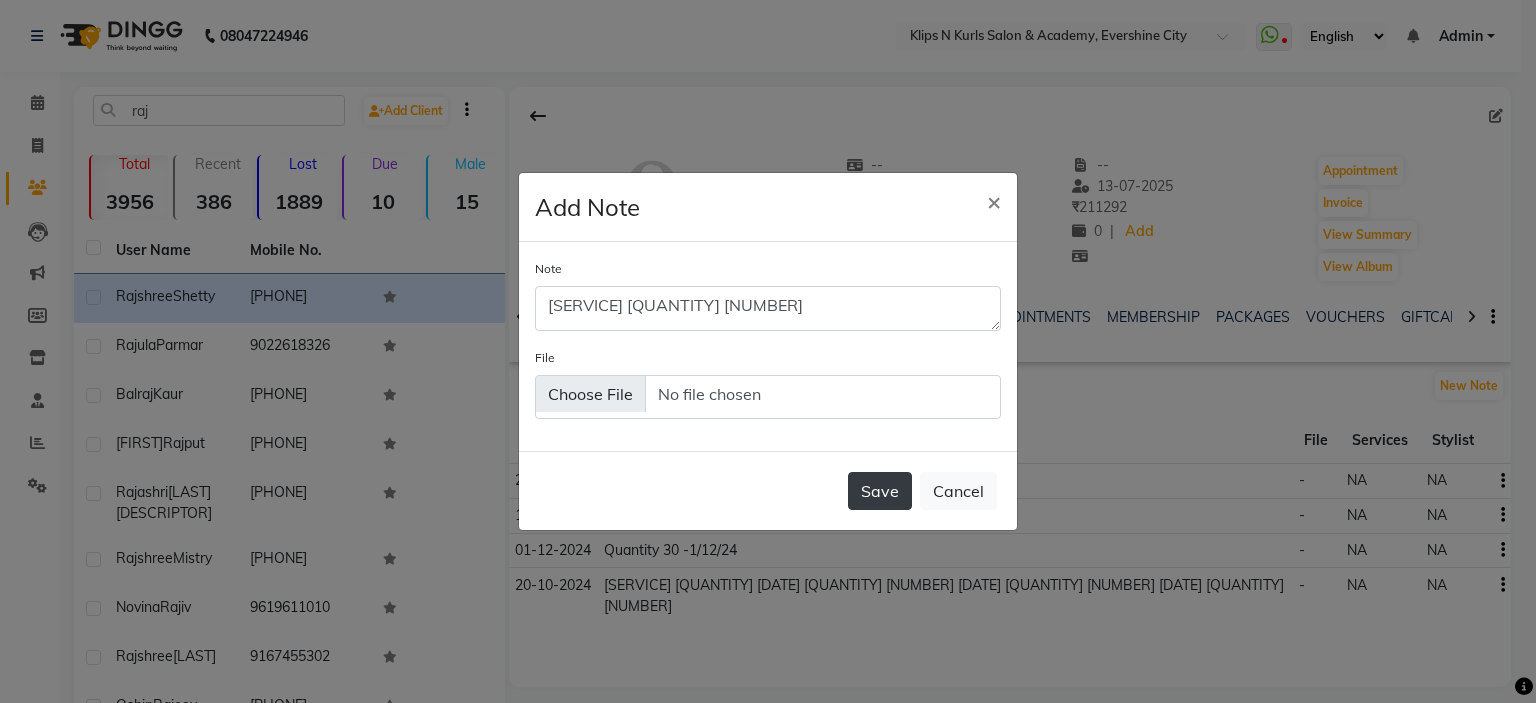 click on "Save" 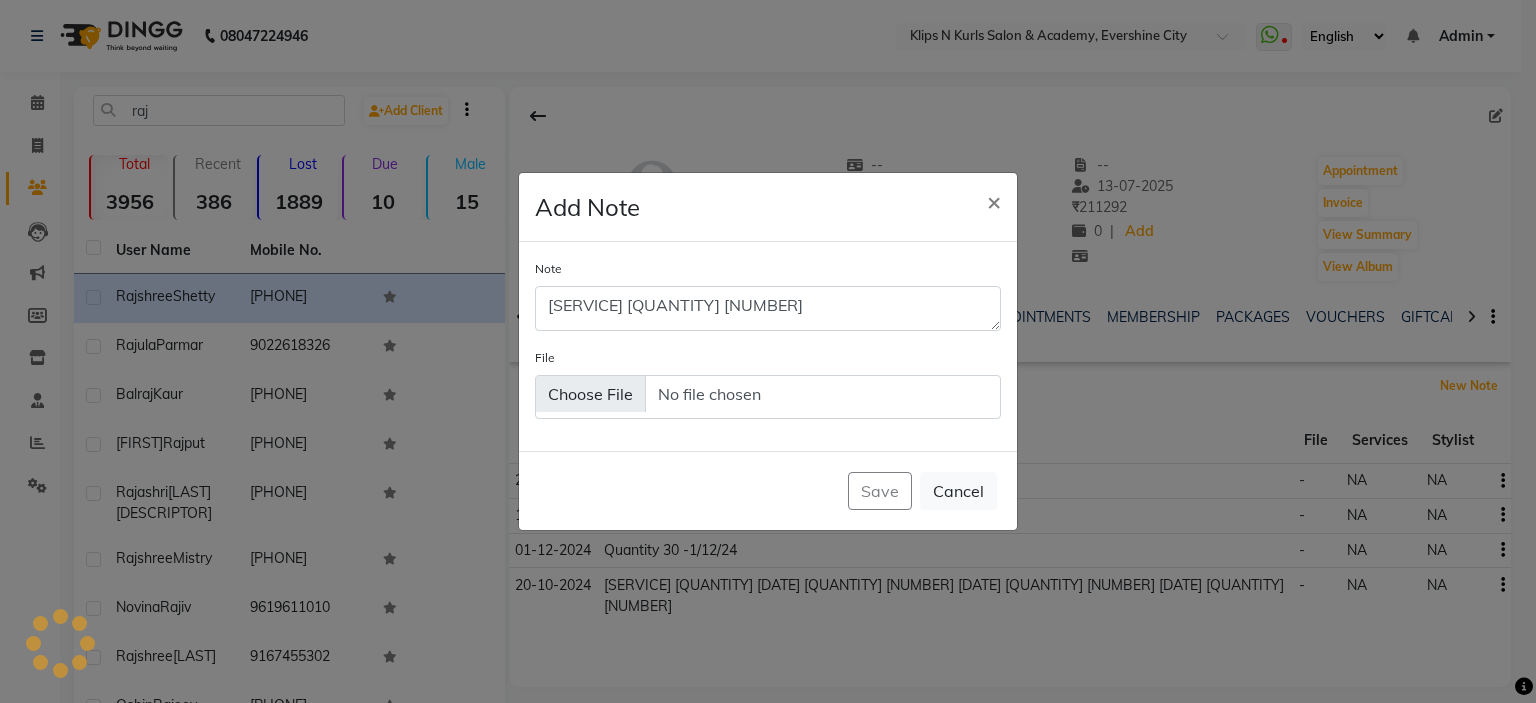 type 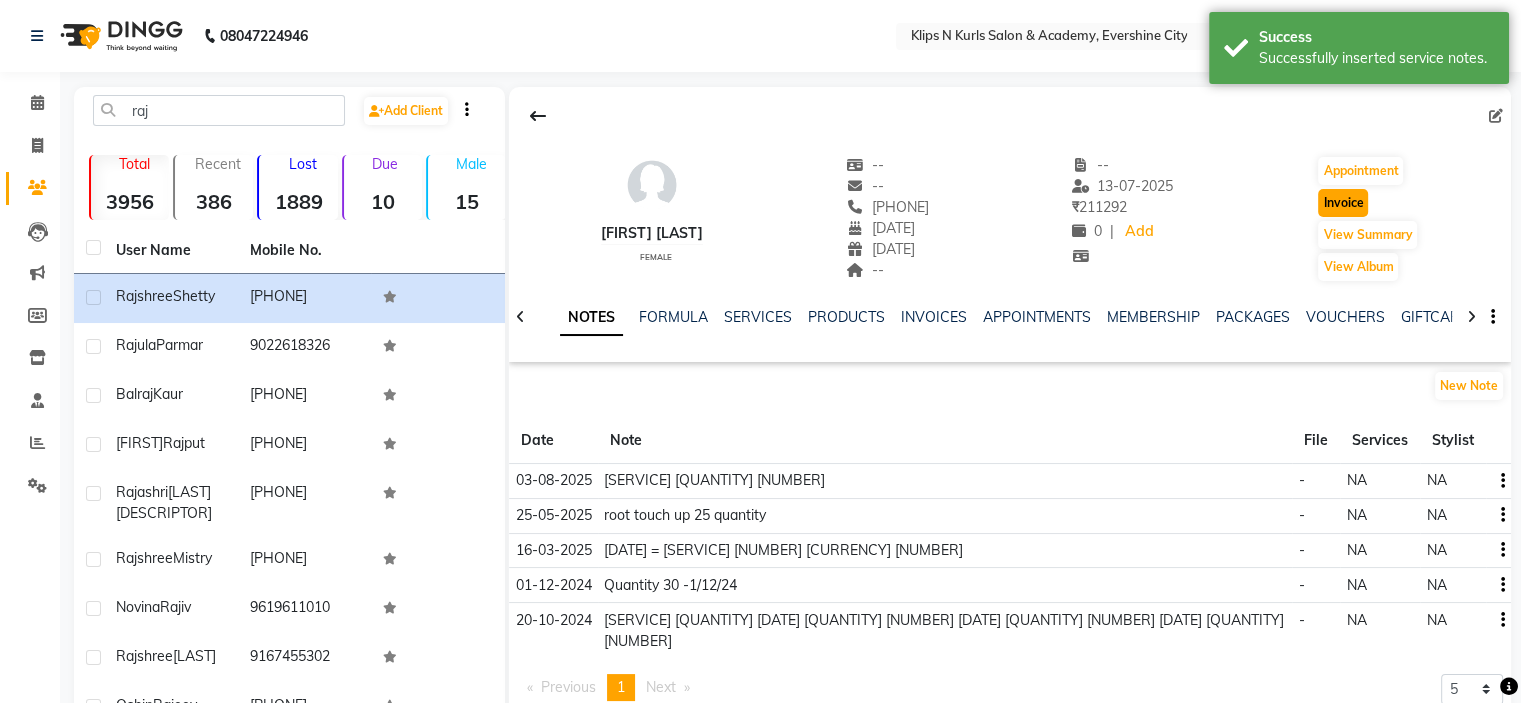 click on "Invoice" 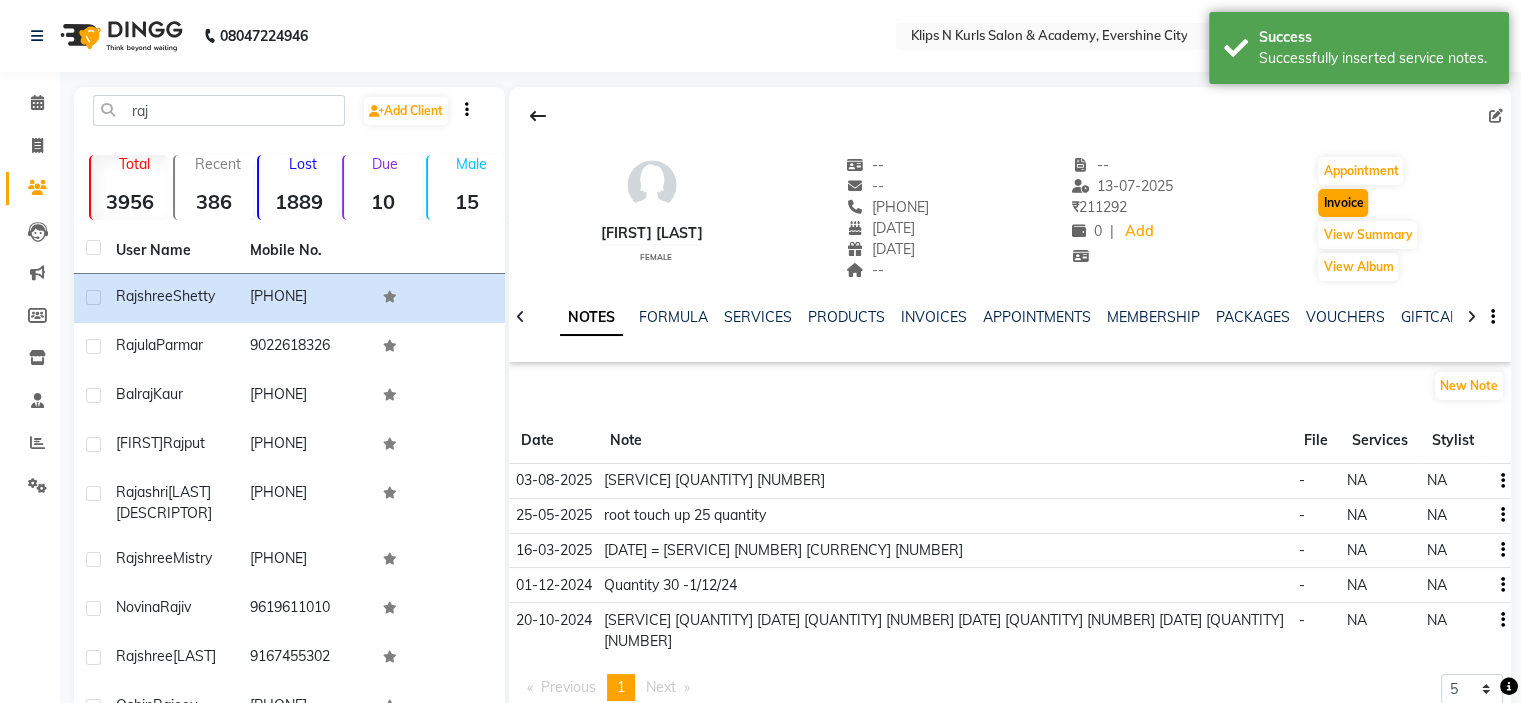 select on "service" 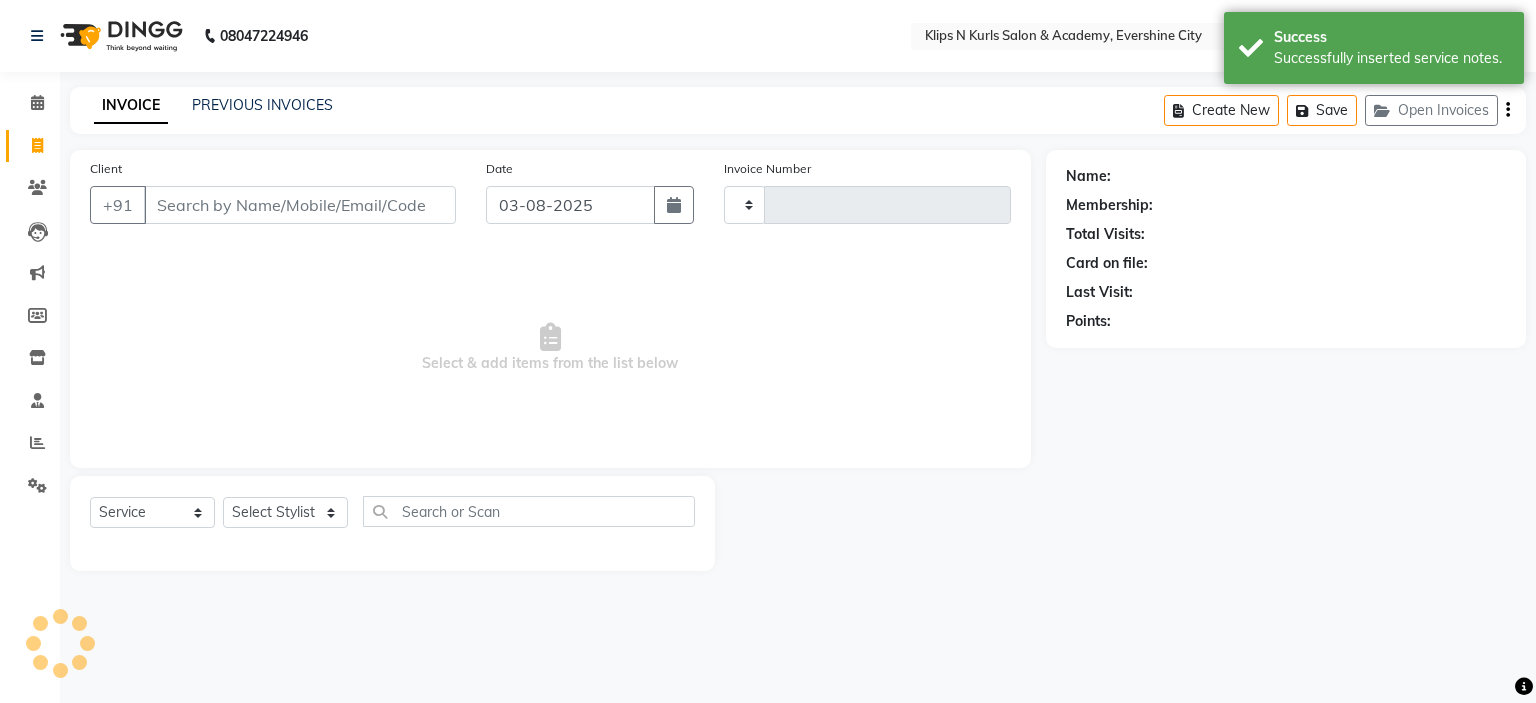 type on "1044" 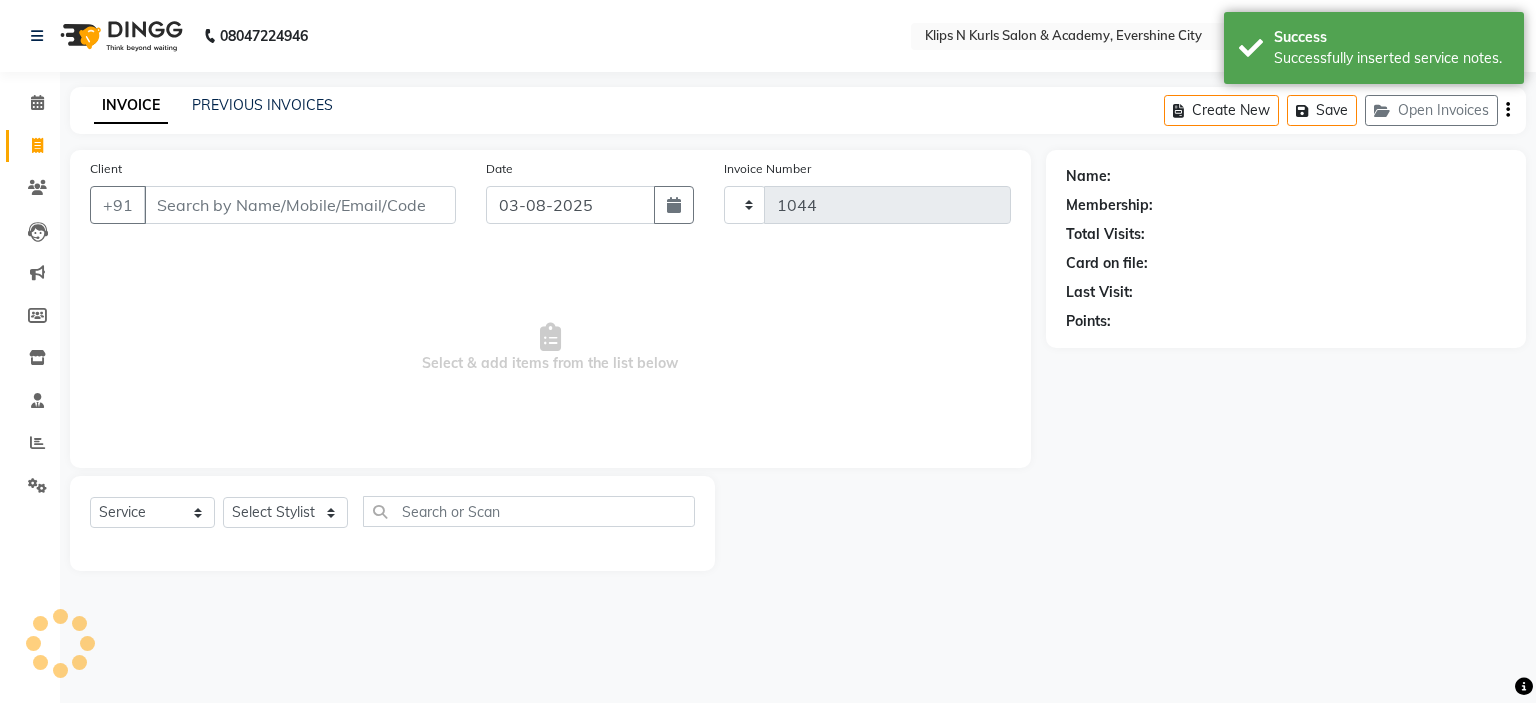select on "124" 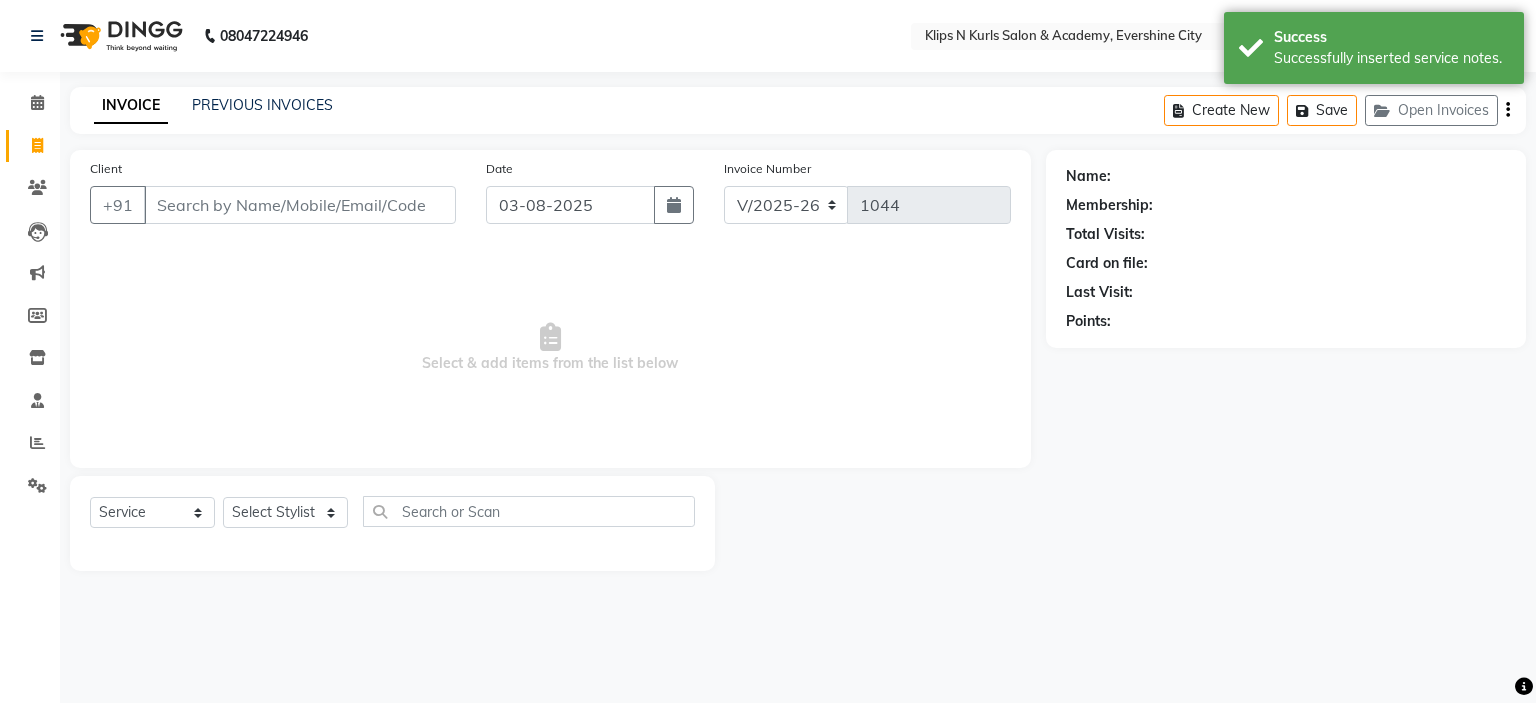 type on "[PHONE]" 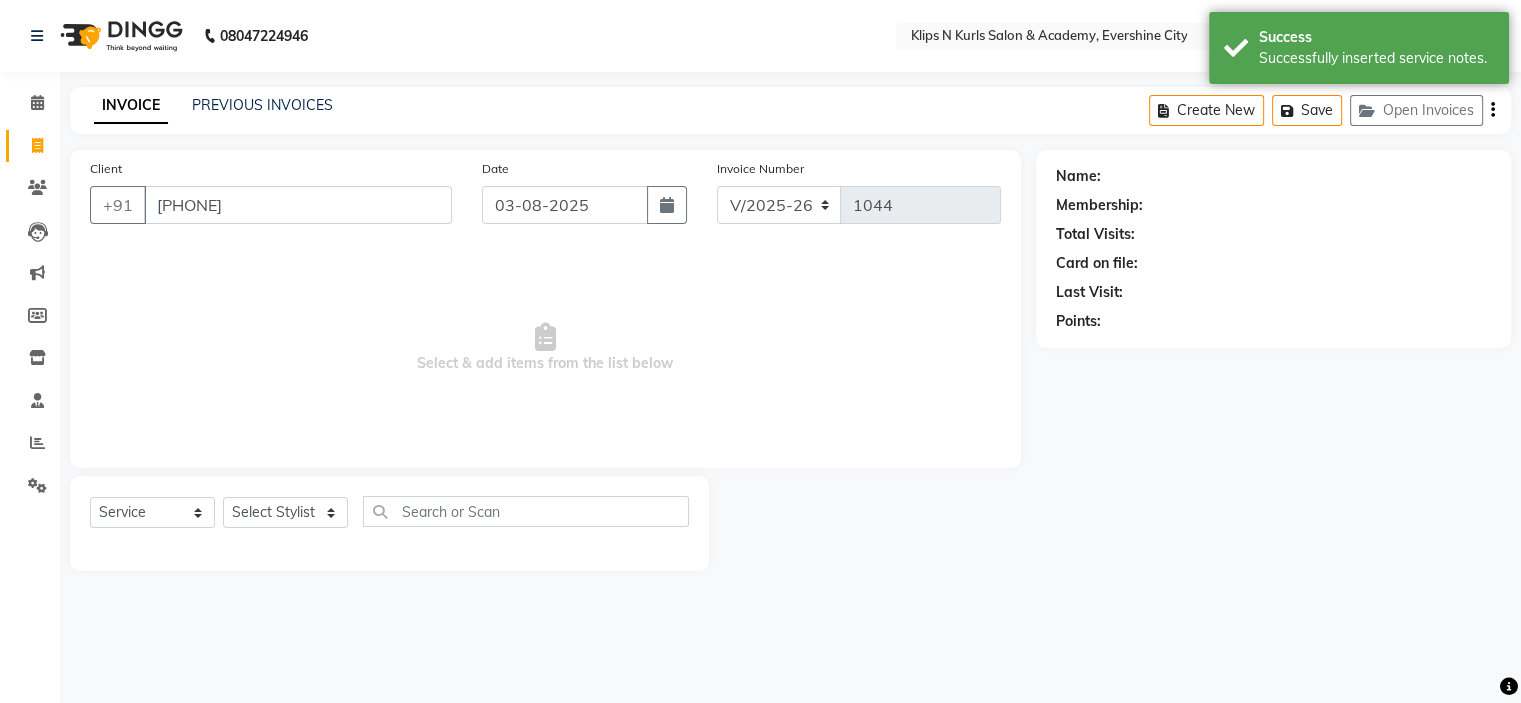select on "3852" 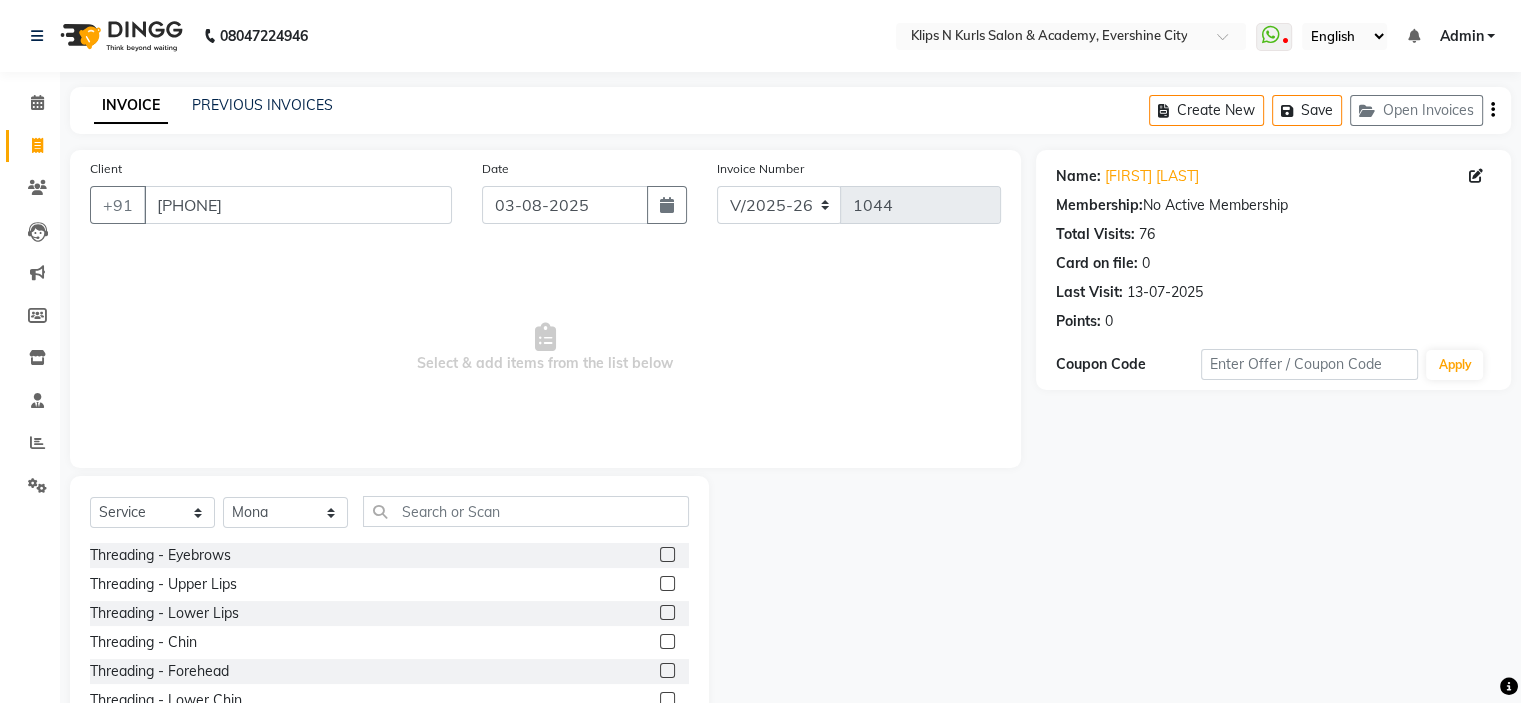 click 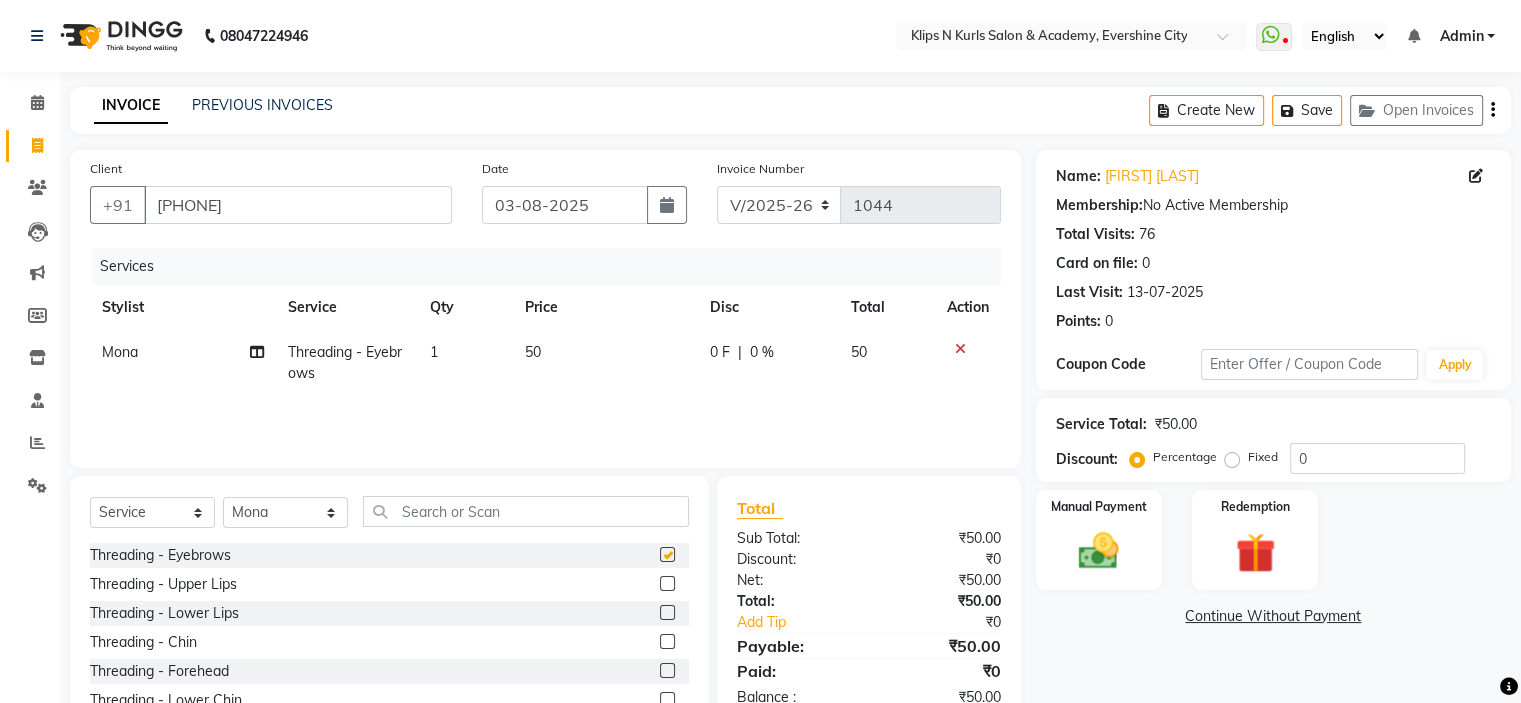 checkbox on "false" 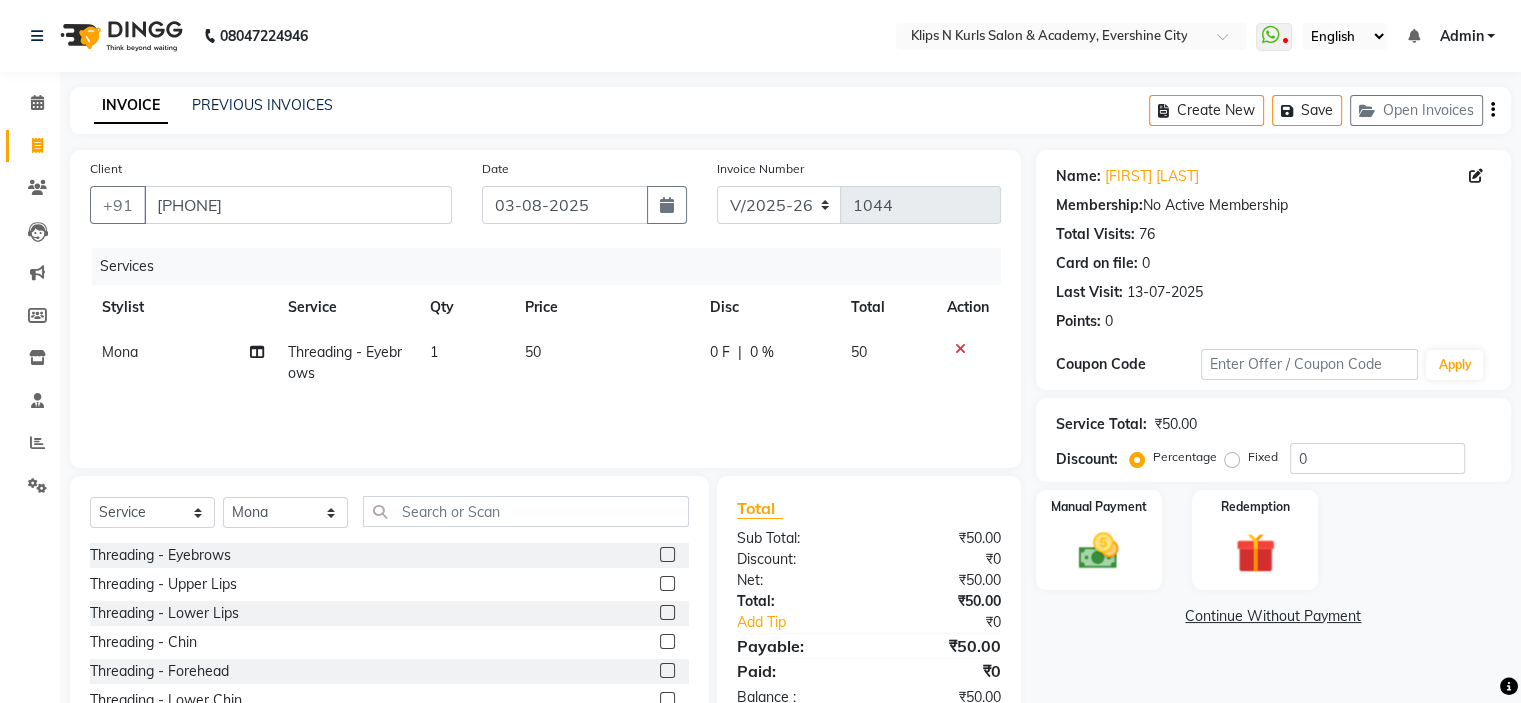 click on "50" 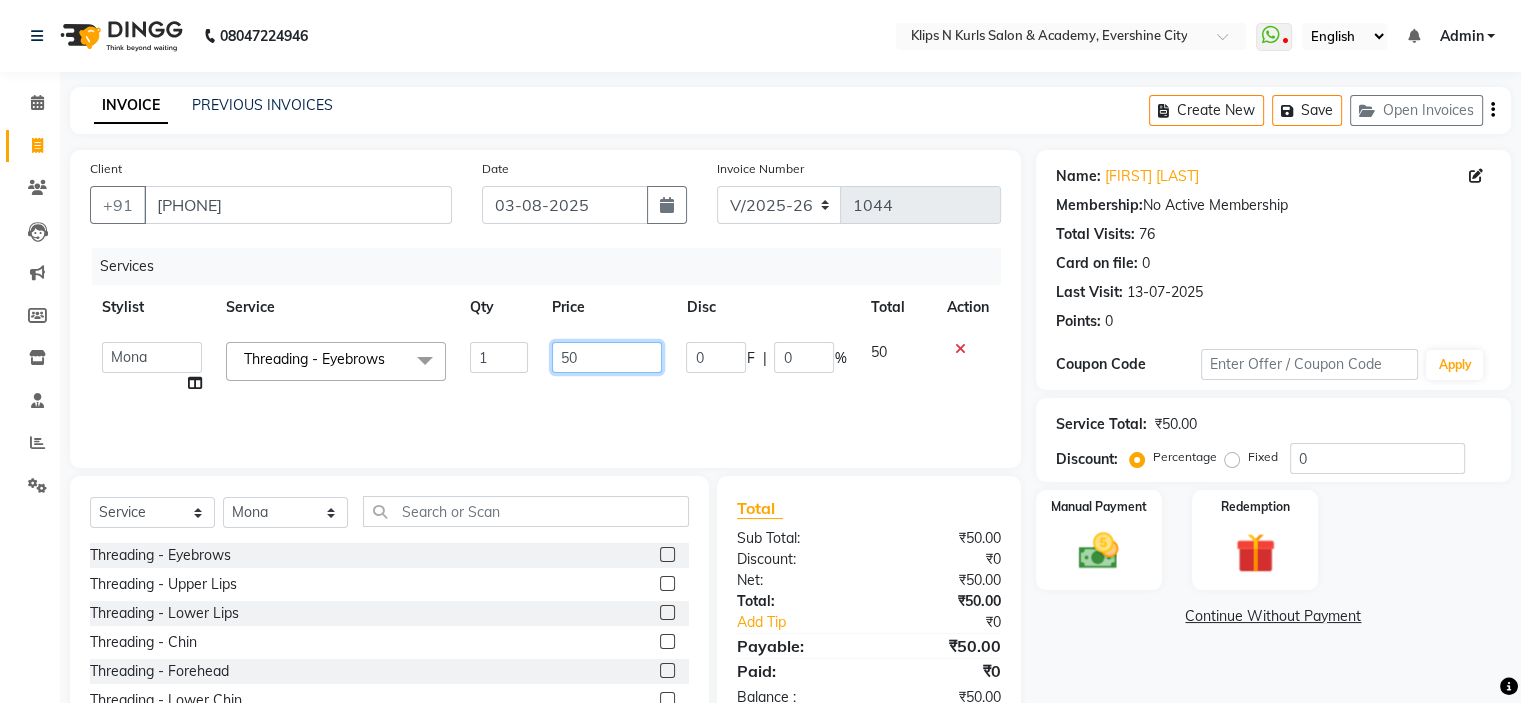 click on "50" 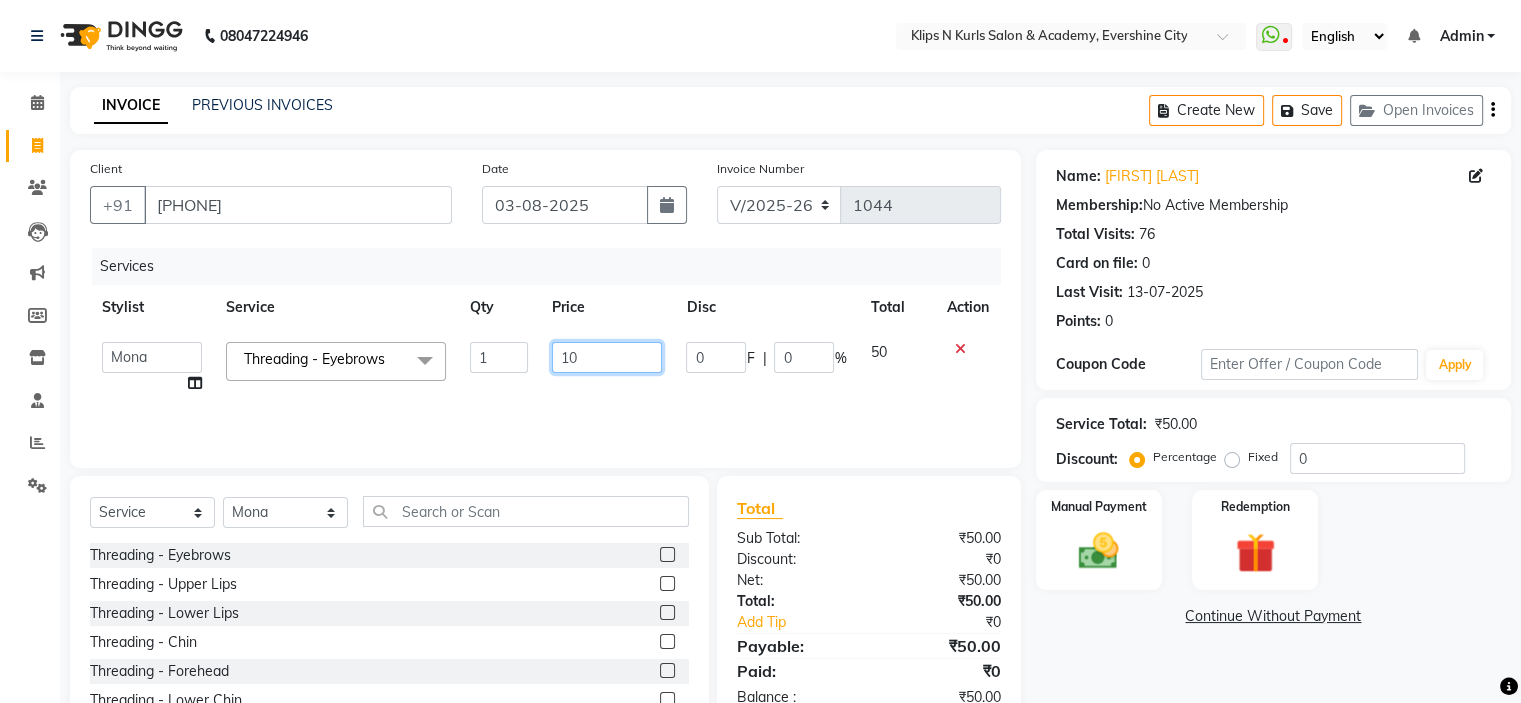 type on "100" 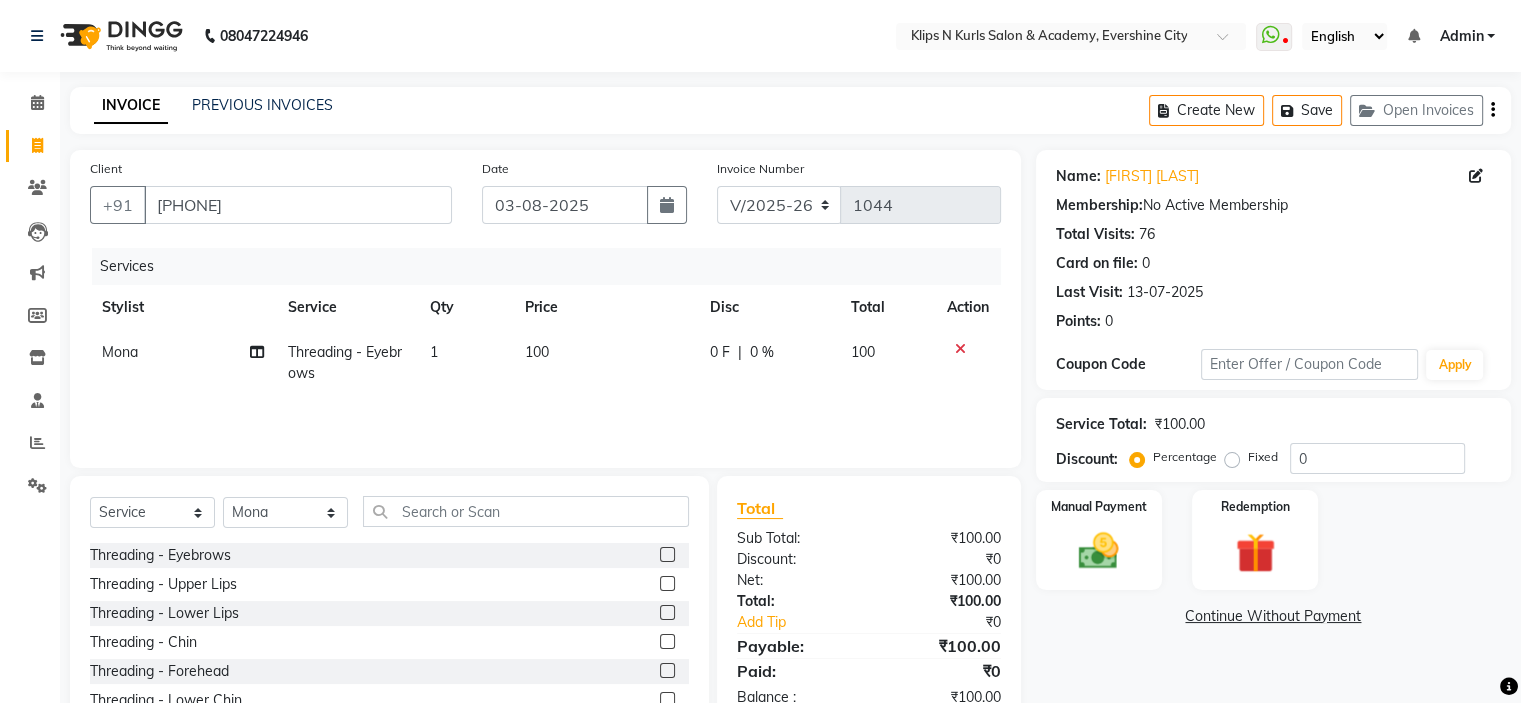 click 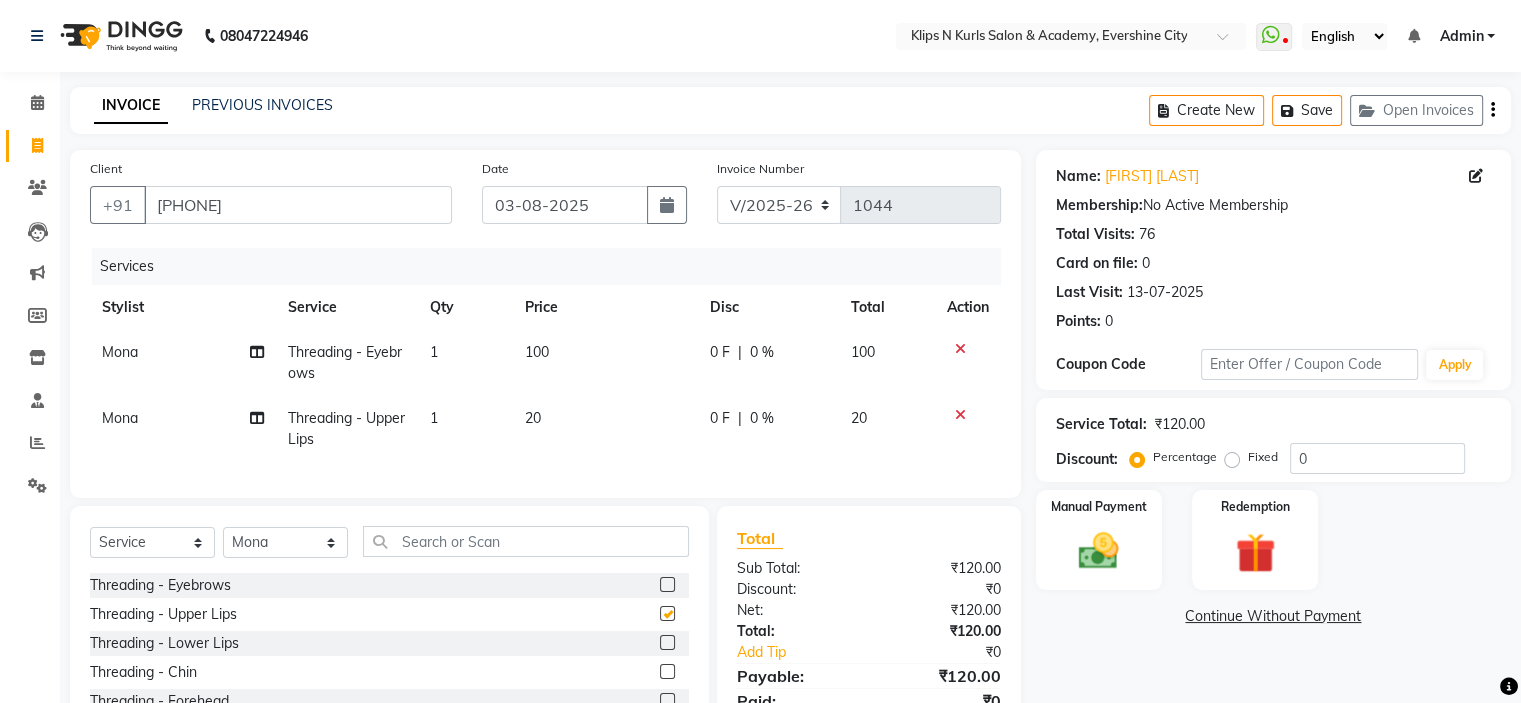 checkbox on "false" 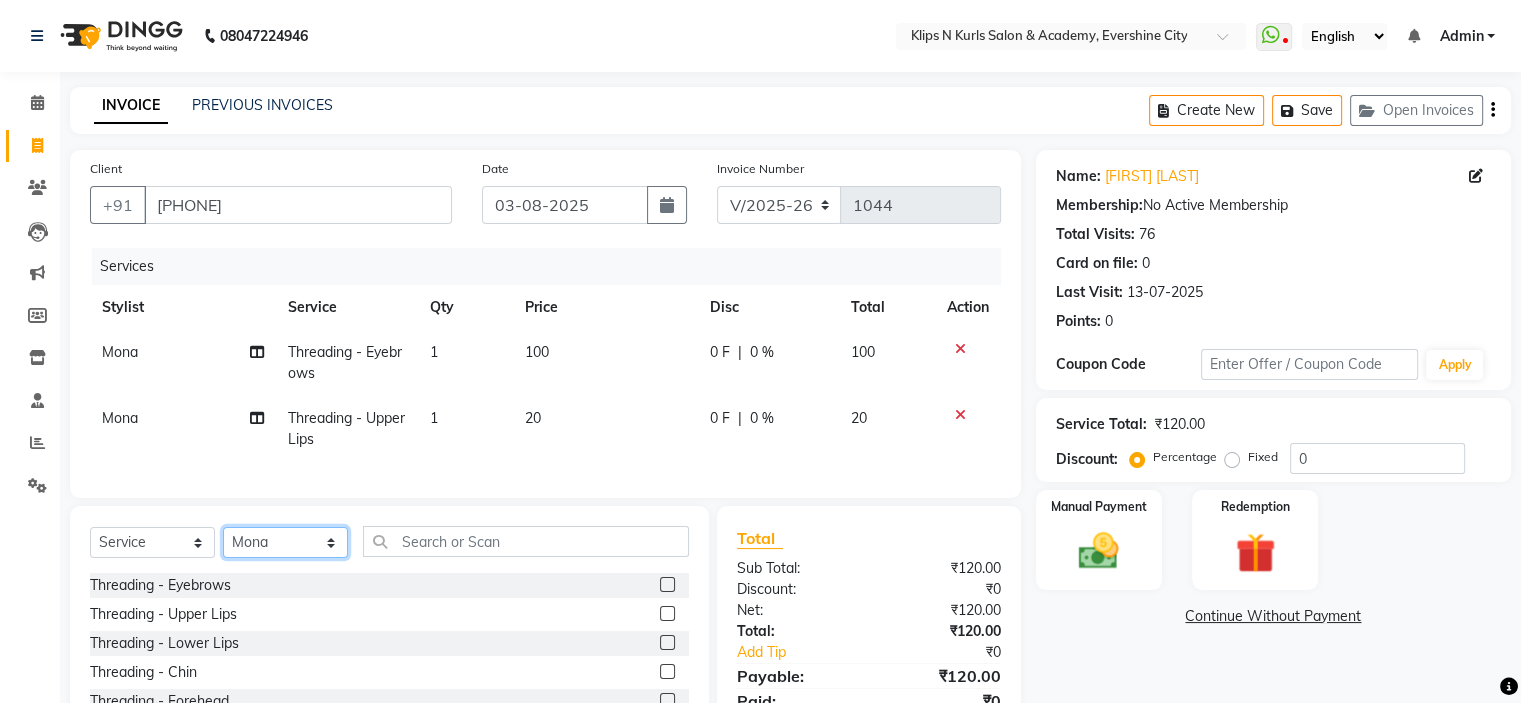 click on "Select Stylist Chandani Front Desk Ishika  Mona Neha Pooja Priya Smitha" 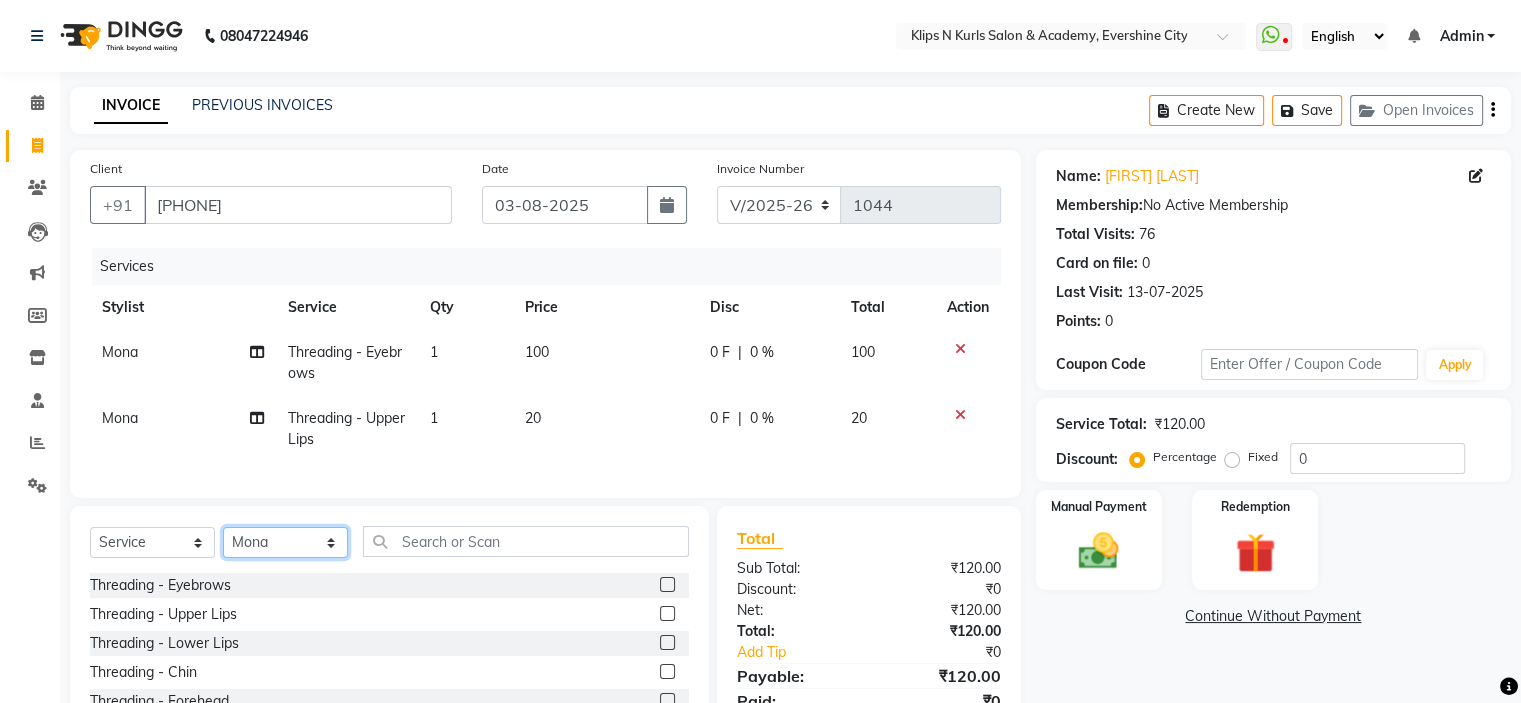 select on "71846" 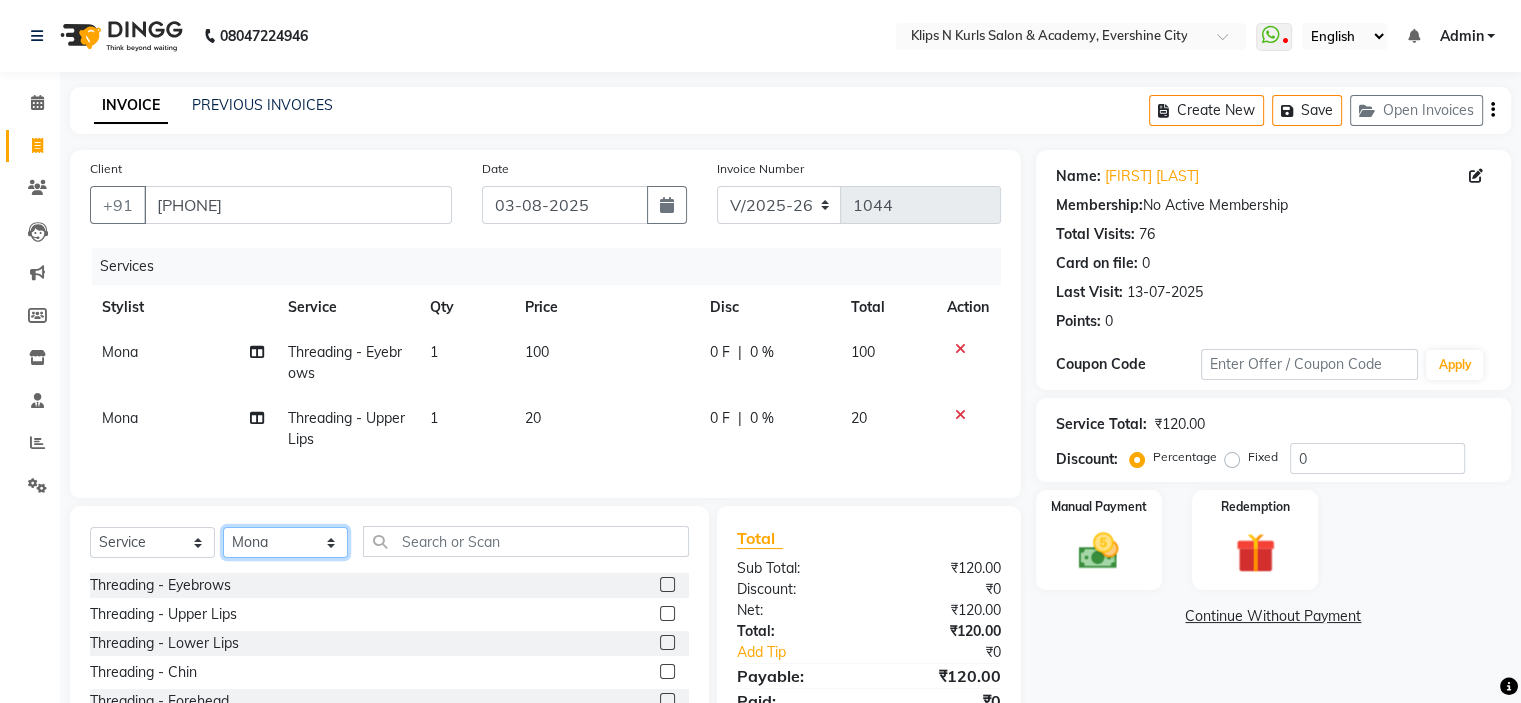 click on "Select Stylist Chandani Front Desk Ishika  Mona Neha Pooja Priya Smitha" 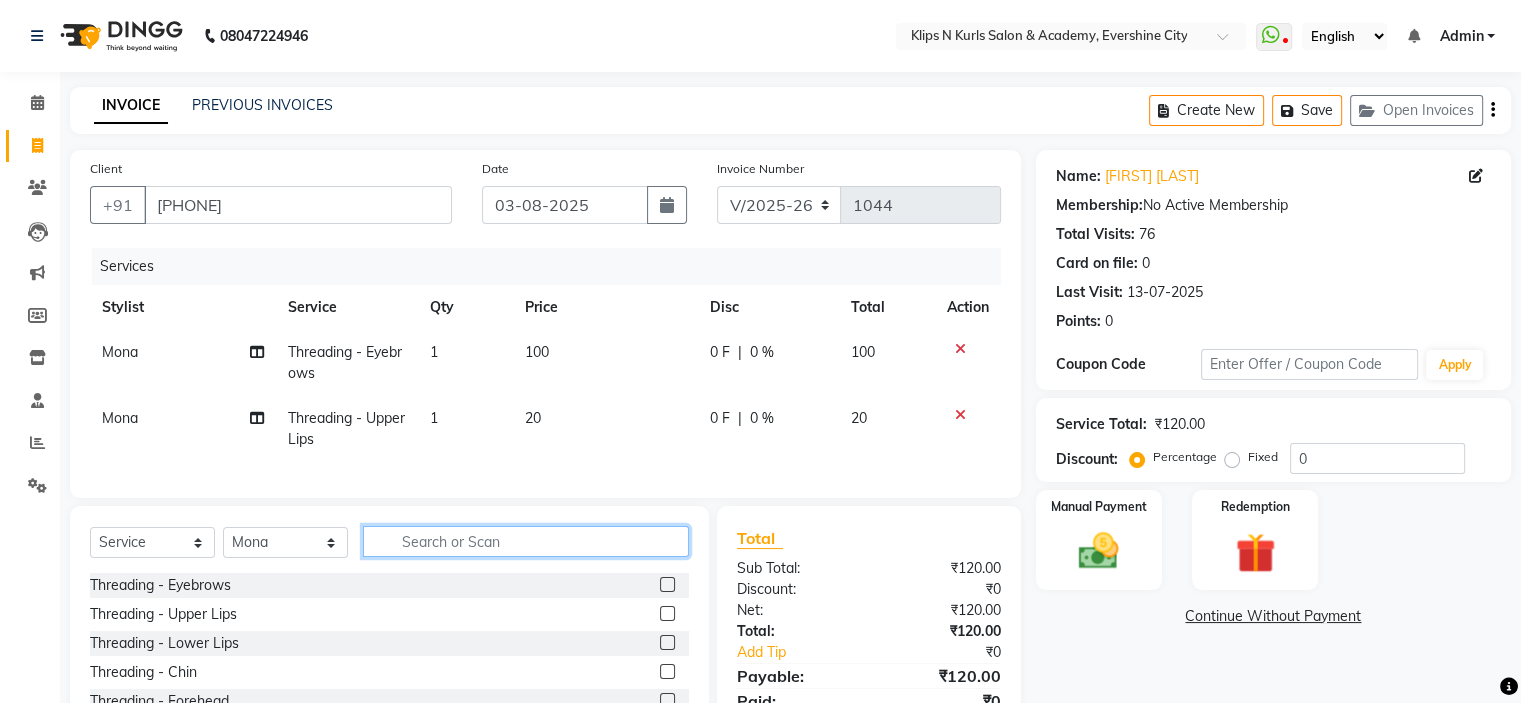 click 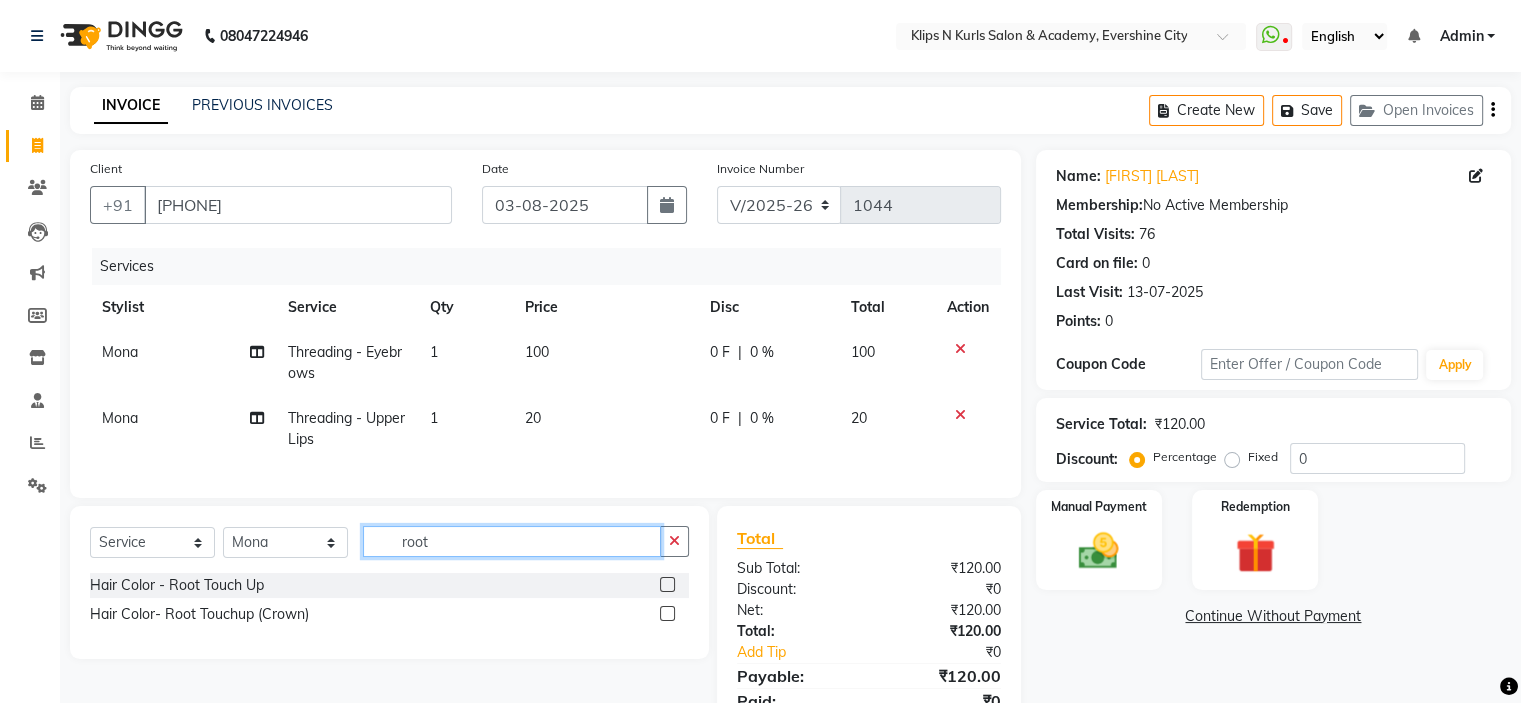 type on "root" 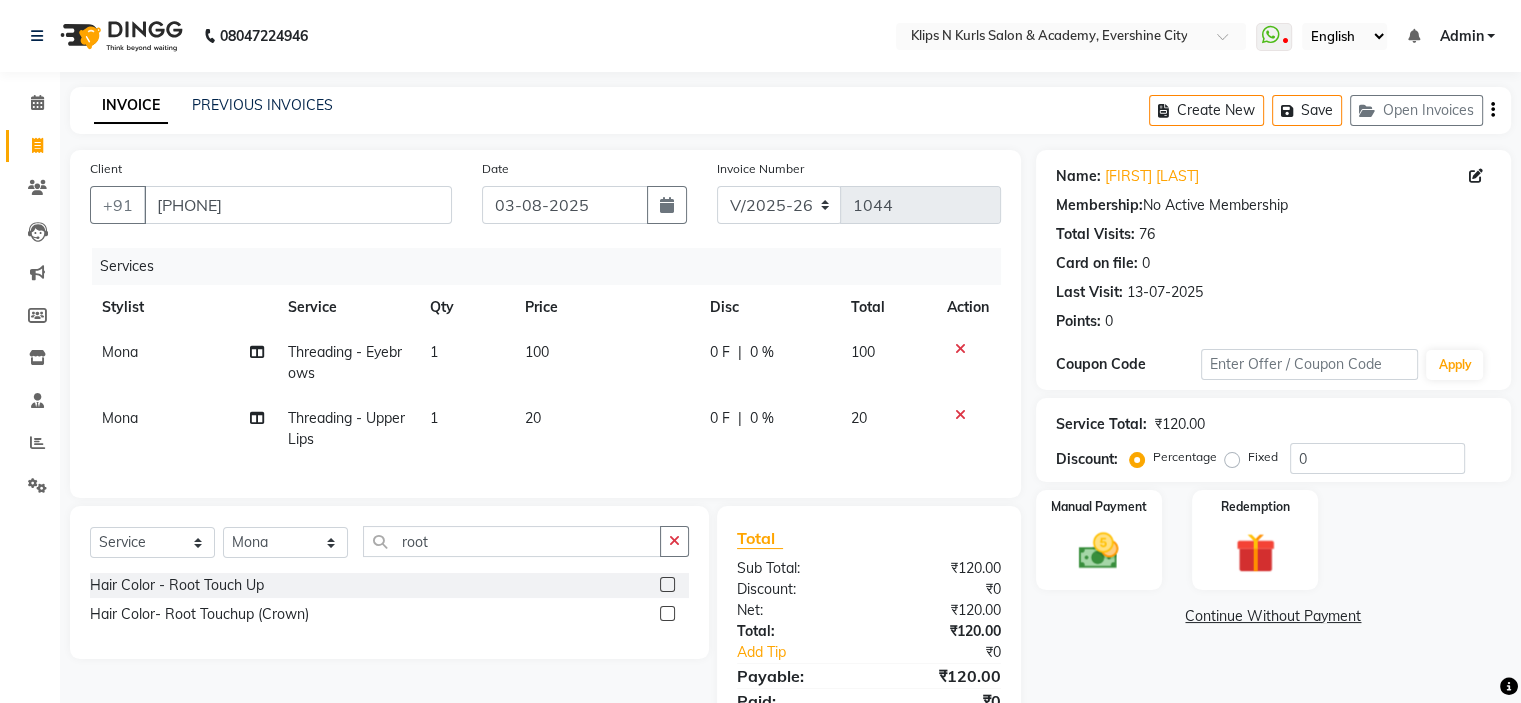 click 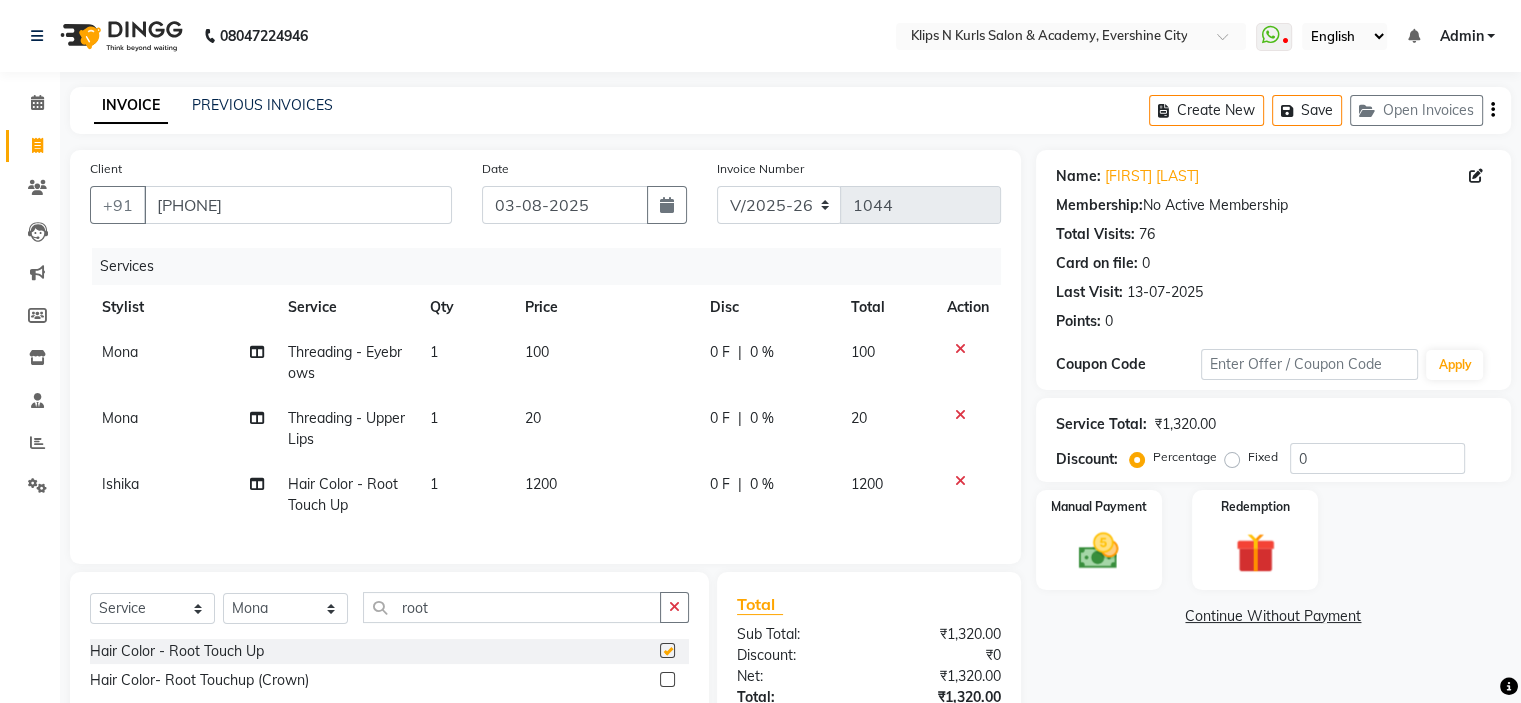 checkbox on "false" 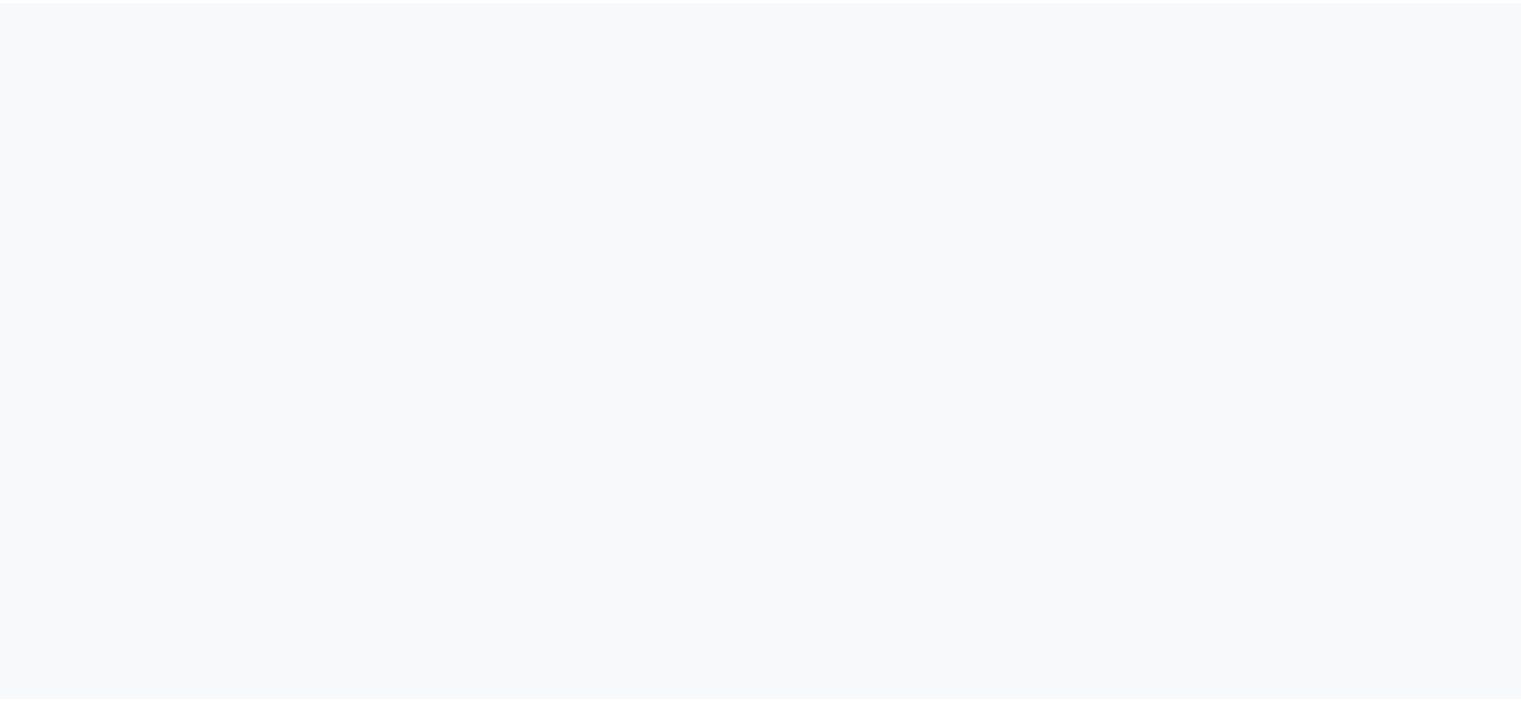 scroll, scrollTop: 0, scrollLeft: 0, axis: both 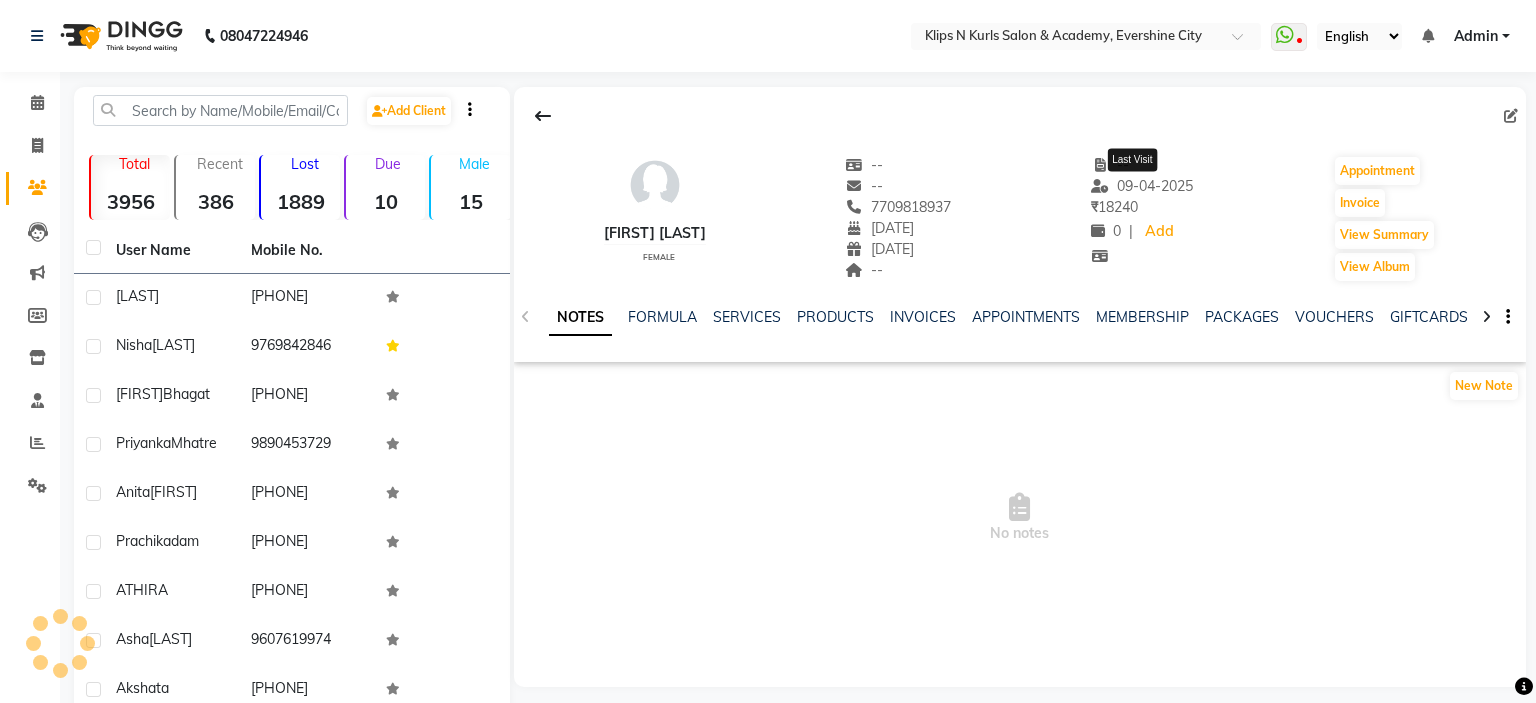 select on "en" 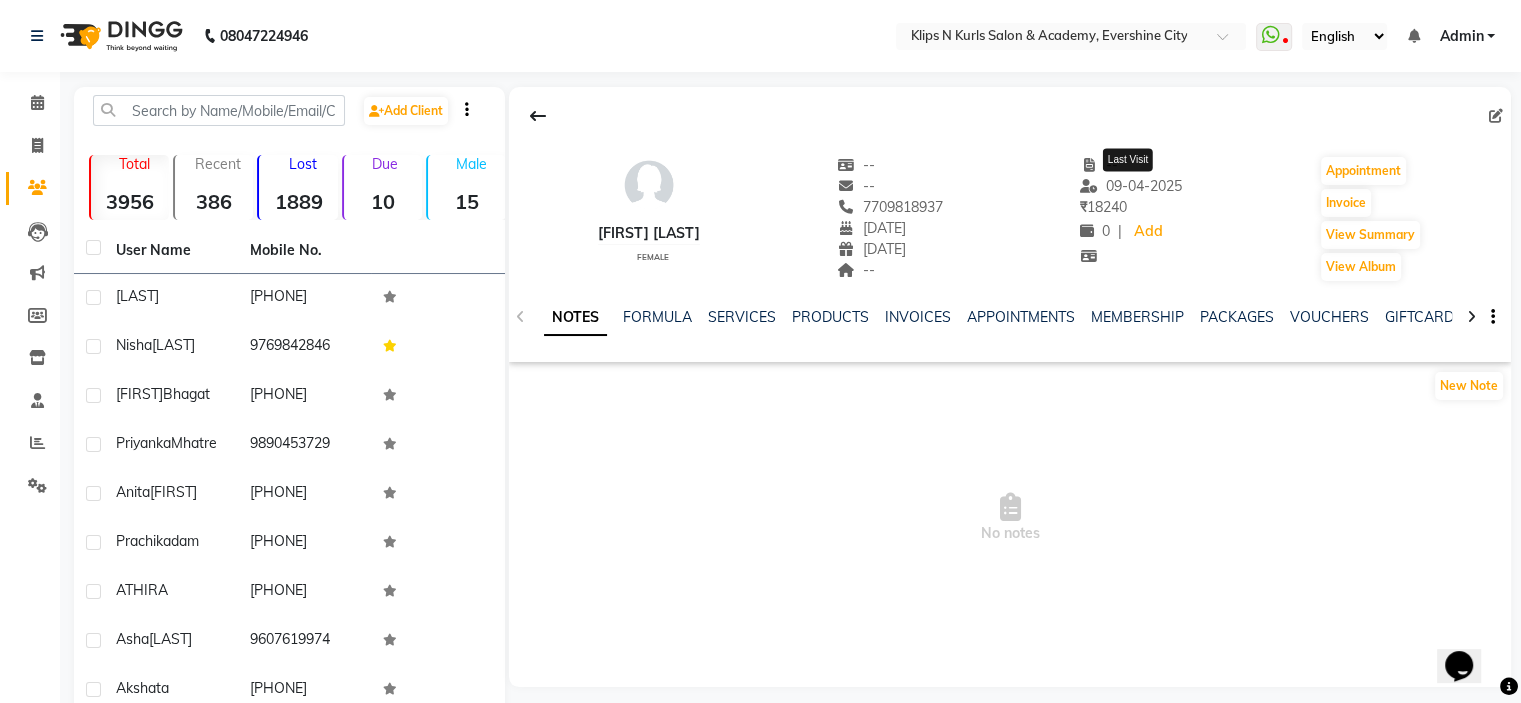 scroll, scrollTop: 0, scrollLeft: 0, axis: both 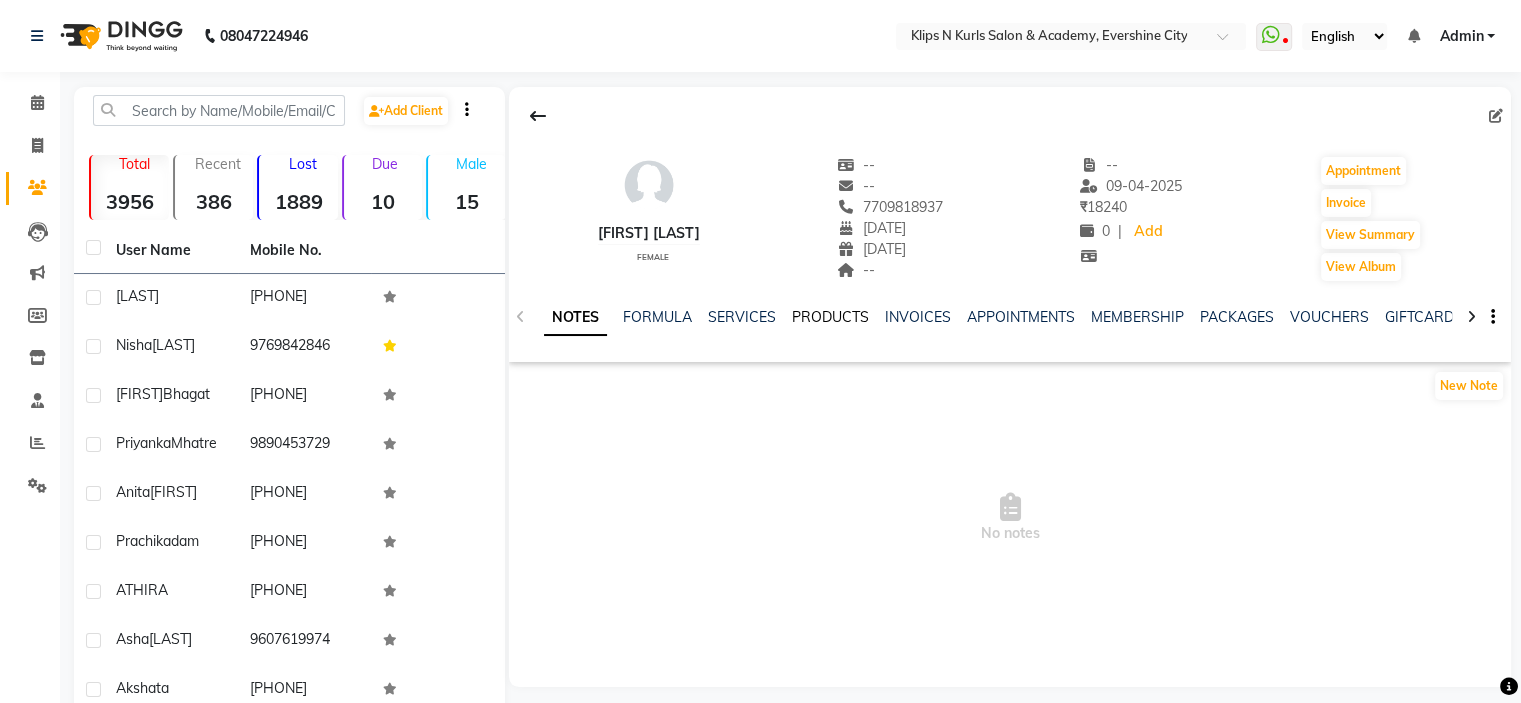 click on "PRODUCTS" 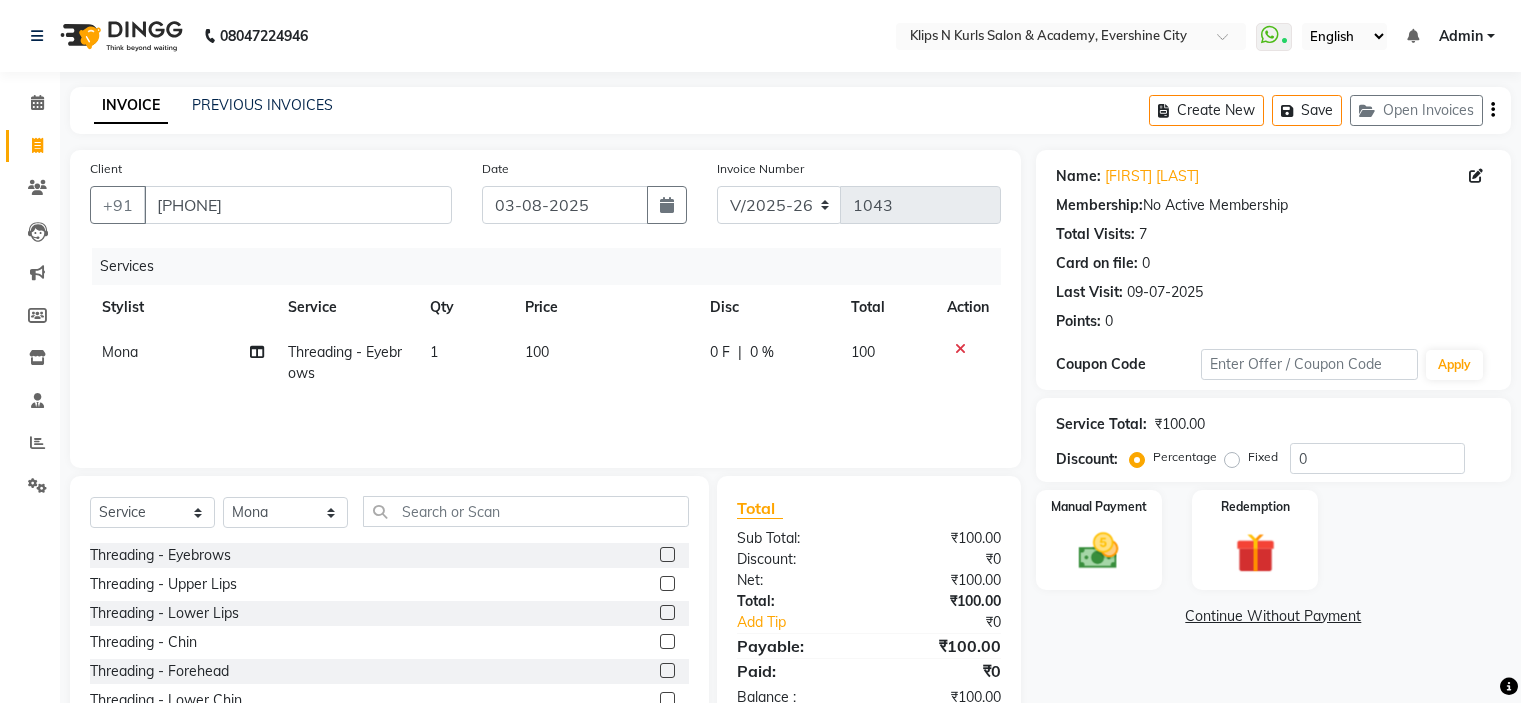 select on "124" 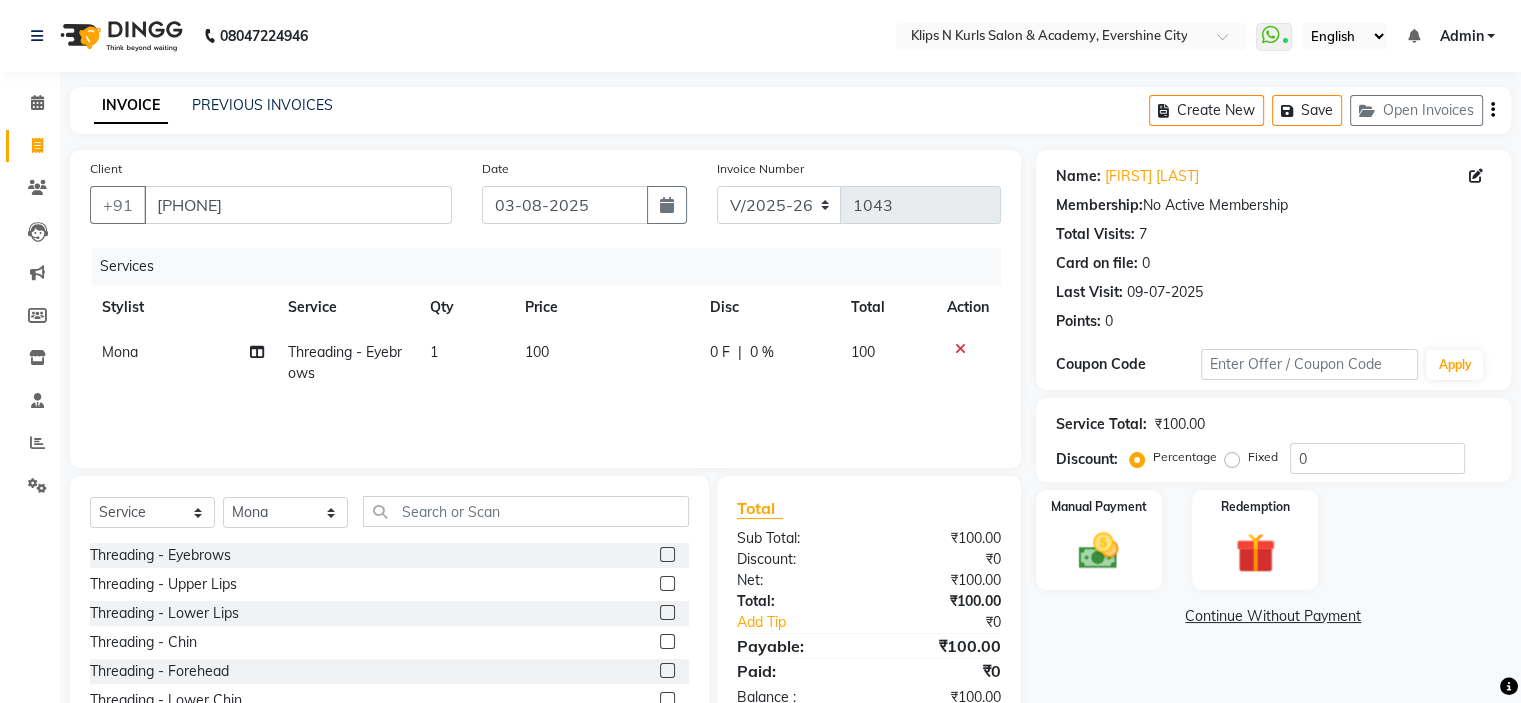 scroll, scrollTop: 0, scrollLeft: 0, axis: both 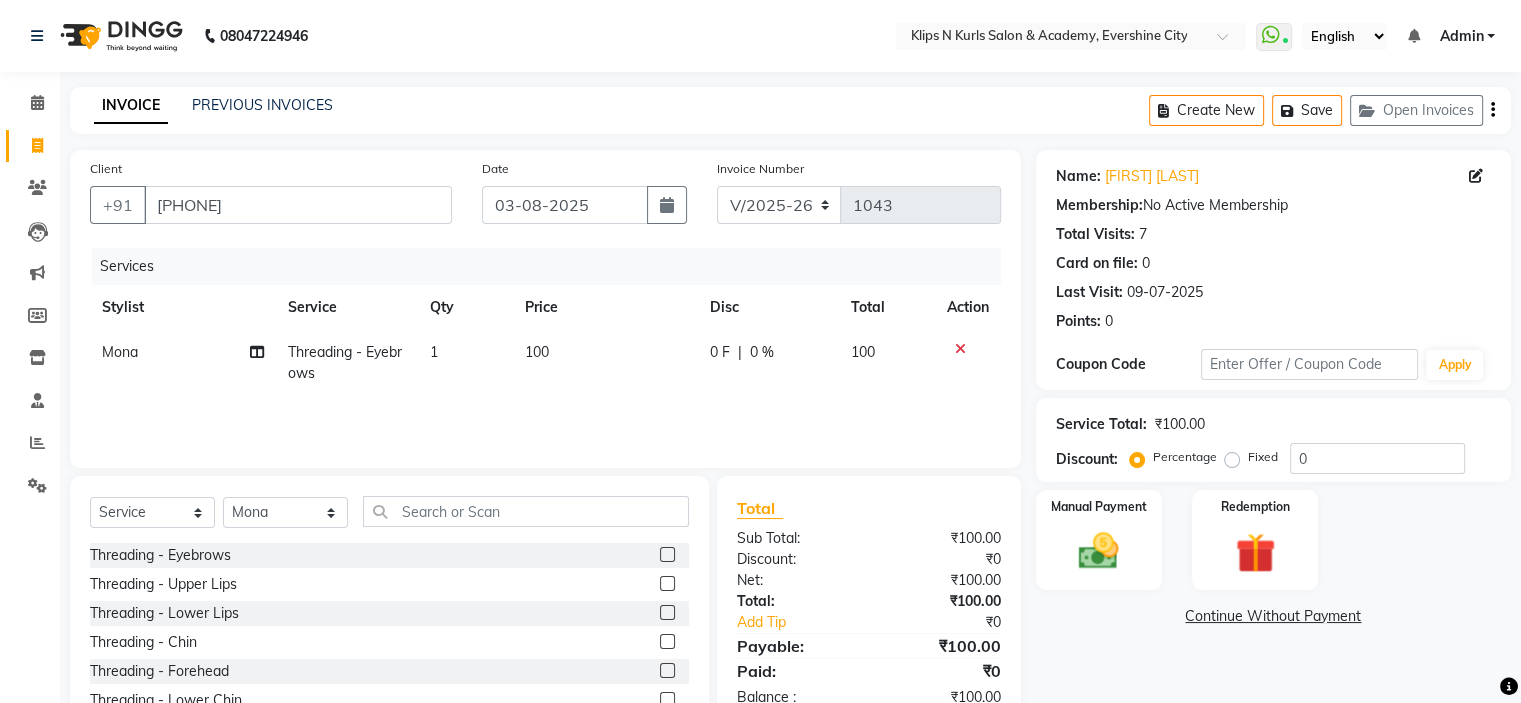 click 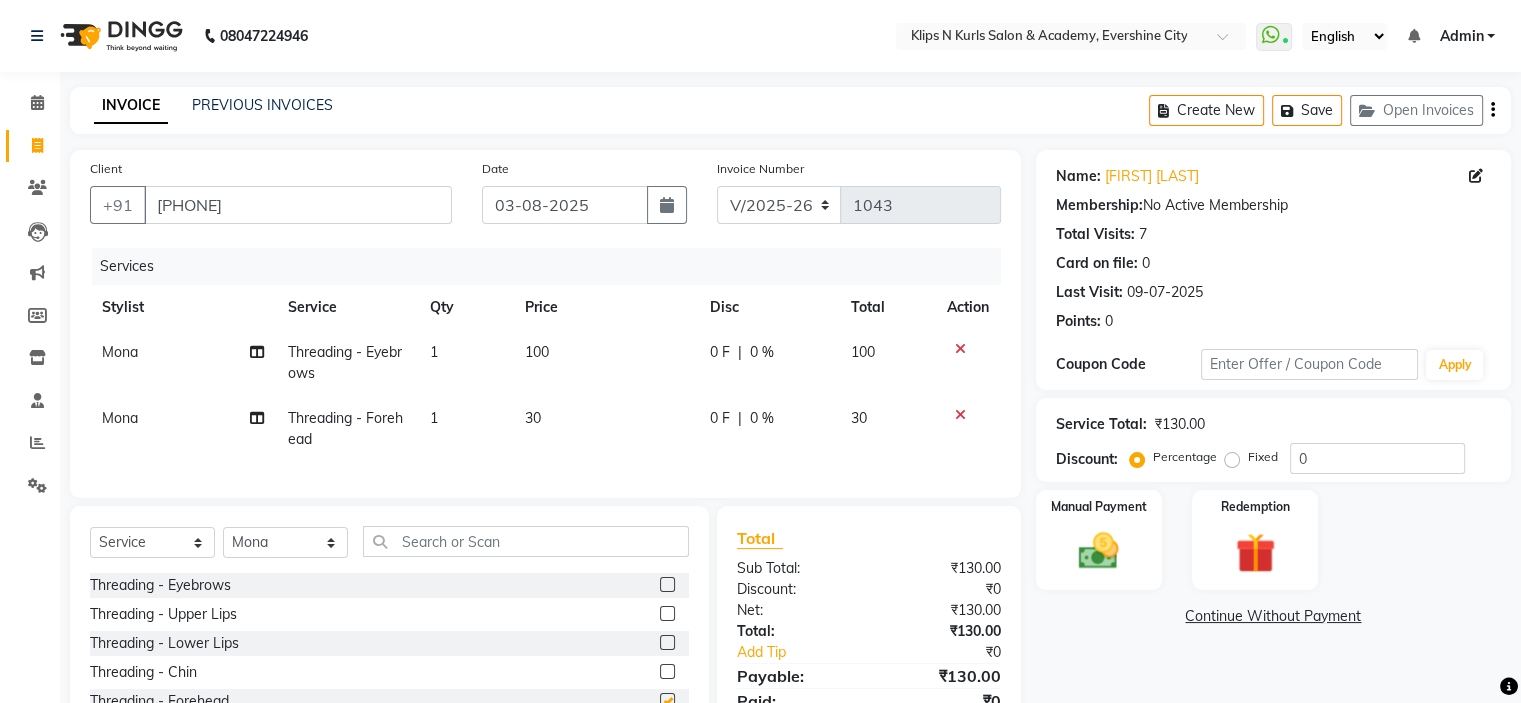 checkbox on "false" 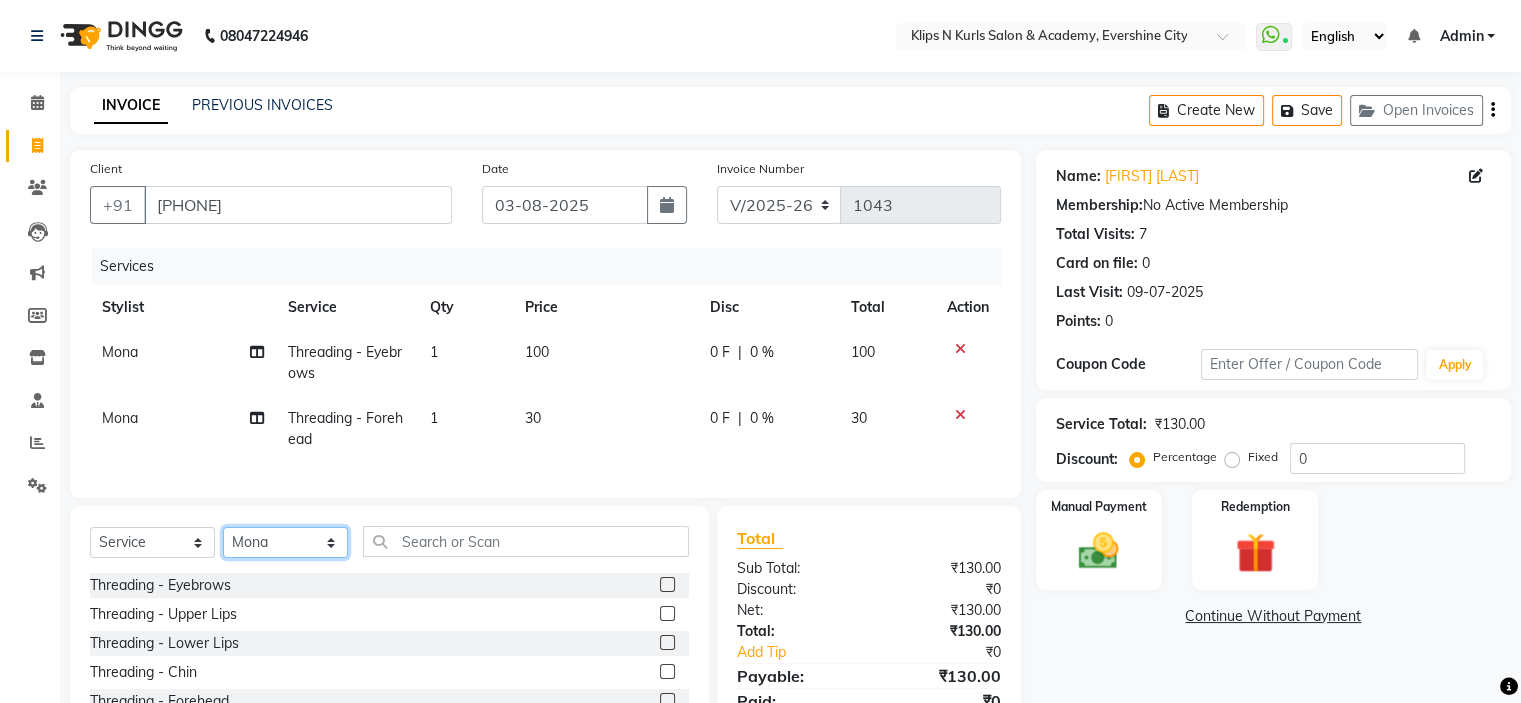 click on "Select Stylist Chandani Front Desk Ishika  Mona Neha Pooja Priya Smitha" 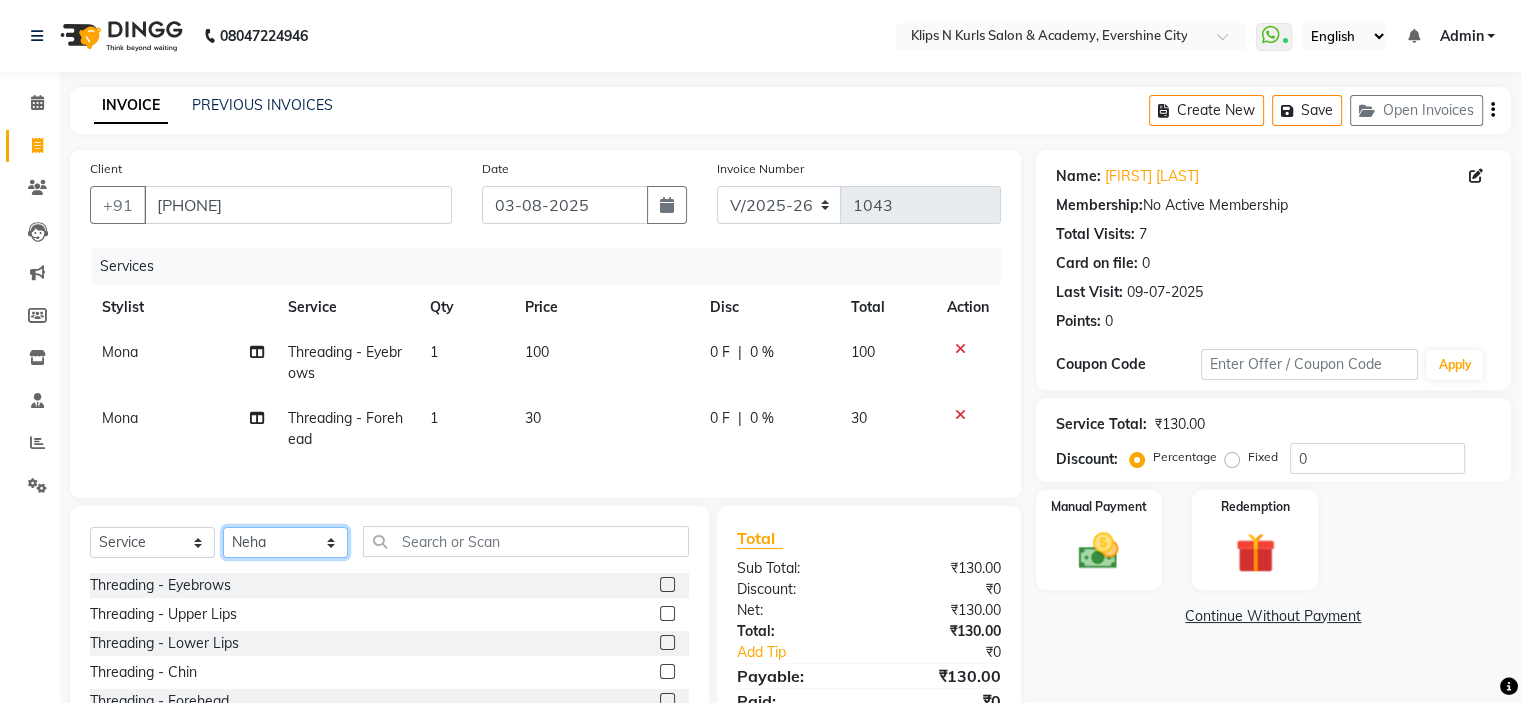 click on "Select Stylist Chandani Front Desk Ishika  Mona Neha Pooja Priya Smitha" 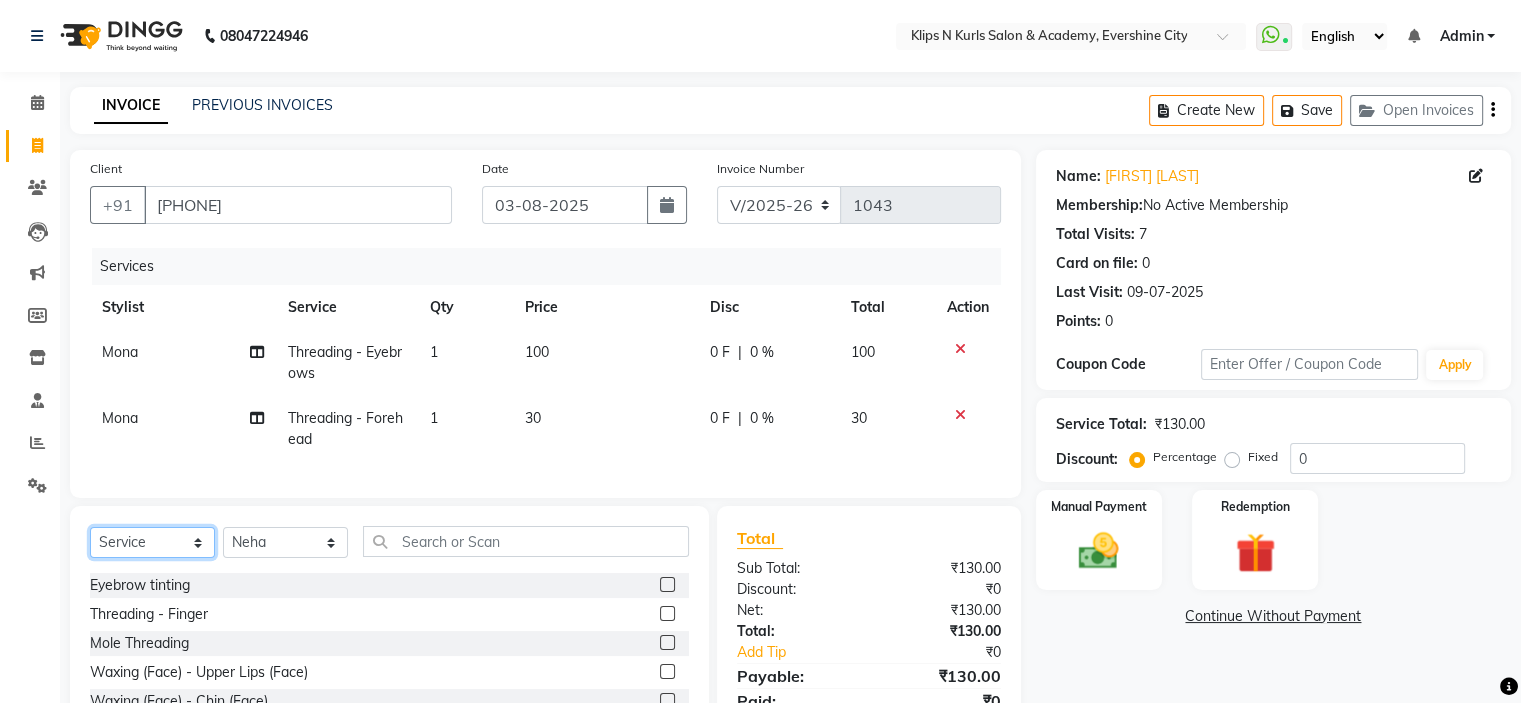 click on "Select  Service  Product  Membership  Package Voucher Prepaid Gift Card" 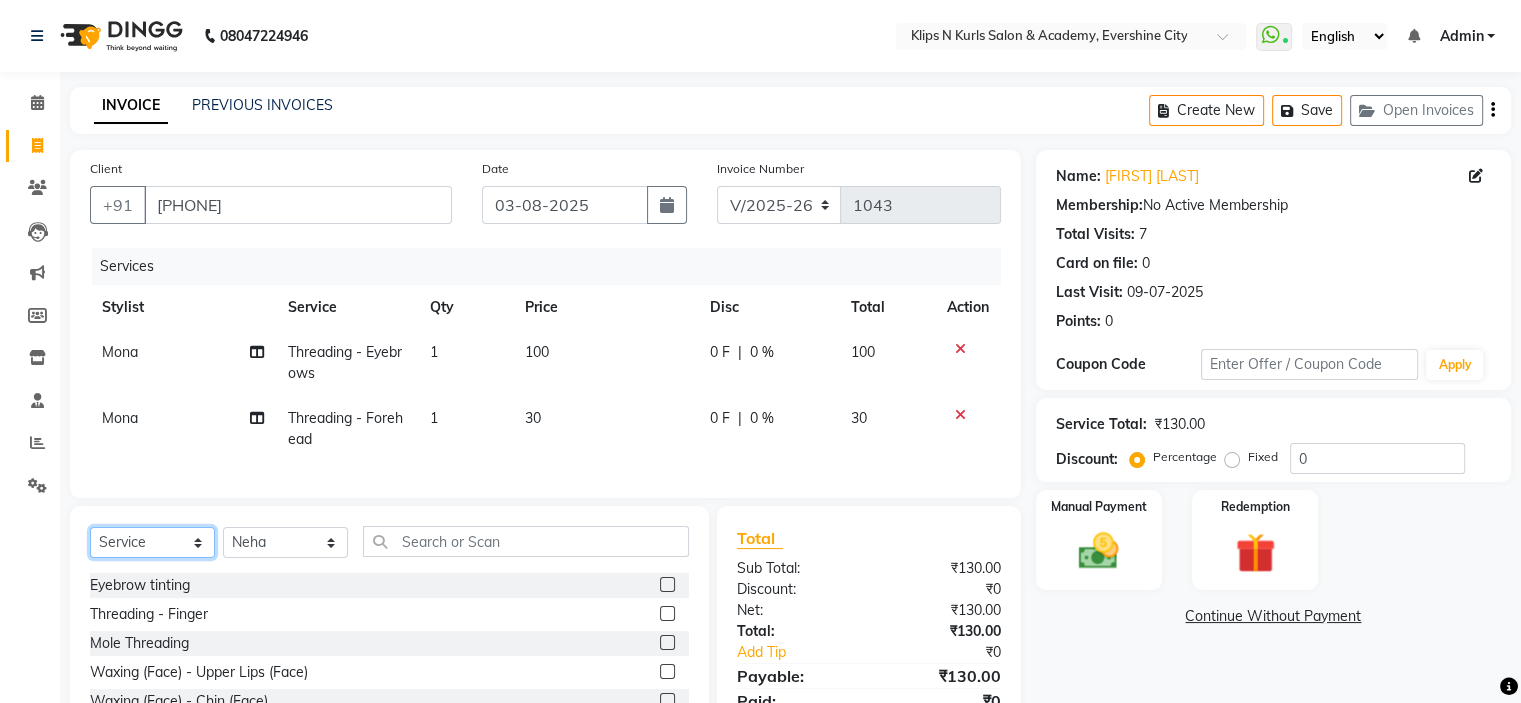 select on "product" 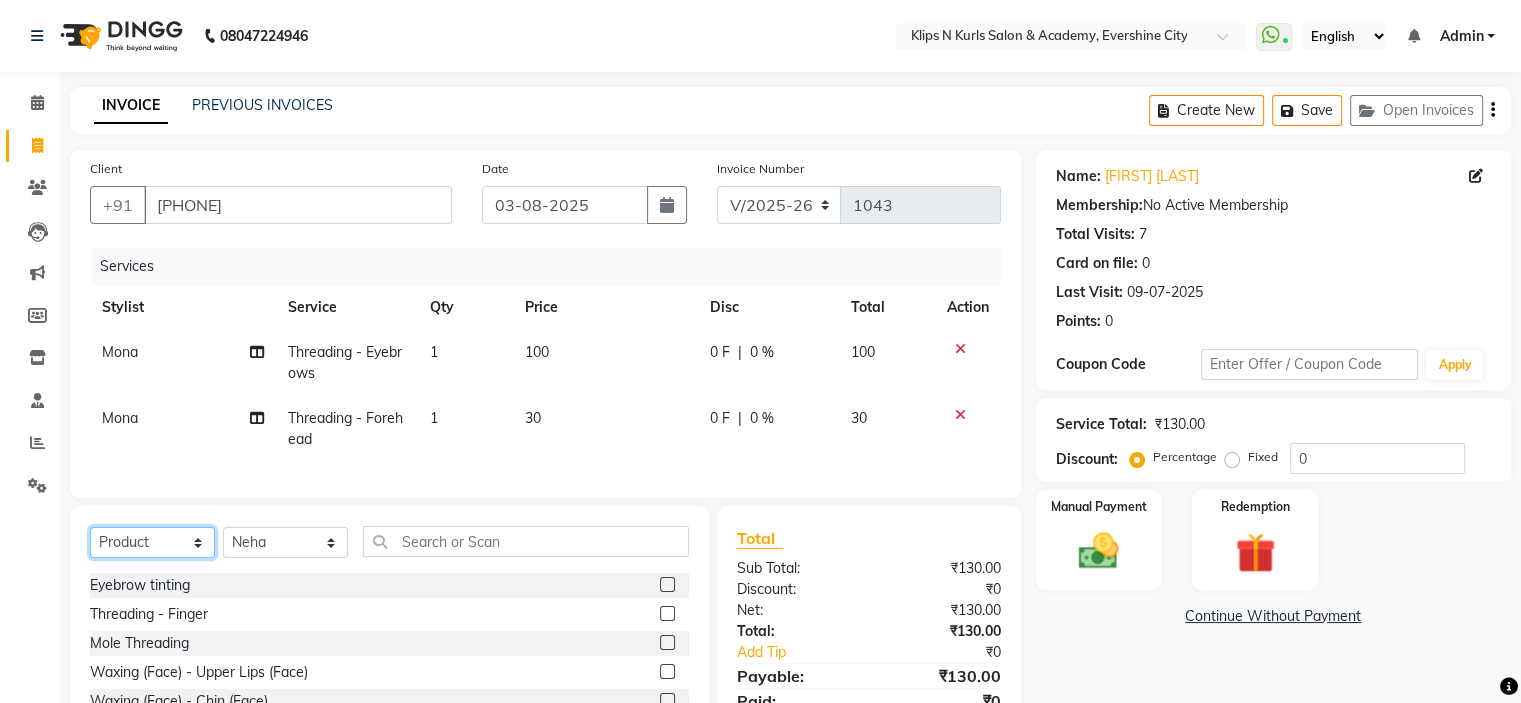click on "Select  Service  Product  Membership  Package Voucher Prepaid Gift Card" 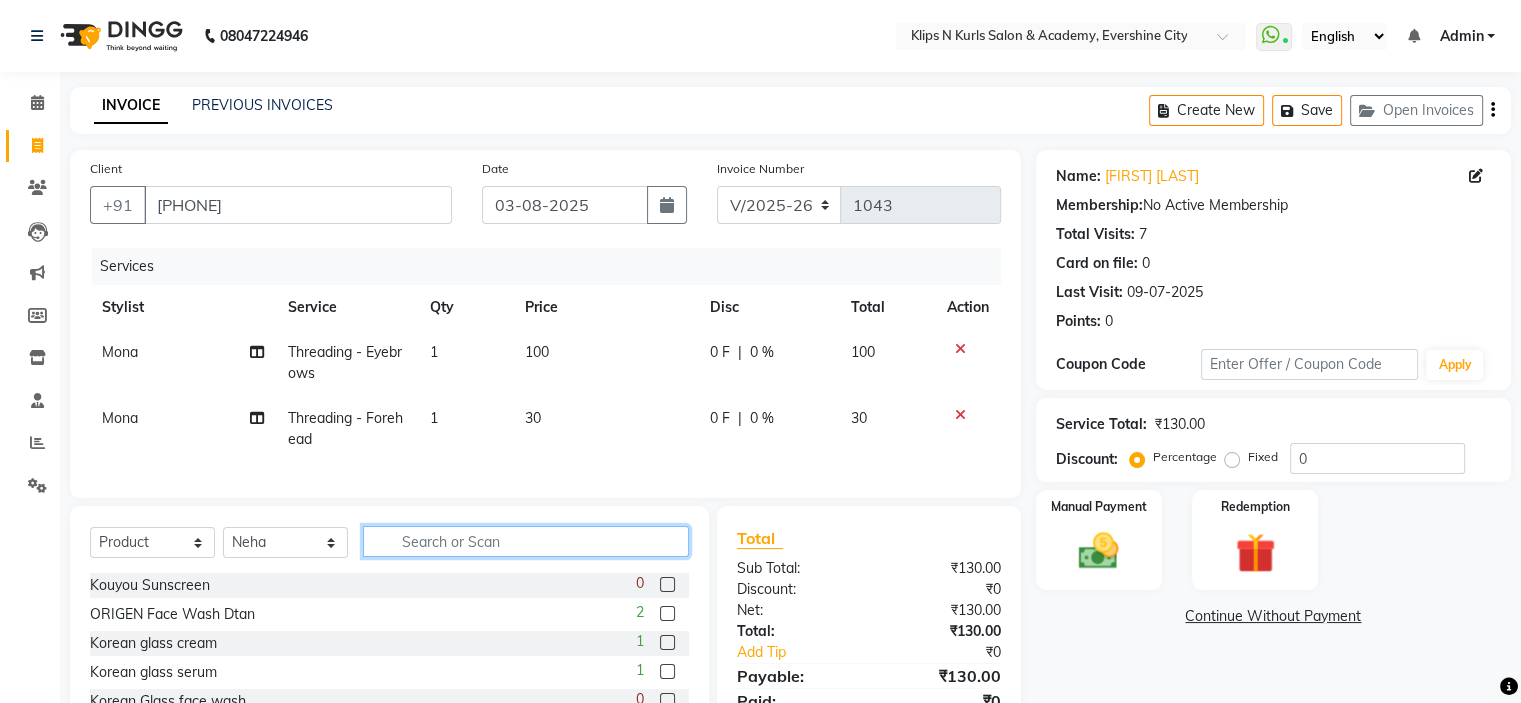 click 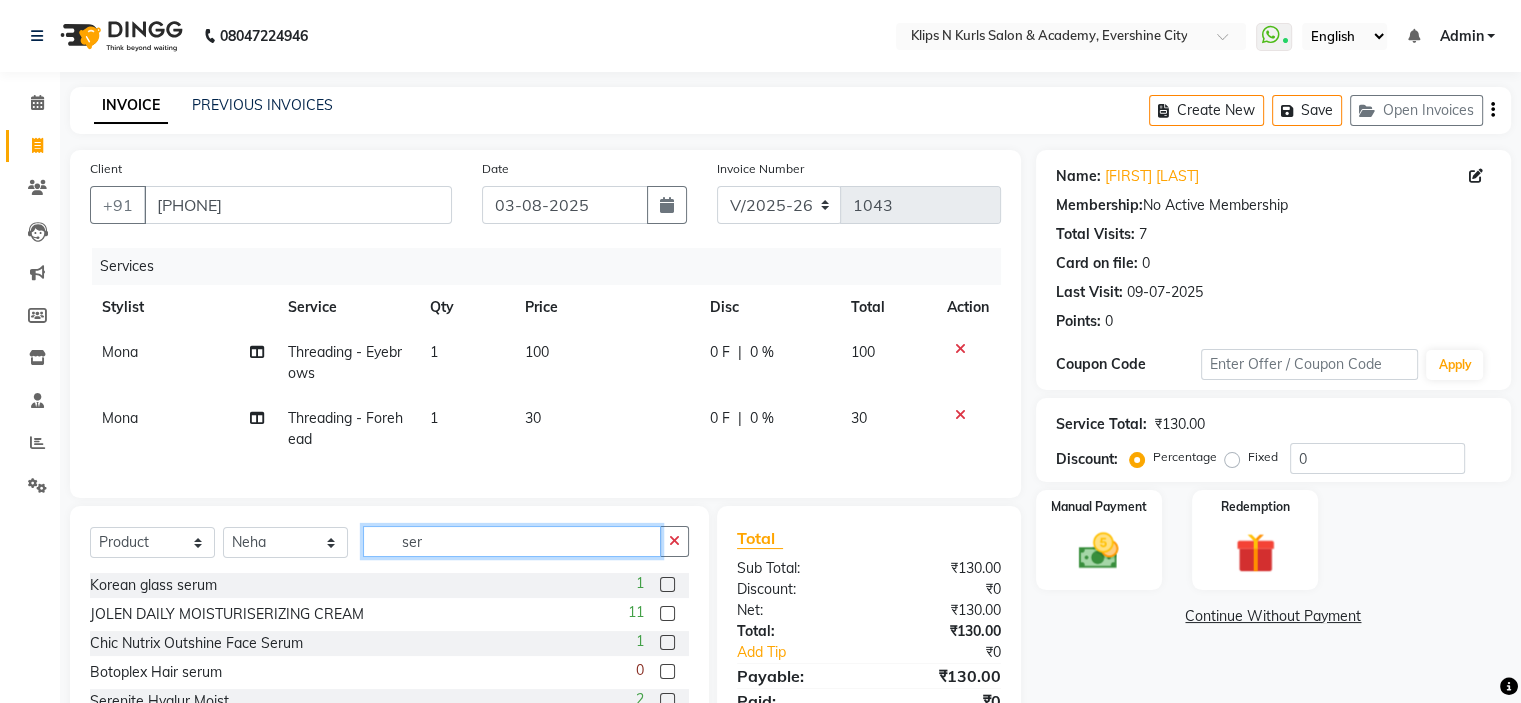scroll, scrollTop: 144, scrollLeft: 0, axis: vertical 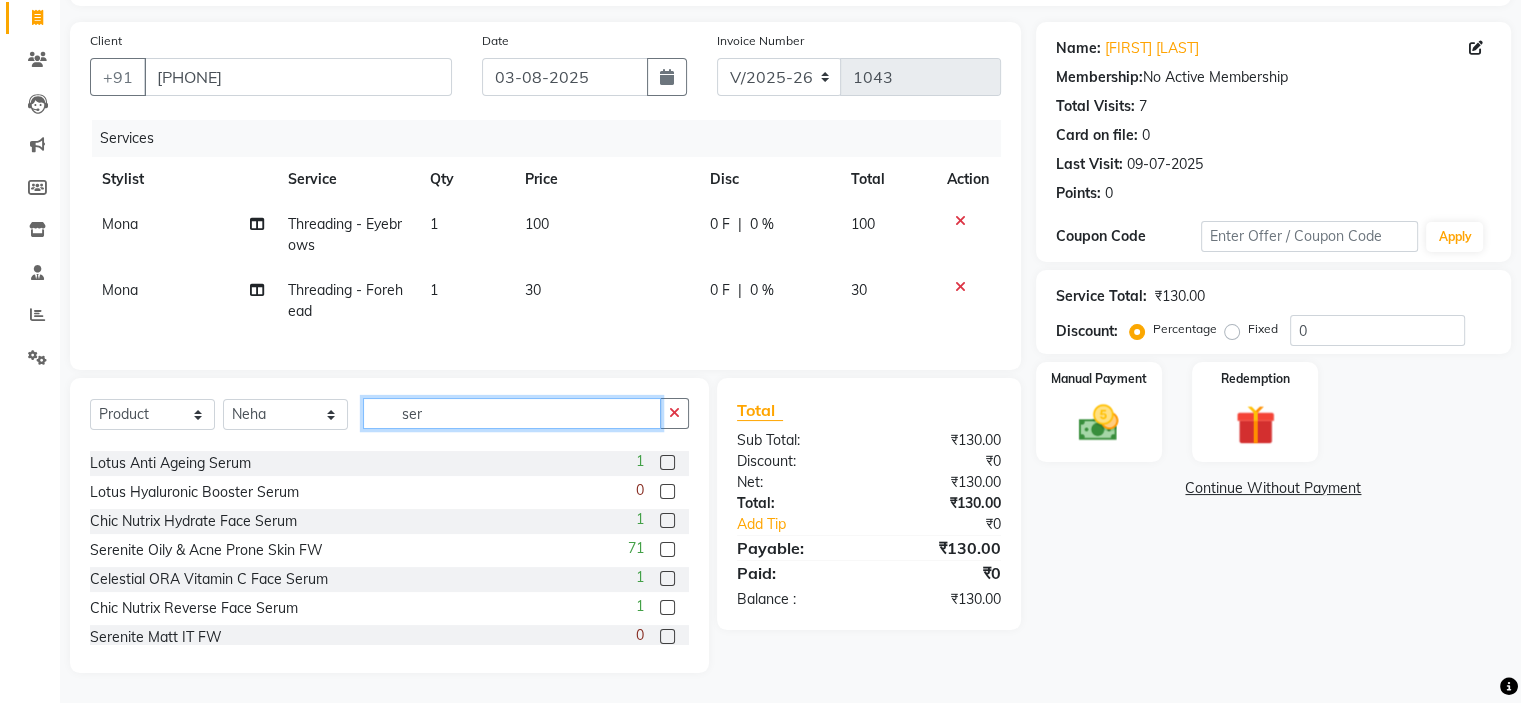 type on "ser" 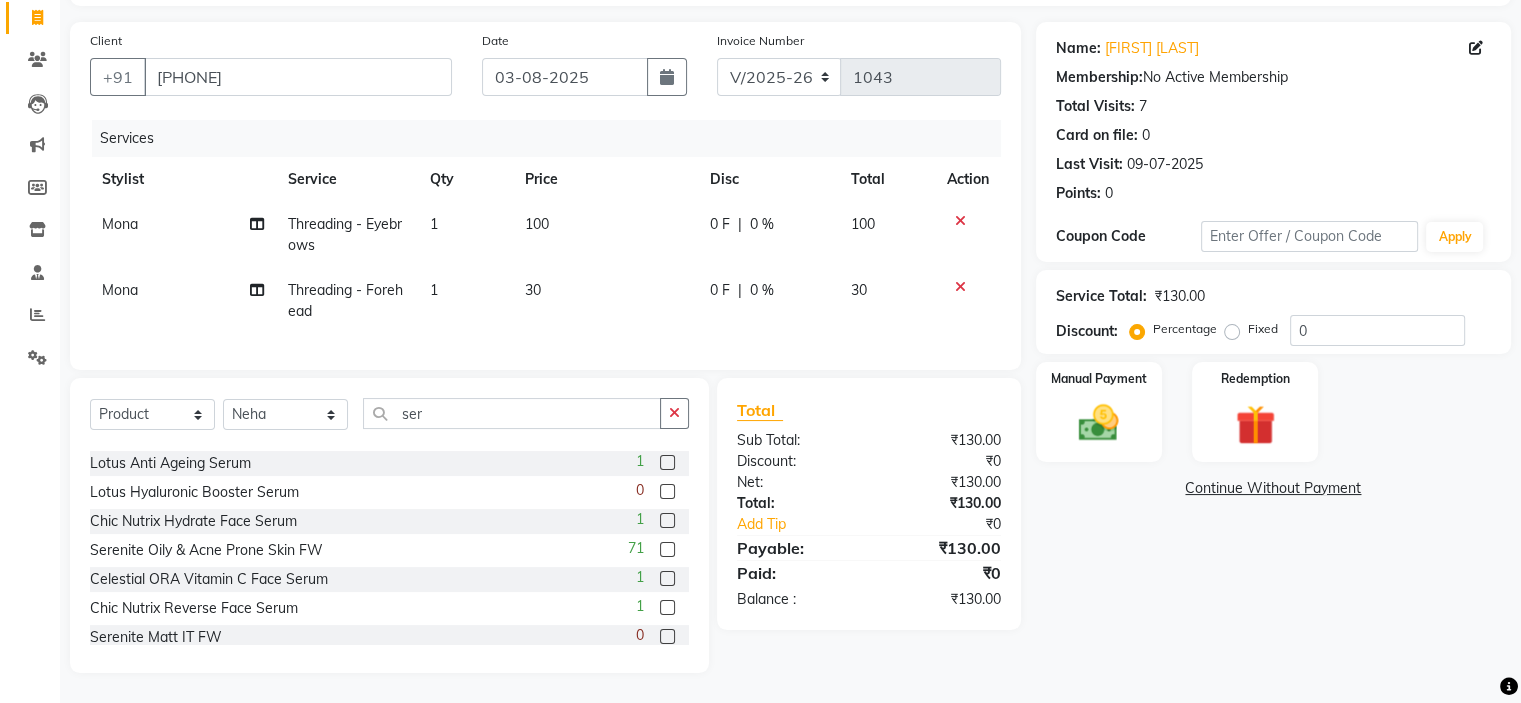 click 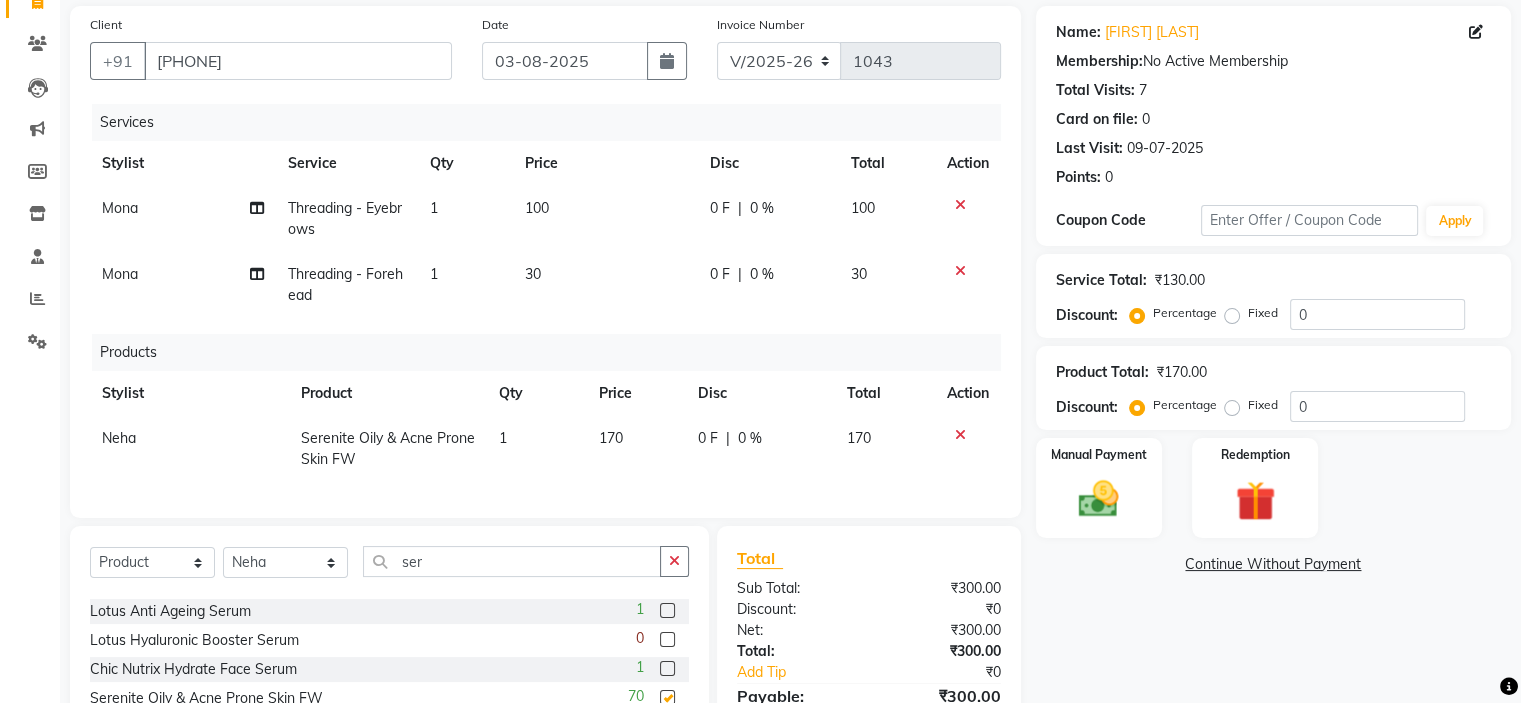 checkbox on "false" 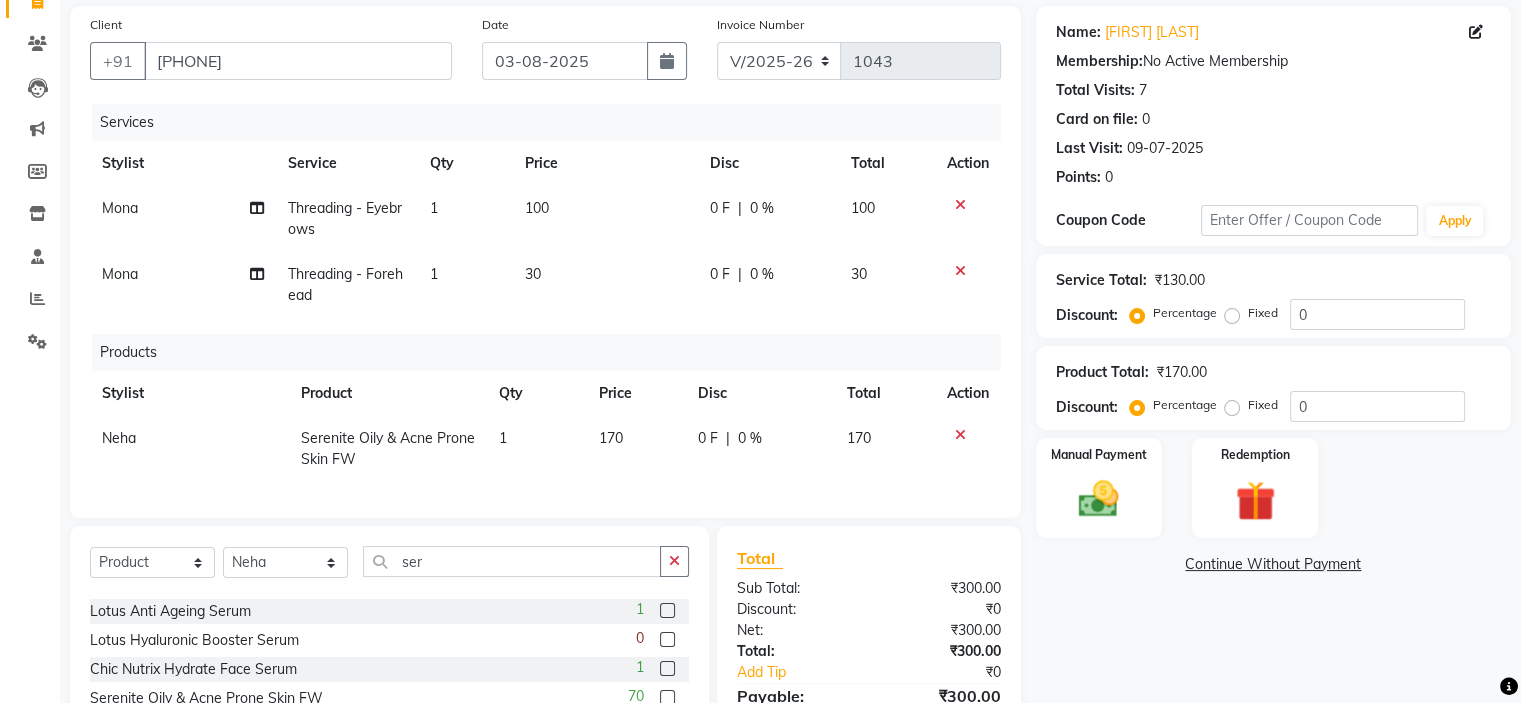 scroll, scrollTop: 308, scrollLeft: 0, axis: vertical 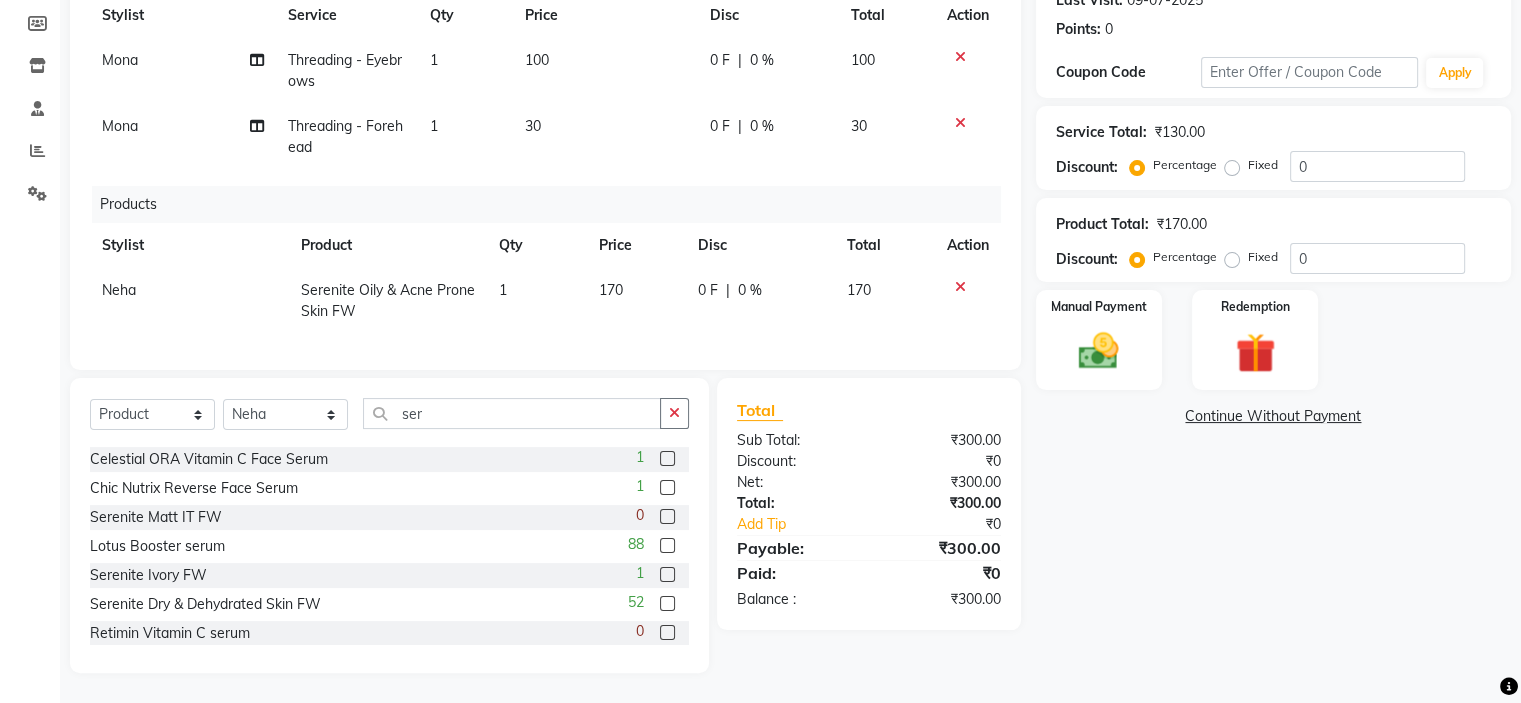 click 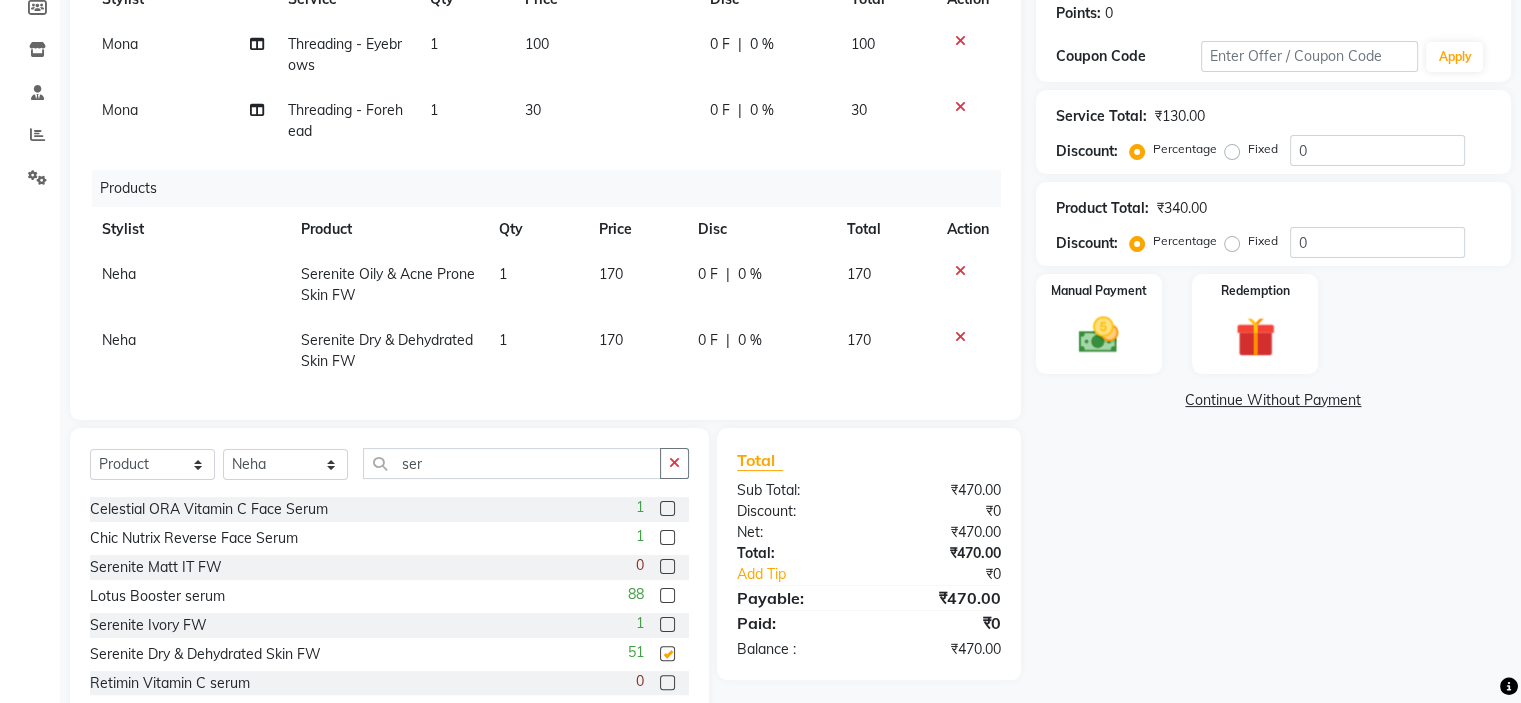 checkbox on "false" 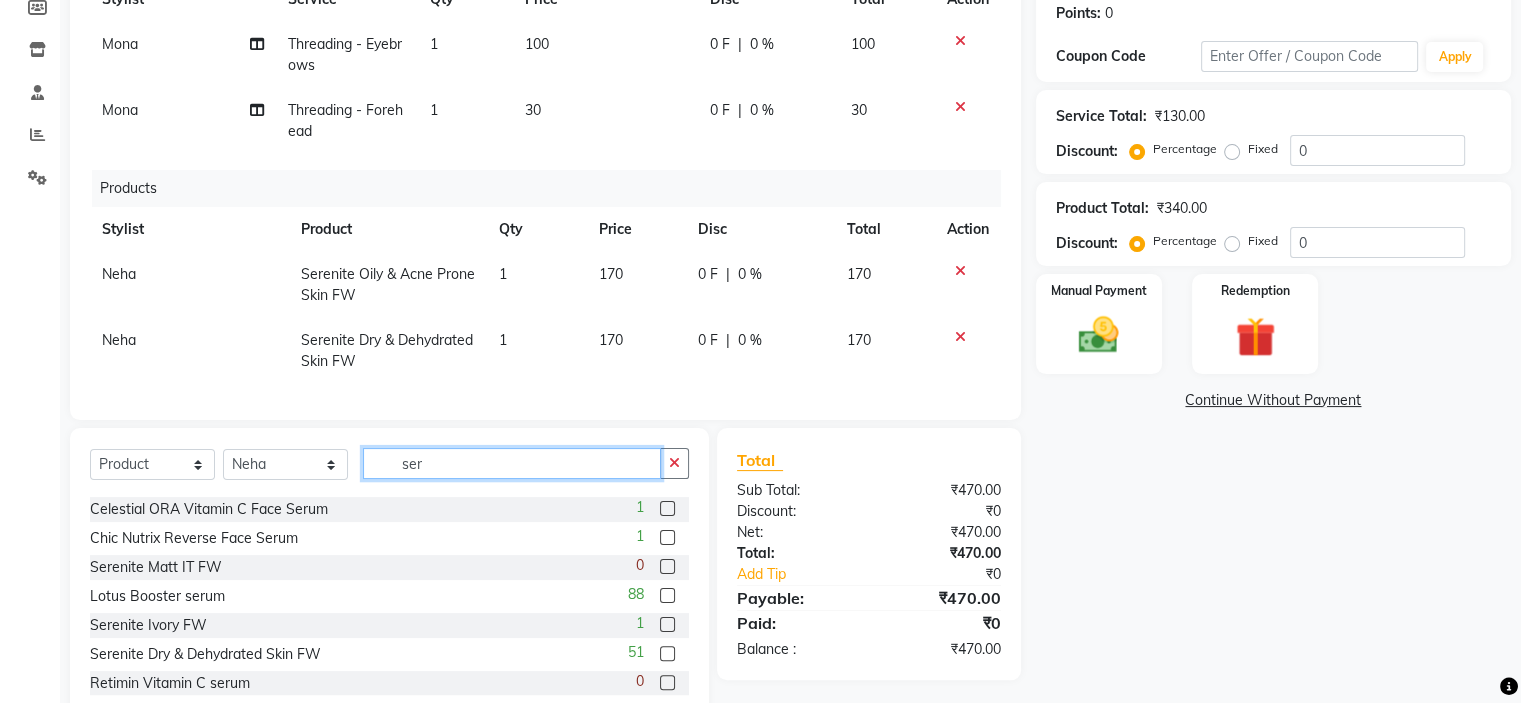 click on "ser" 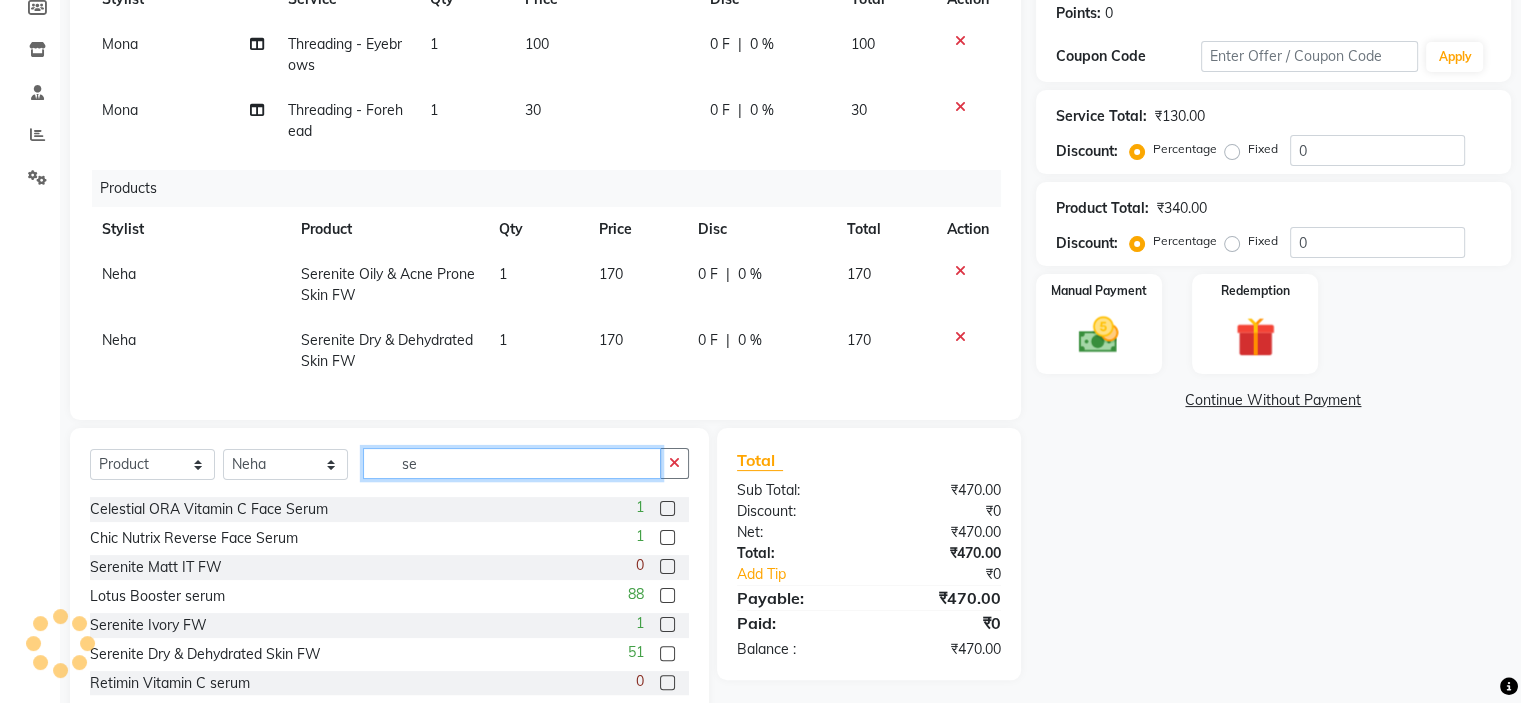type on "s" 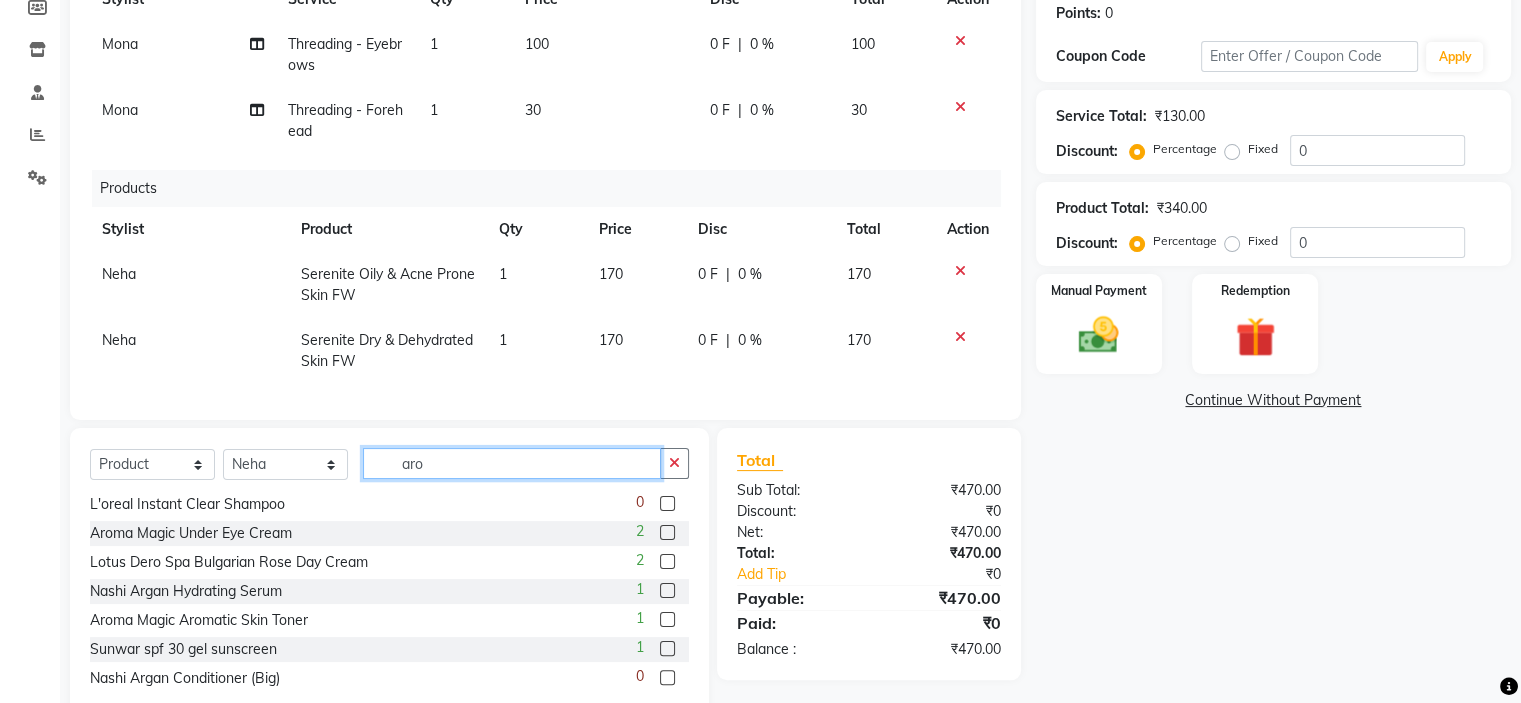 scroll, scrollTop: 0, scrollLeft: 0, axis: both 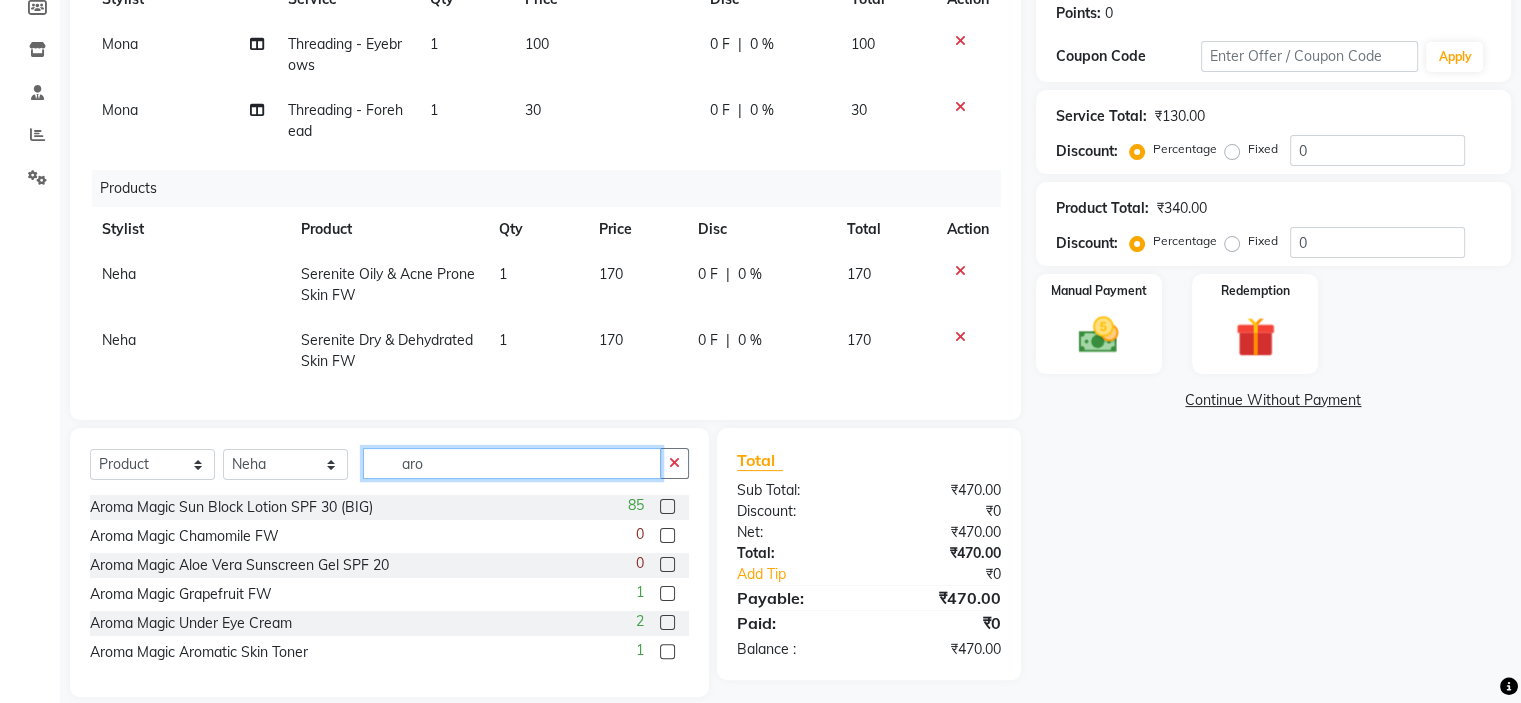type on "aro" 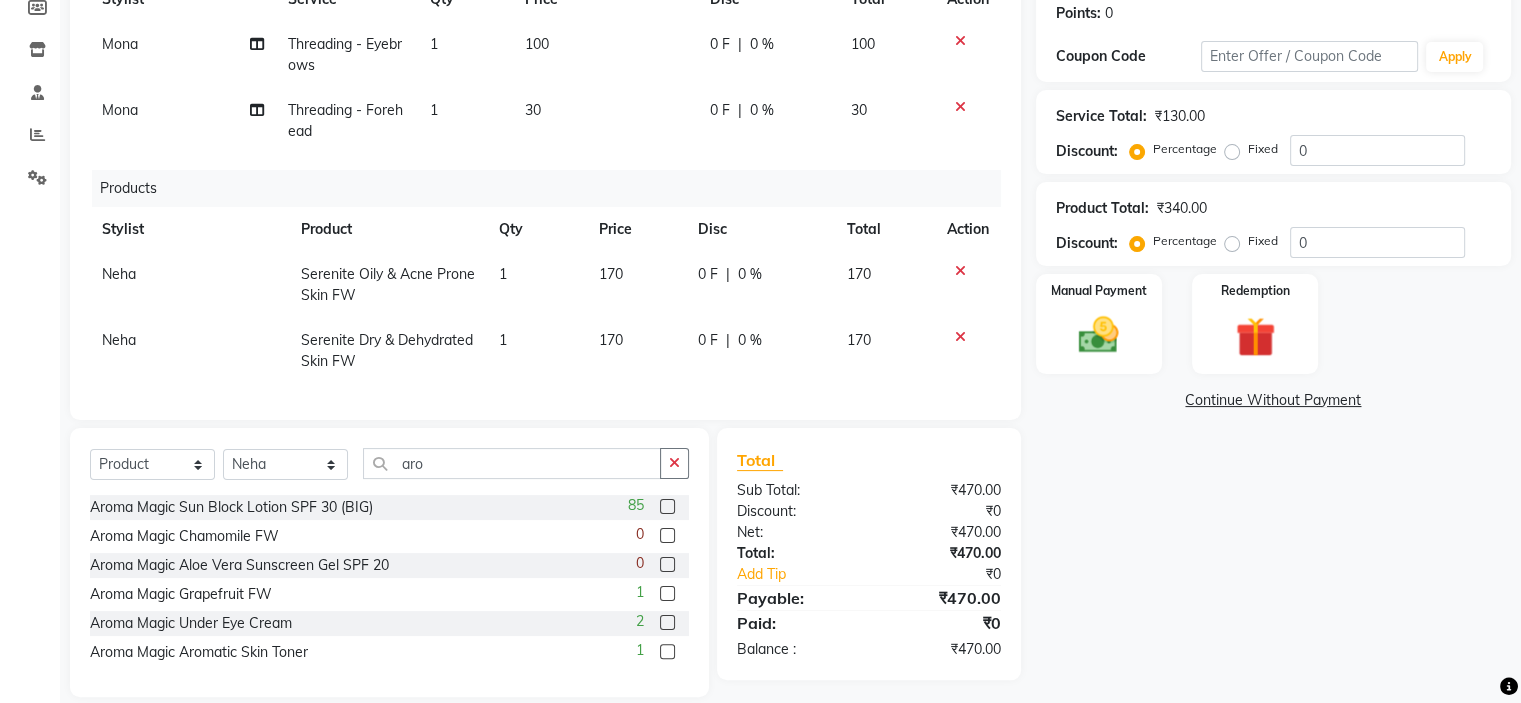click 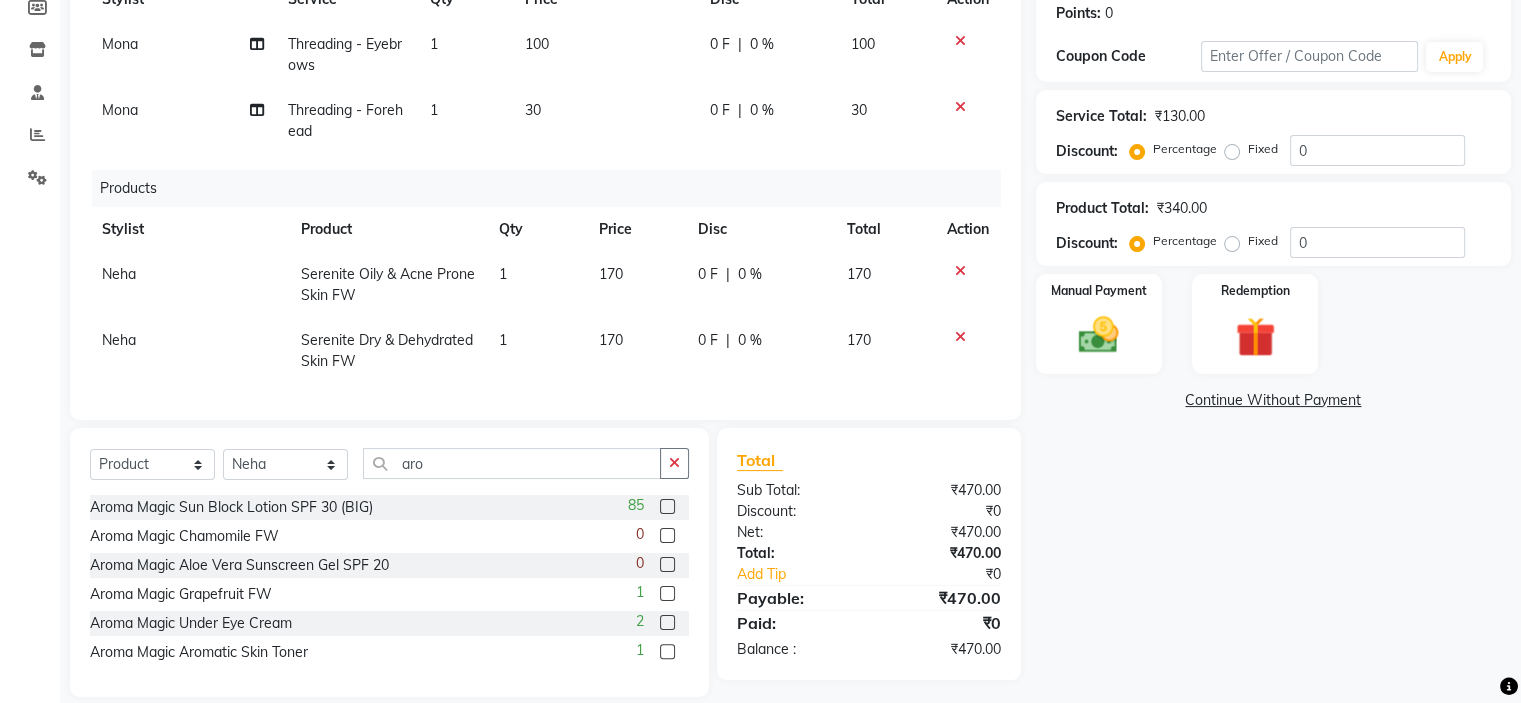 click at bounding box center [666, 507] 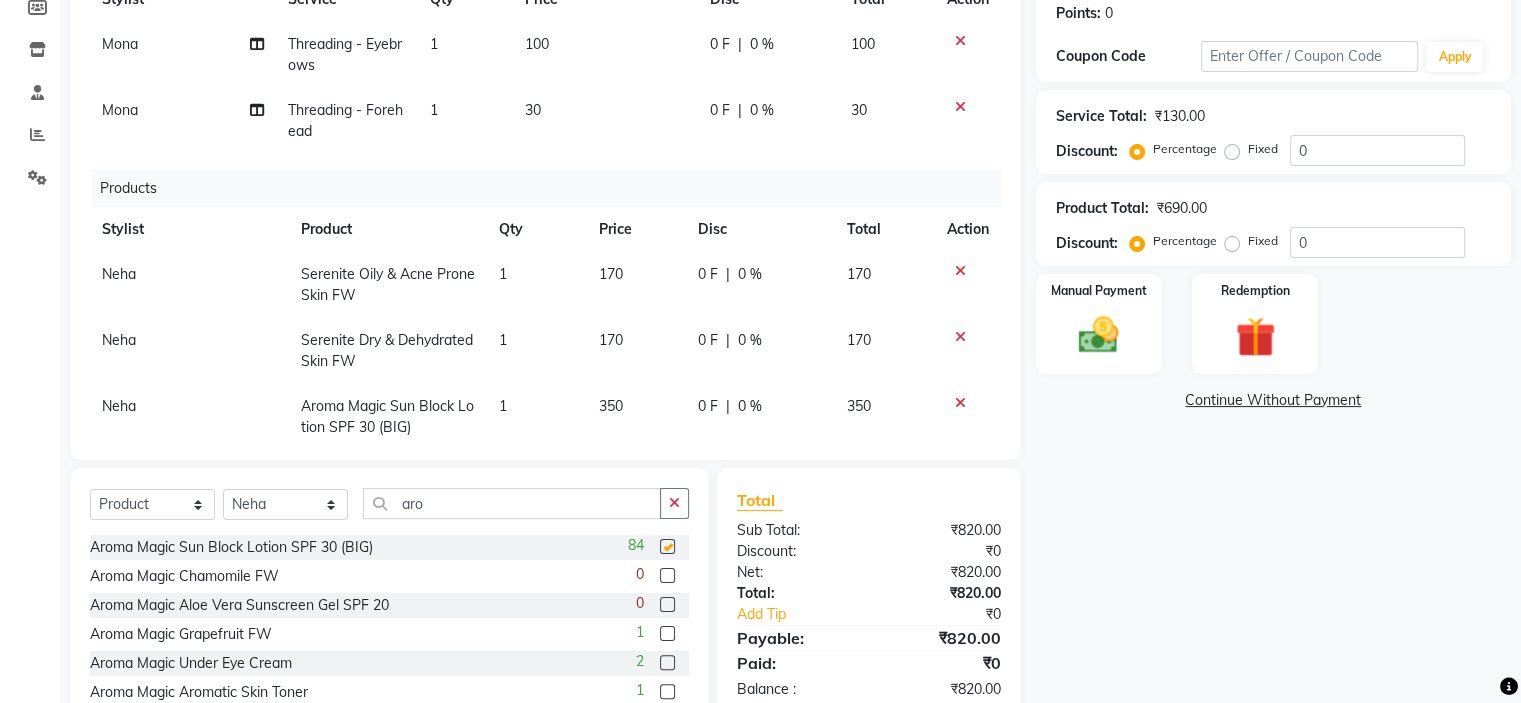 checkbox on "false" 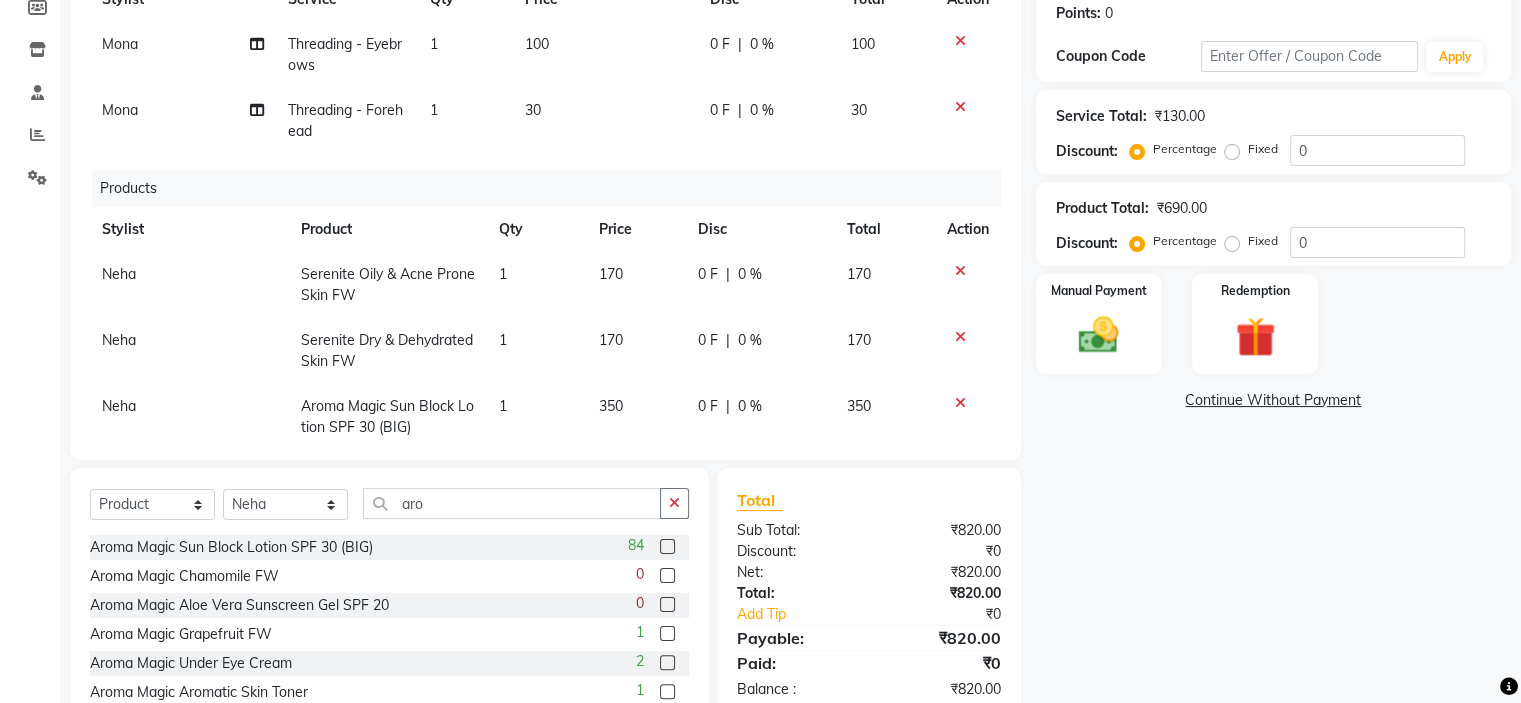 scroll, scrollTop: 41, scrollLeft: 0, axis: vertical 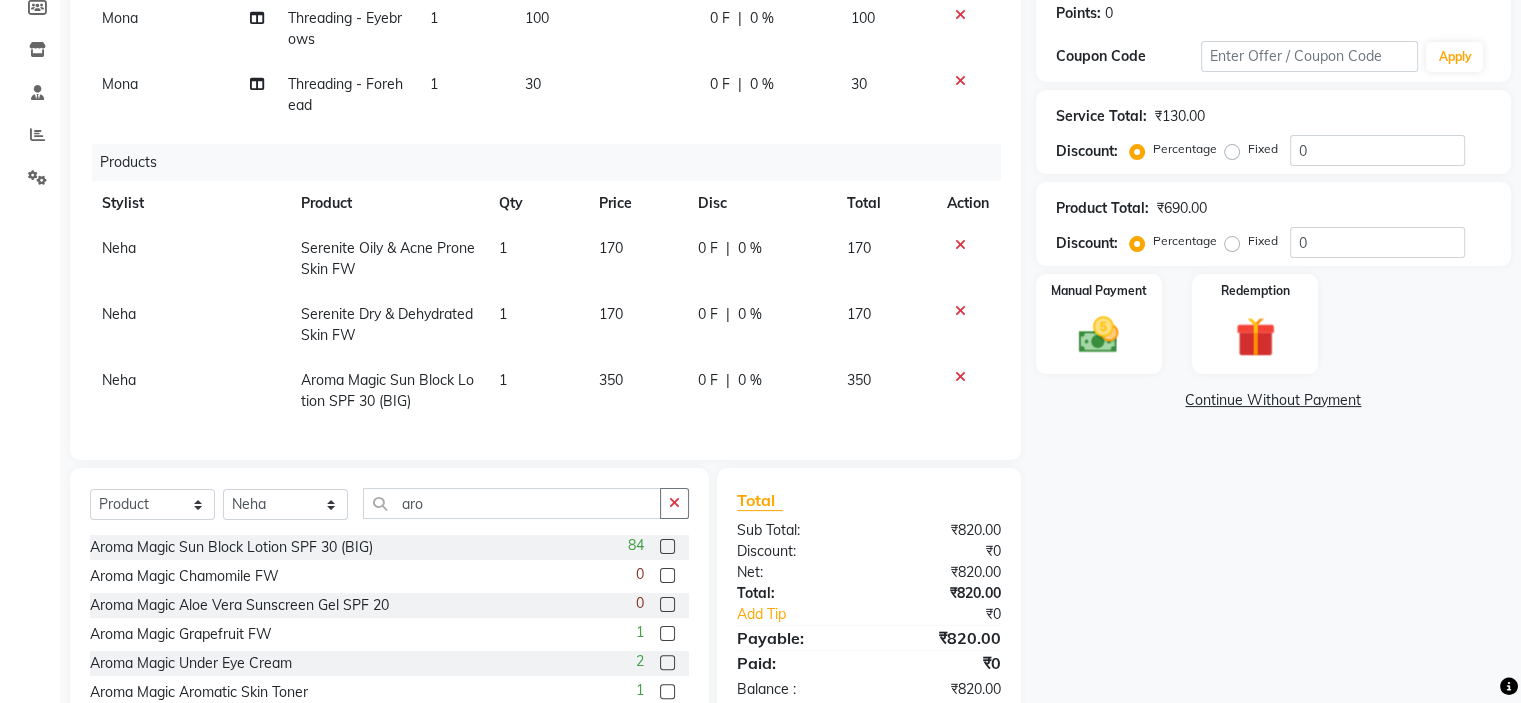 click on "350" 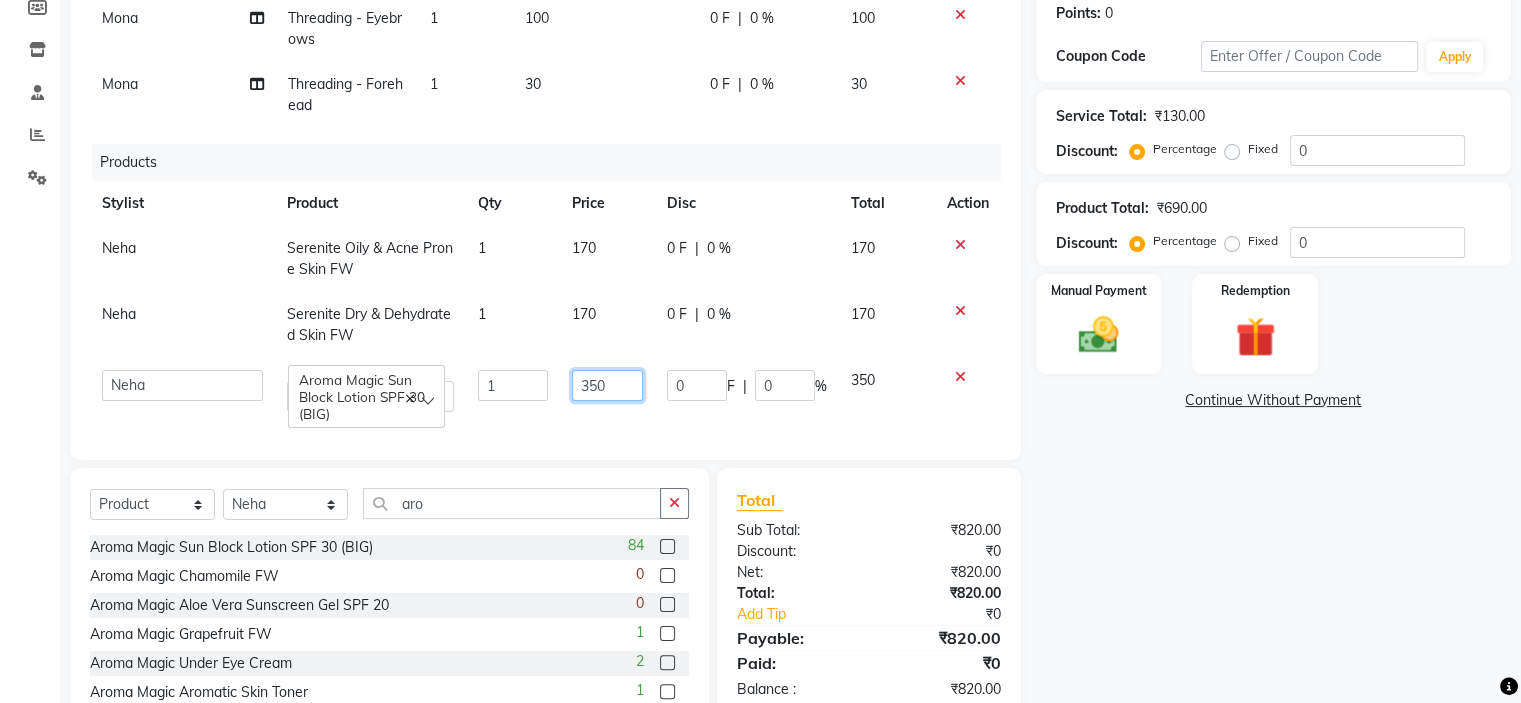 click on "350" 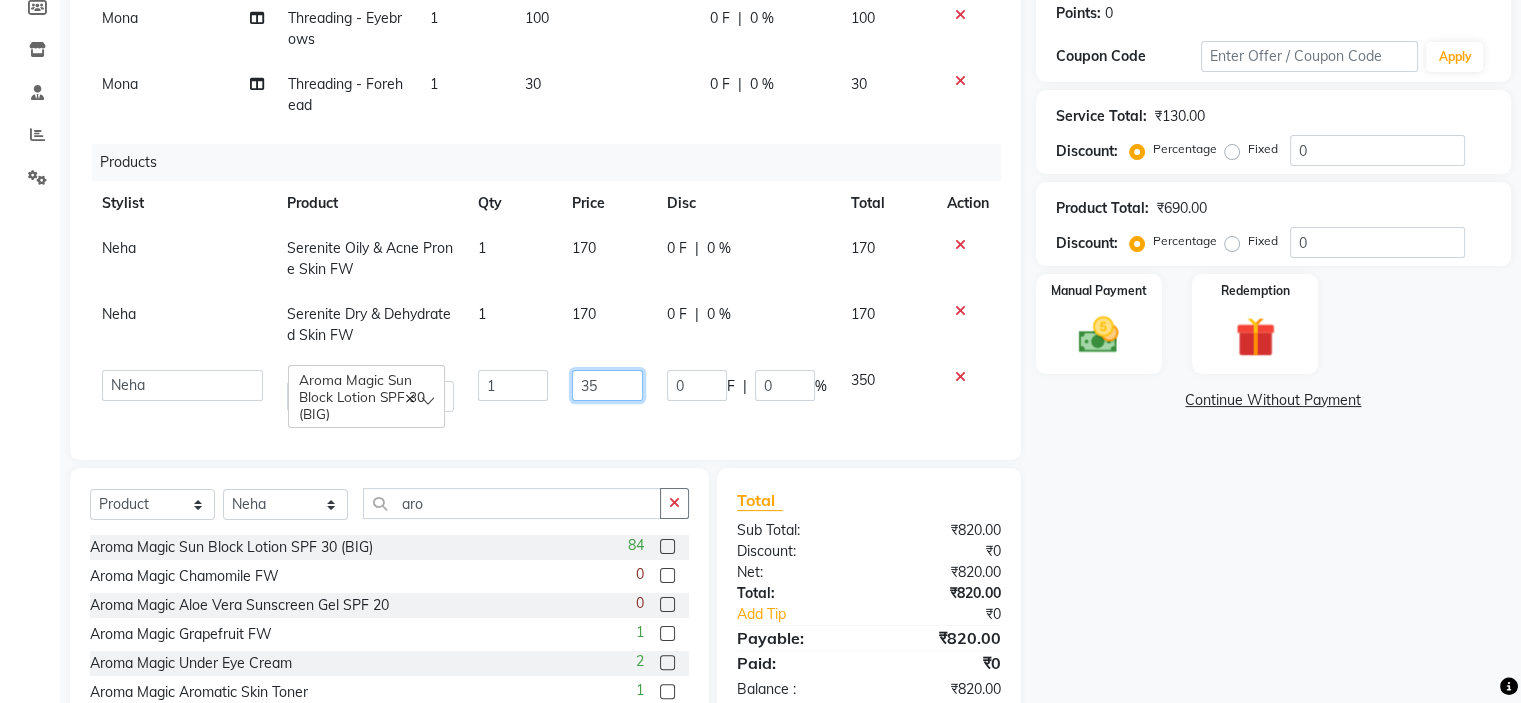 type on "3" 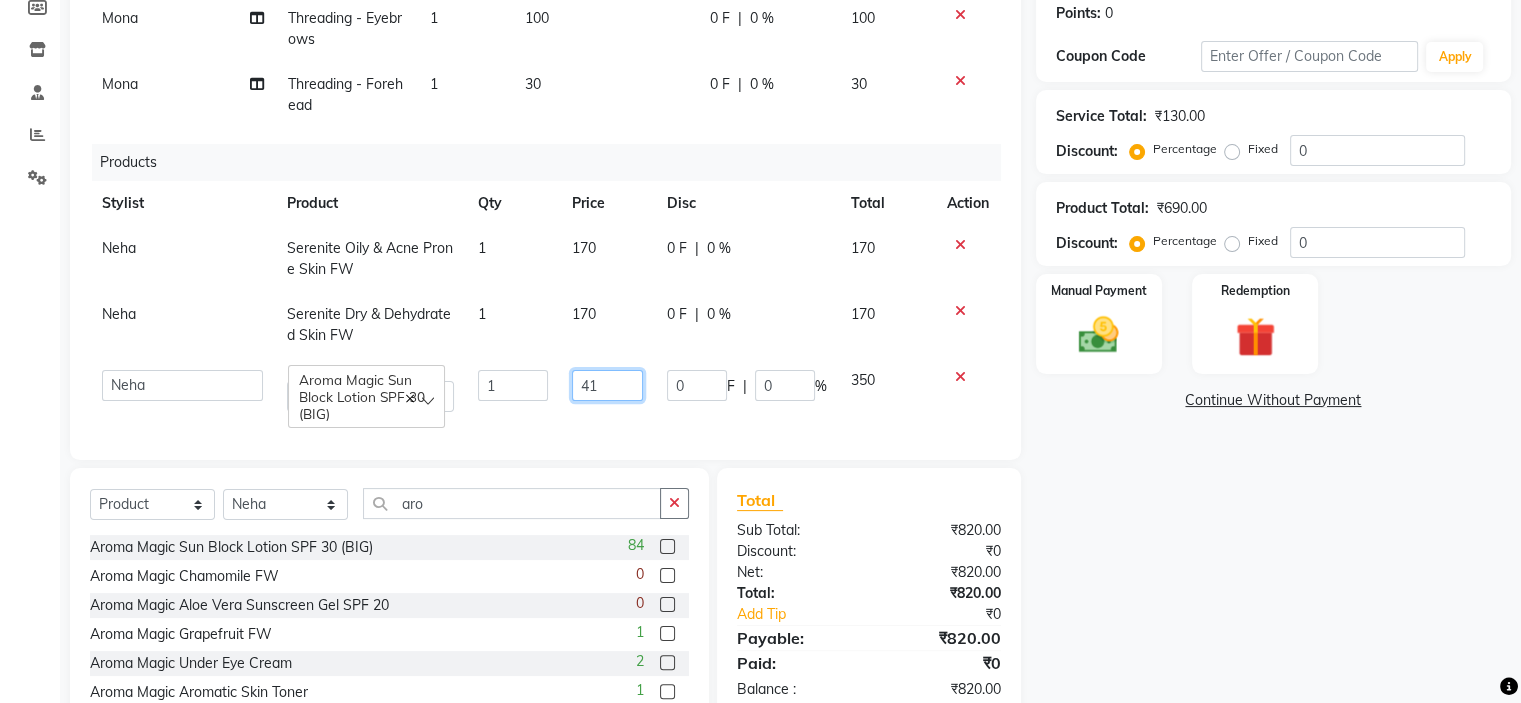type on "410" 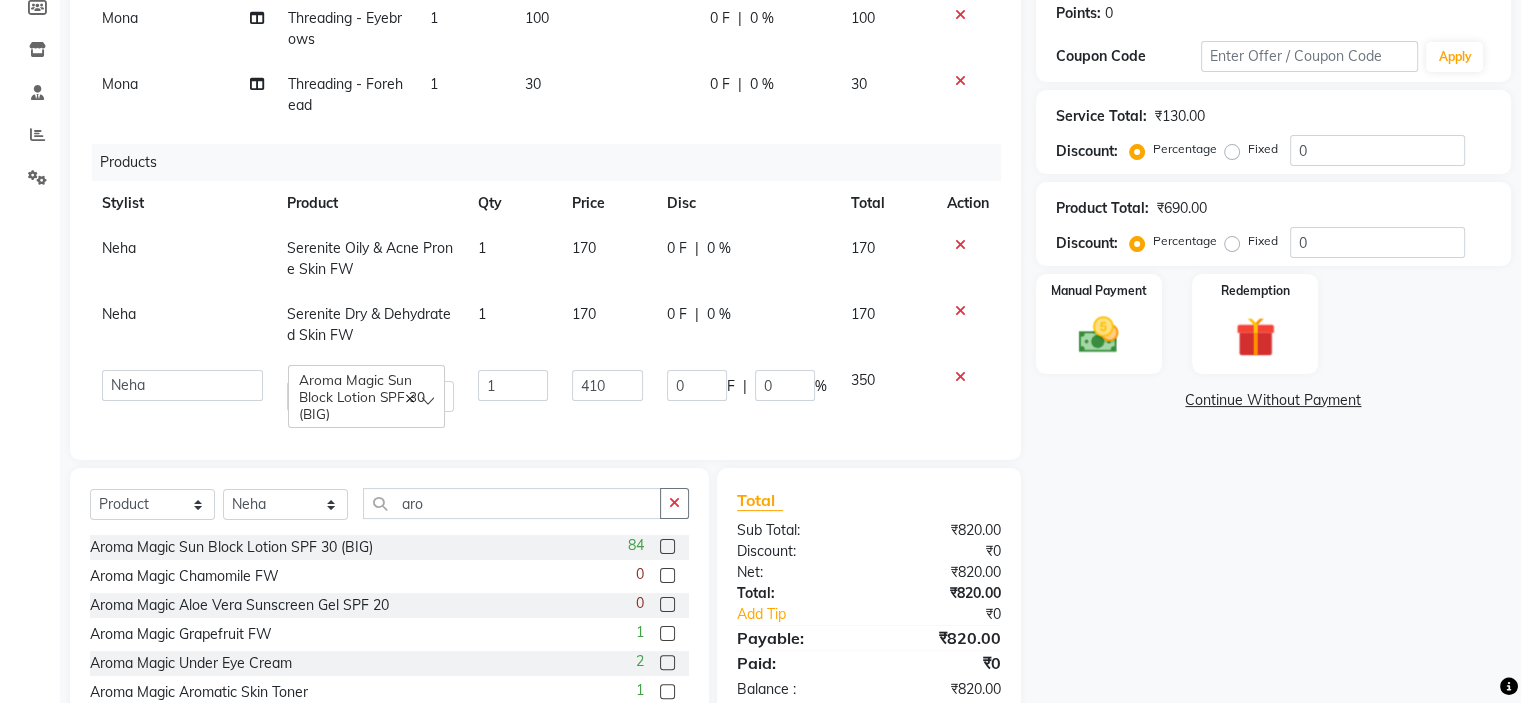 click on "Name: Soni Singh Membership:  No Active Membership  Total Visits:  7 Card on file:  0 Last Visit:   09-07-2025 Points:   0  Coupon Code Apply Service Total:  ₹130.00  Discount:  Percentage   Fixed  0 Product Total:  ₹690.00  Discount:  Percentage   Fixed  0 Manual Payment Redemption  Continue Without Payment" 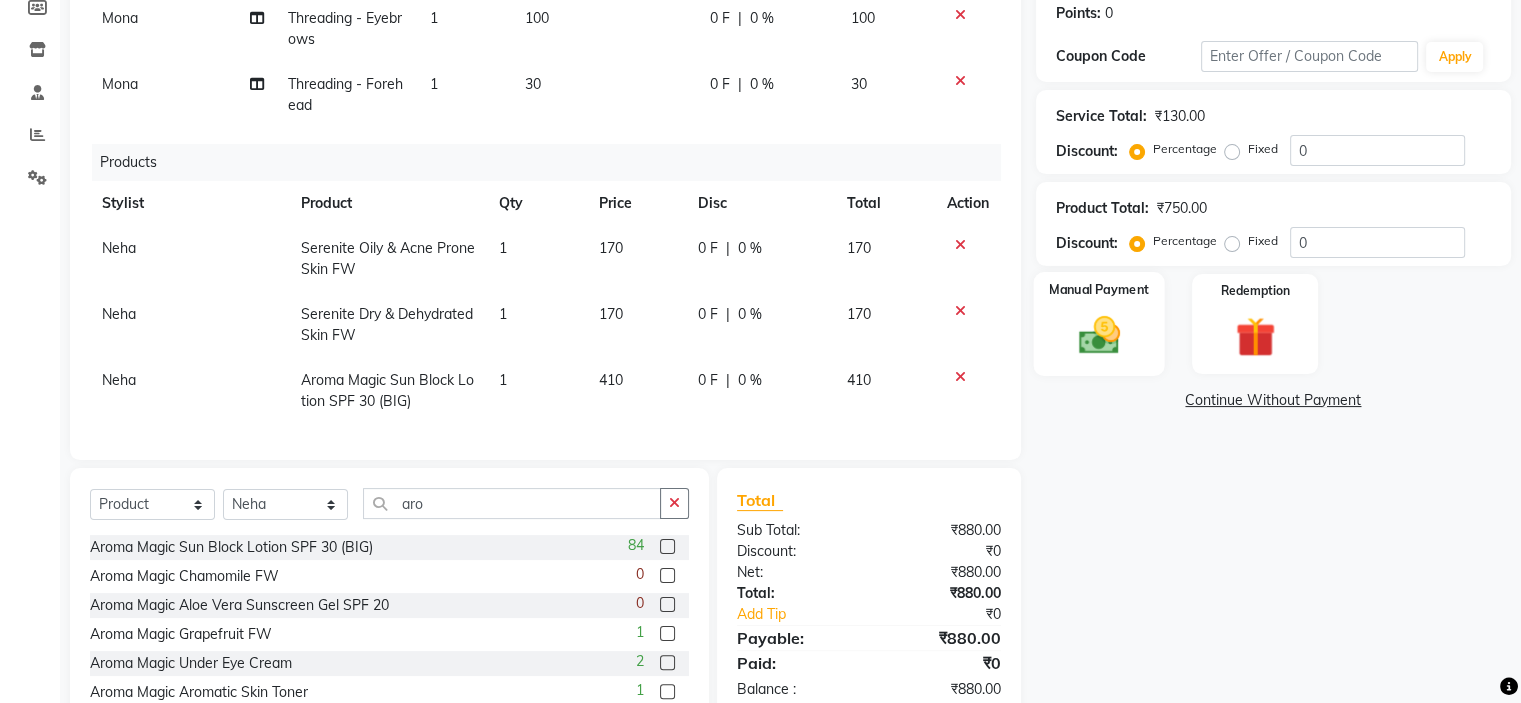 click 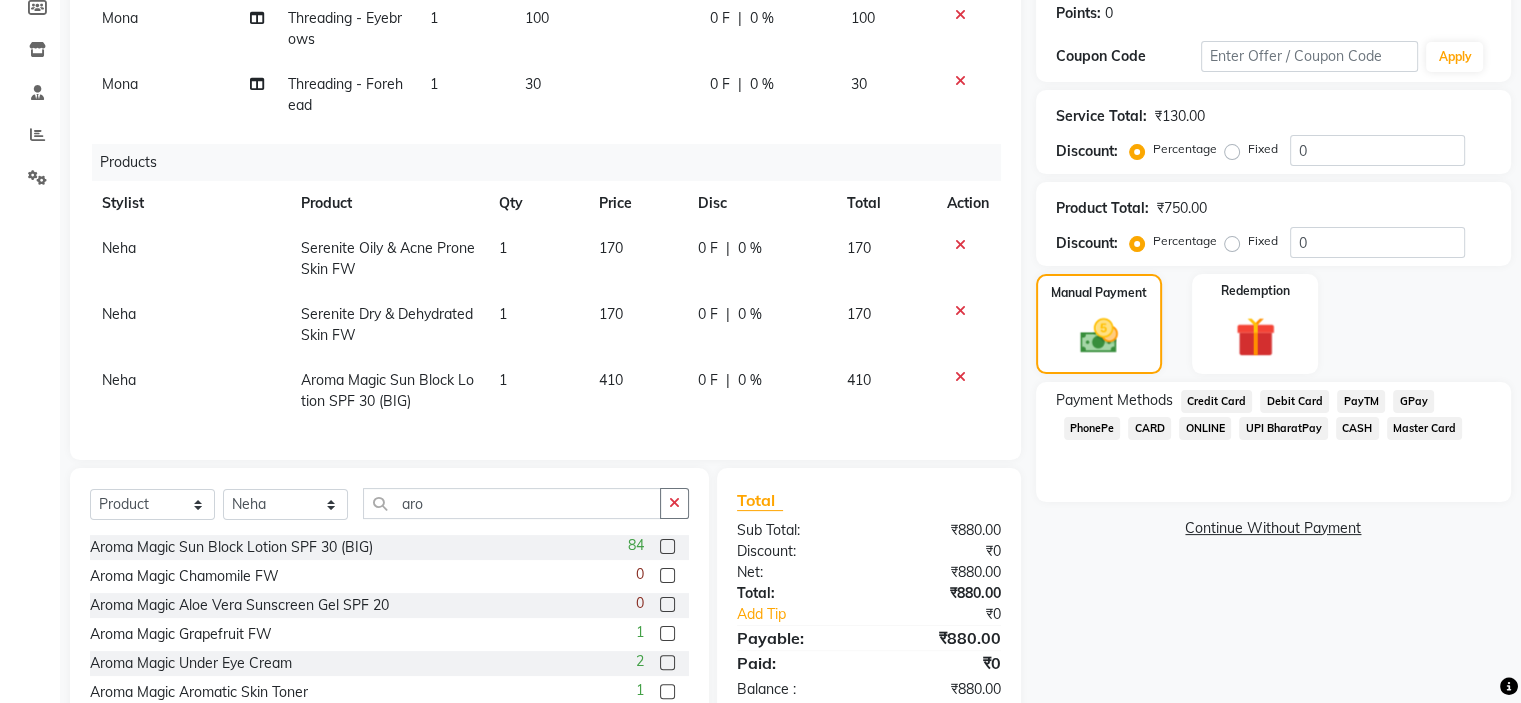 click on "GPay" 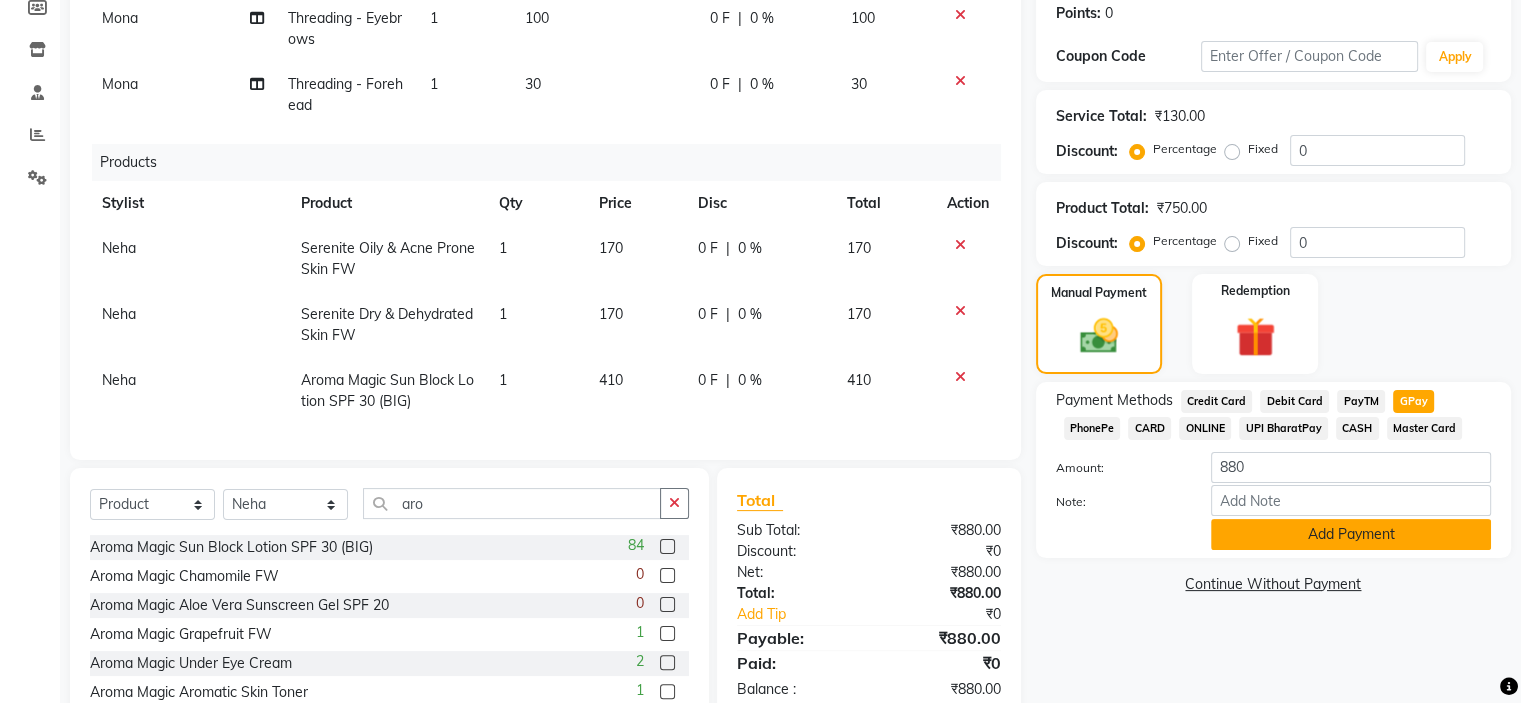 click on "Add Payment" 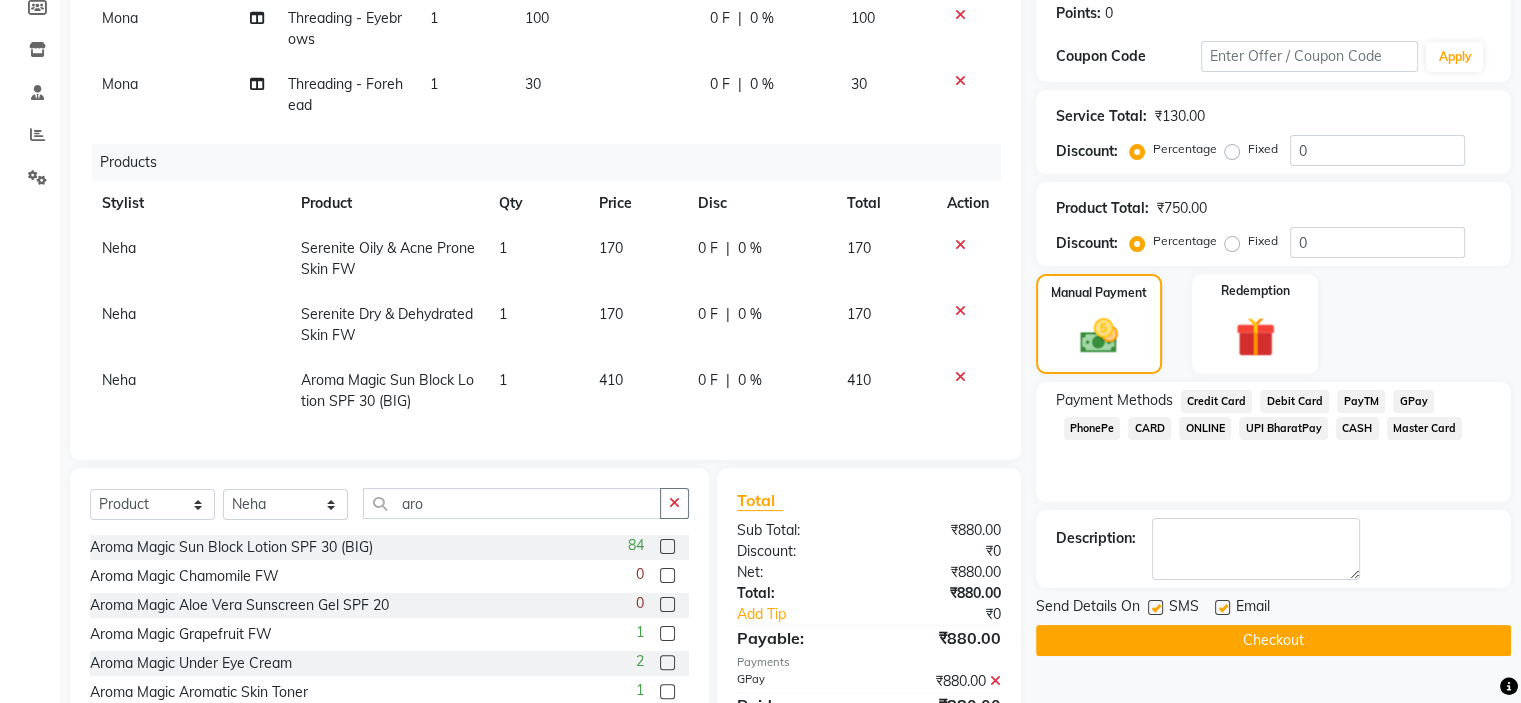 click on "Checkout" 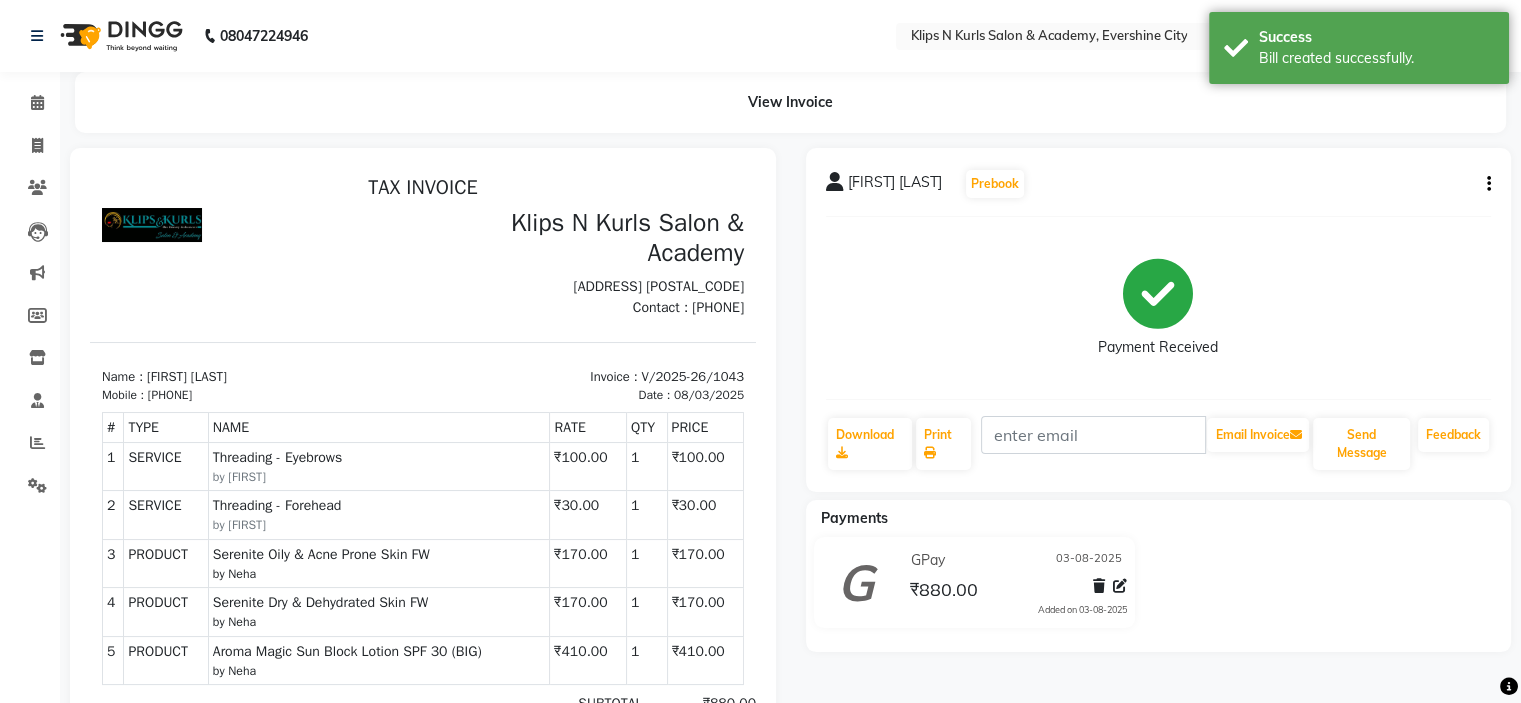 scroll, scrollTop: 0, scrollLeft: 0, axis: both 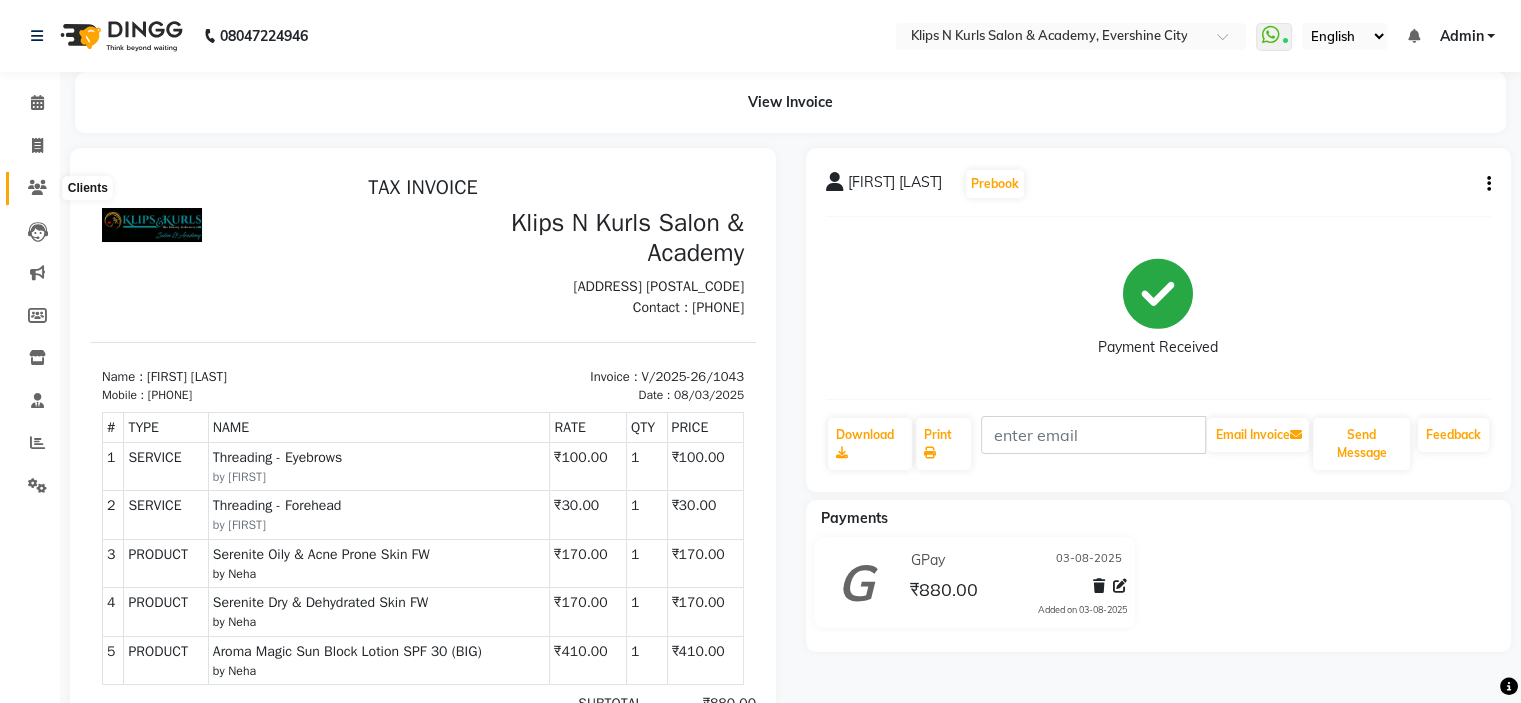 click 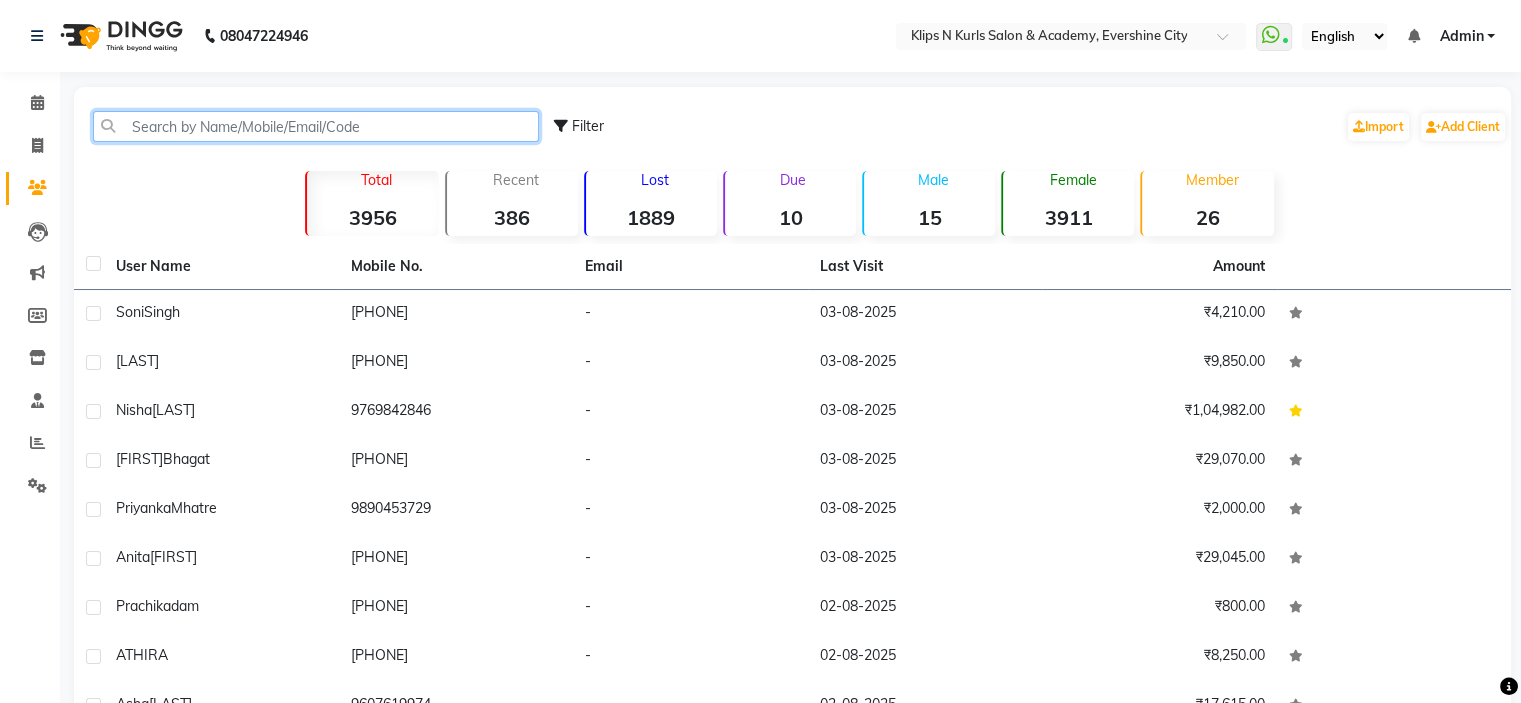 click 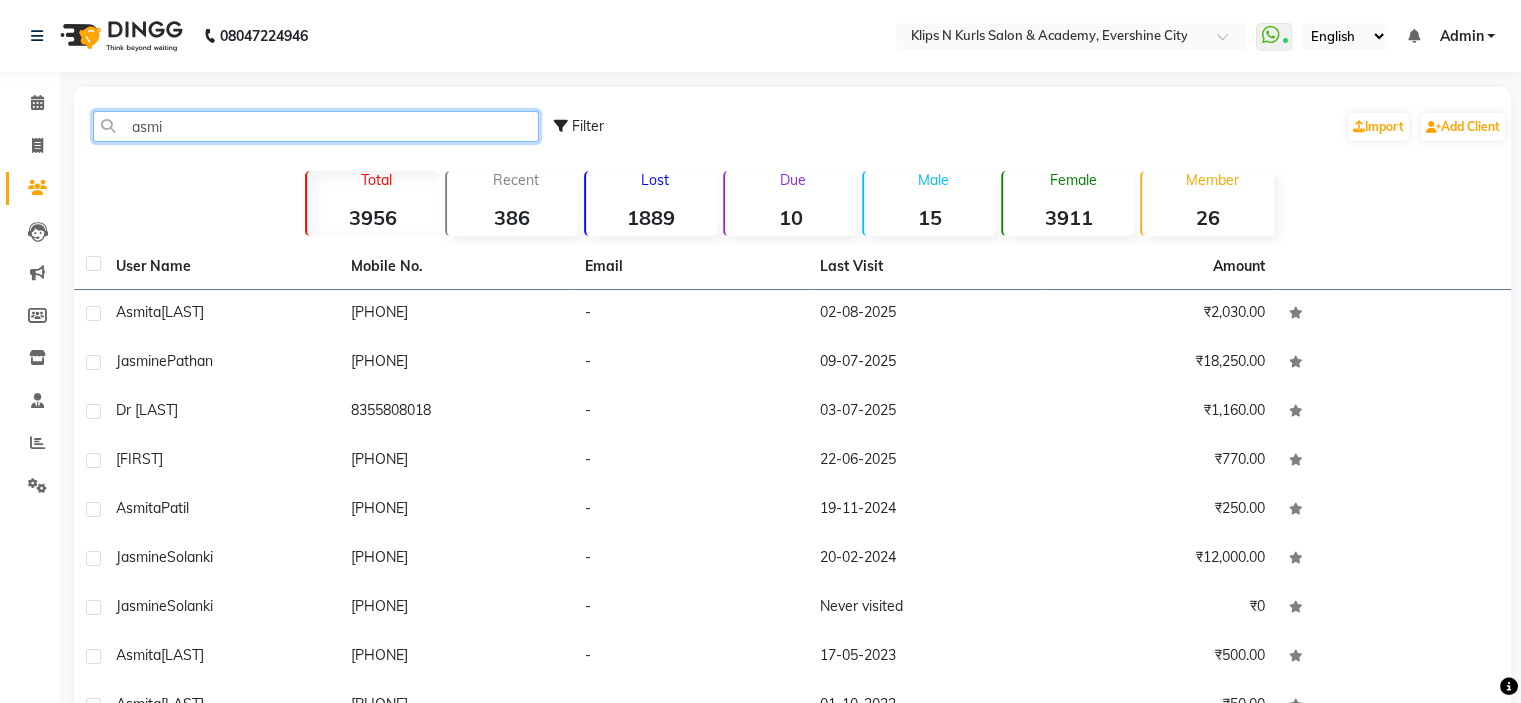 click on "asmi" 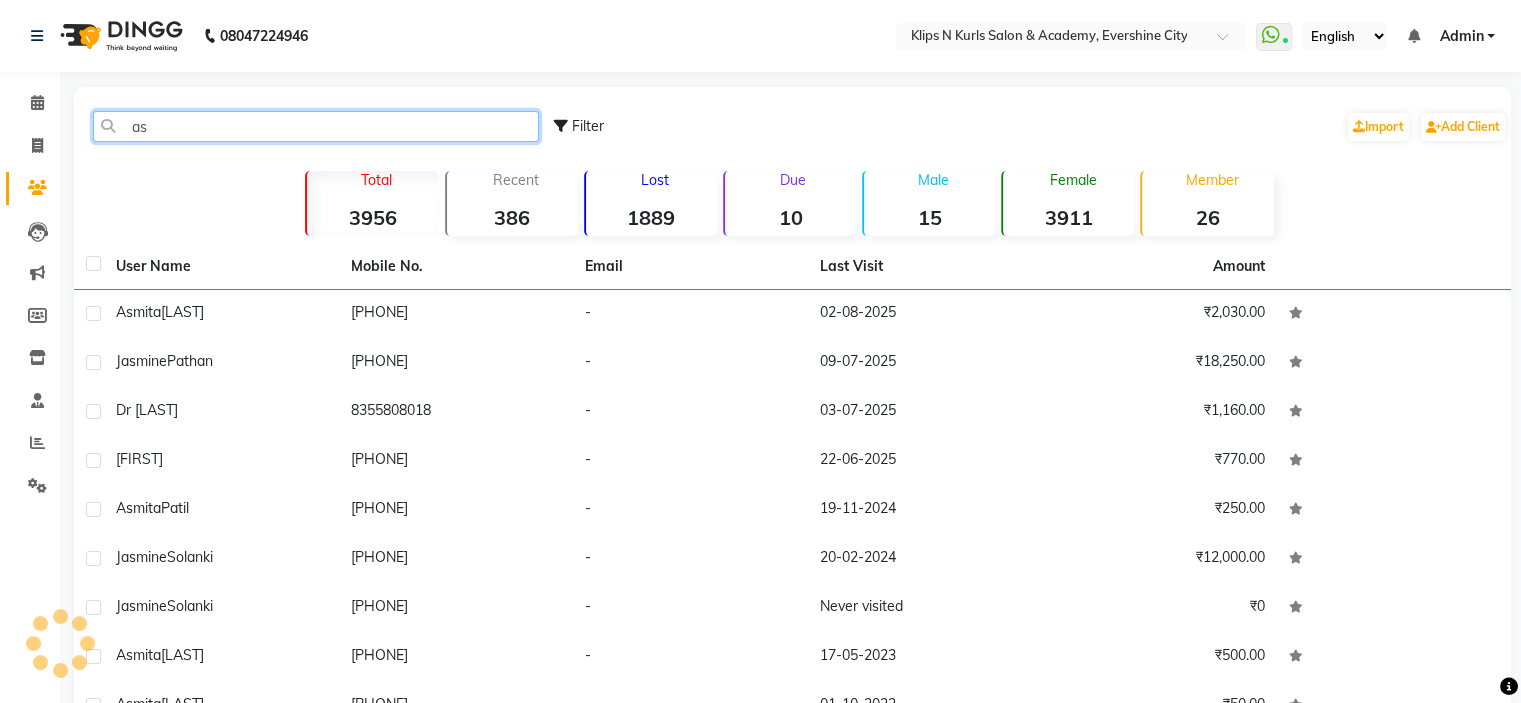 type on "a" 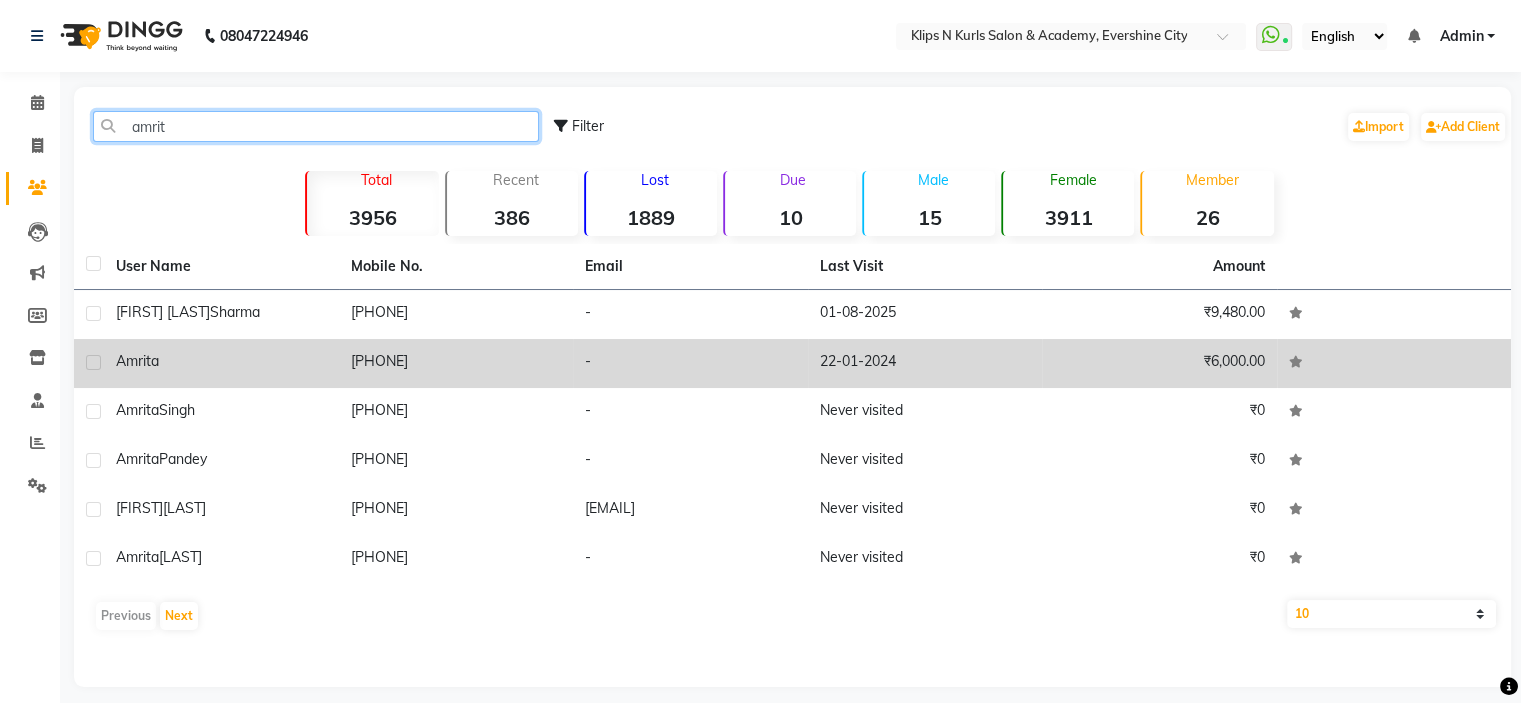 type on "amrit" 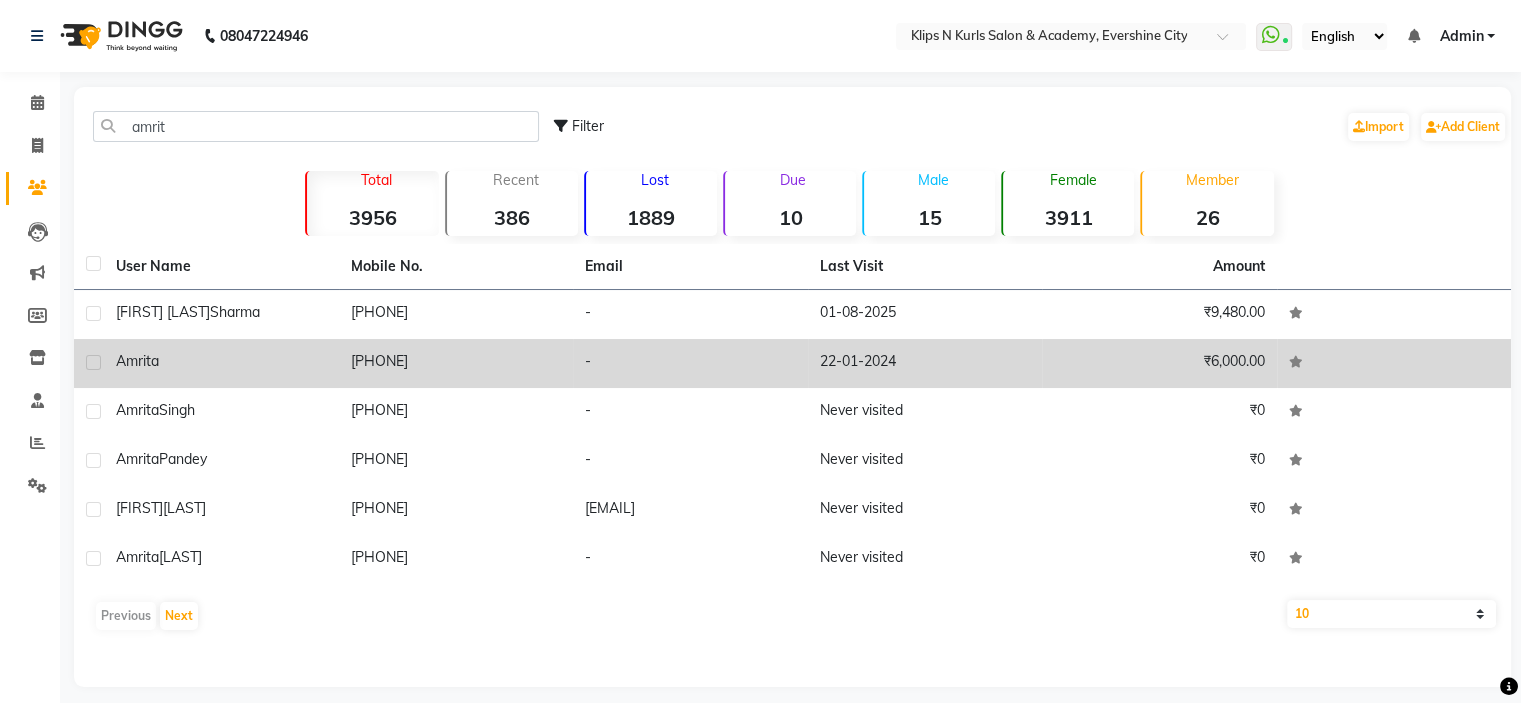 click on "Amrita" 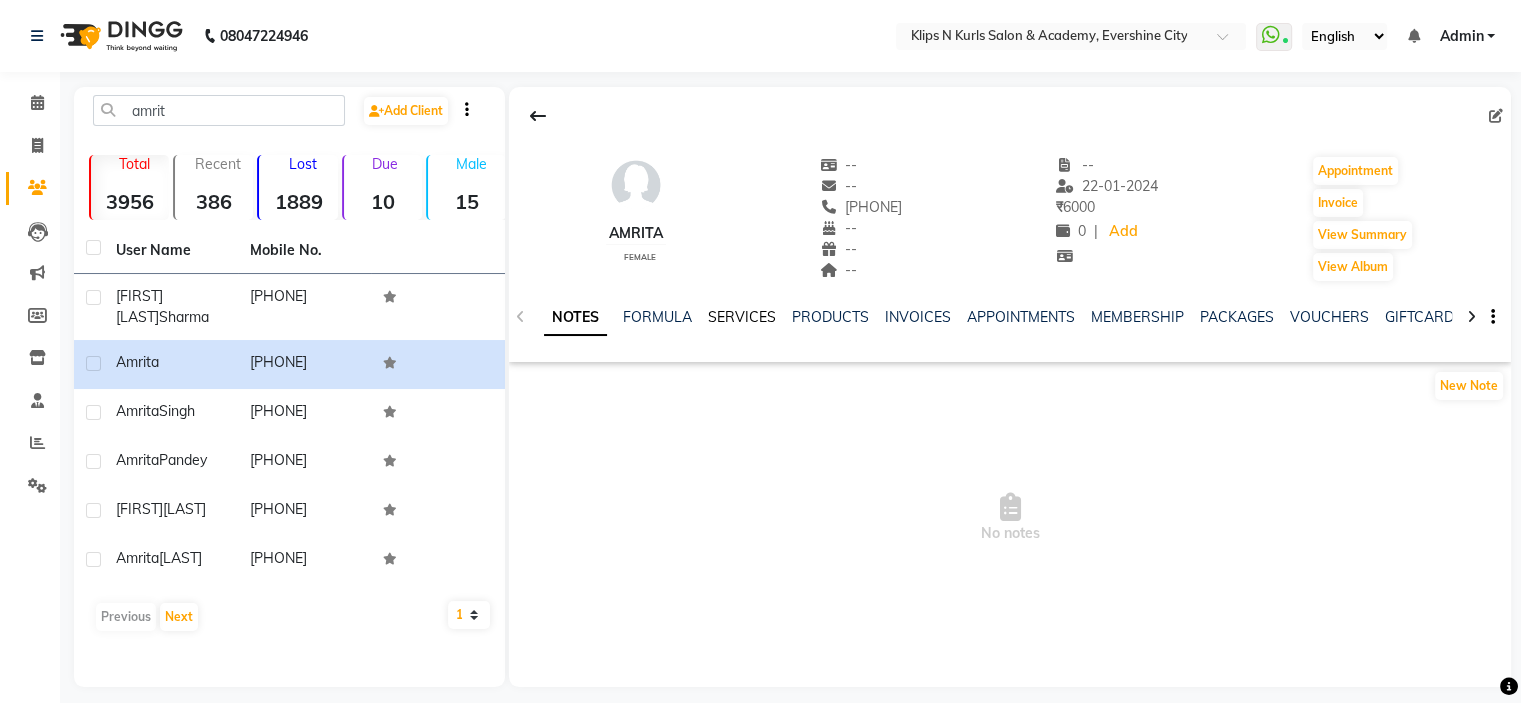 click on "SERVICES" 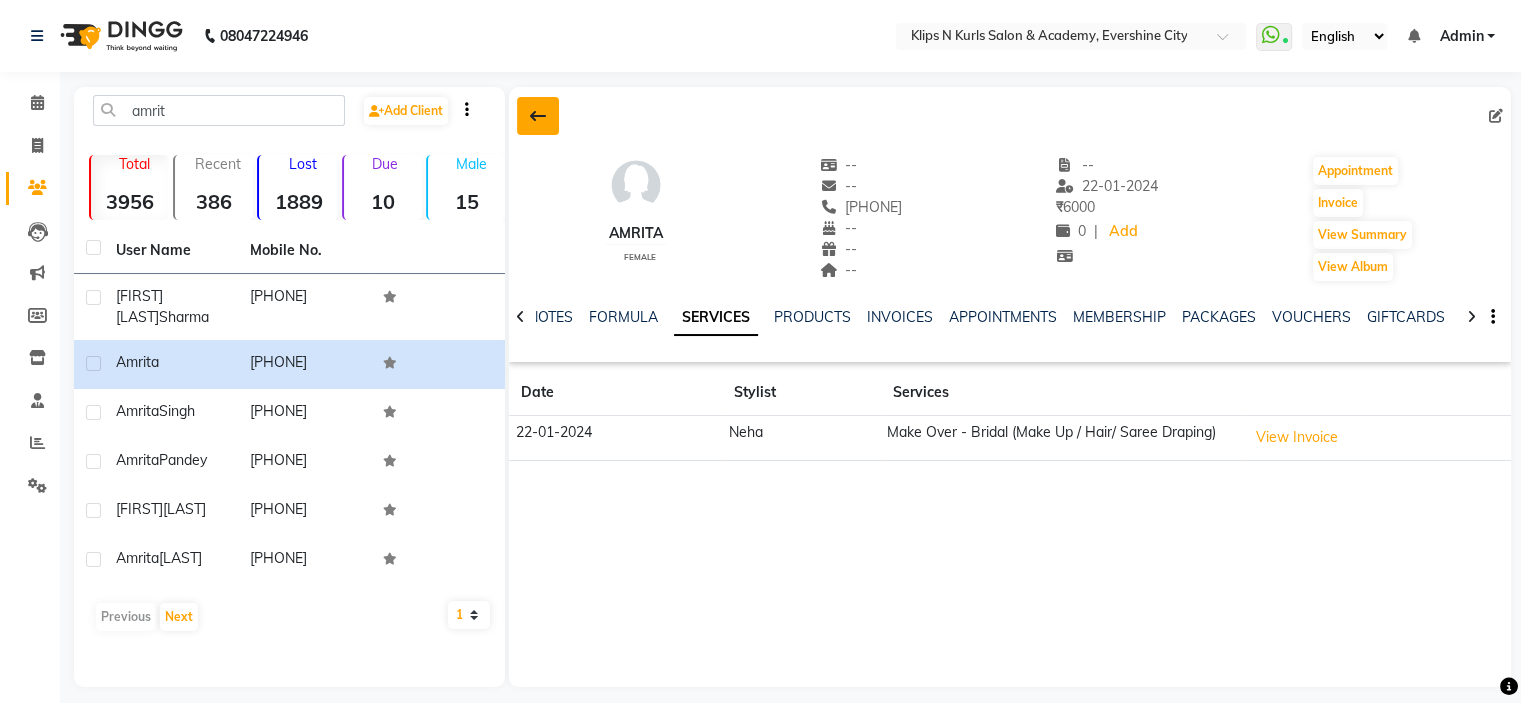 click 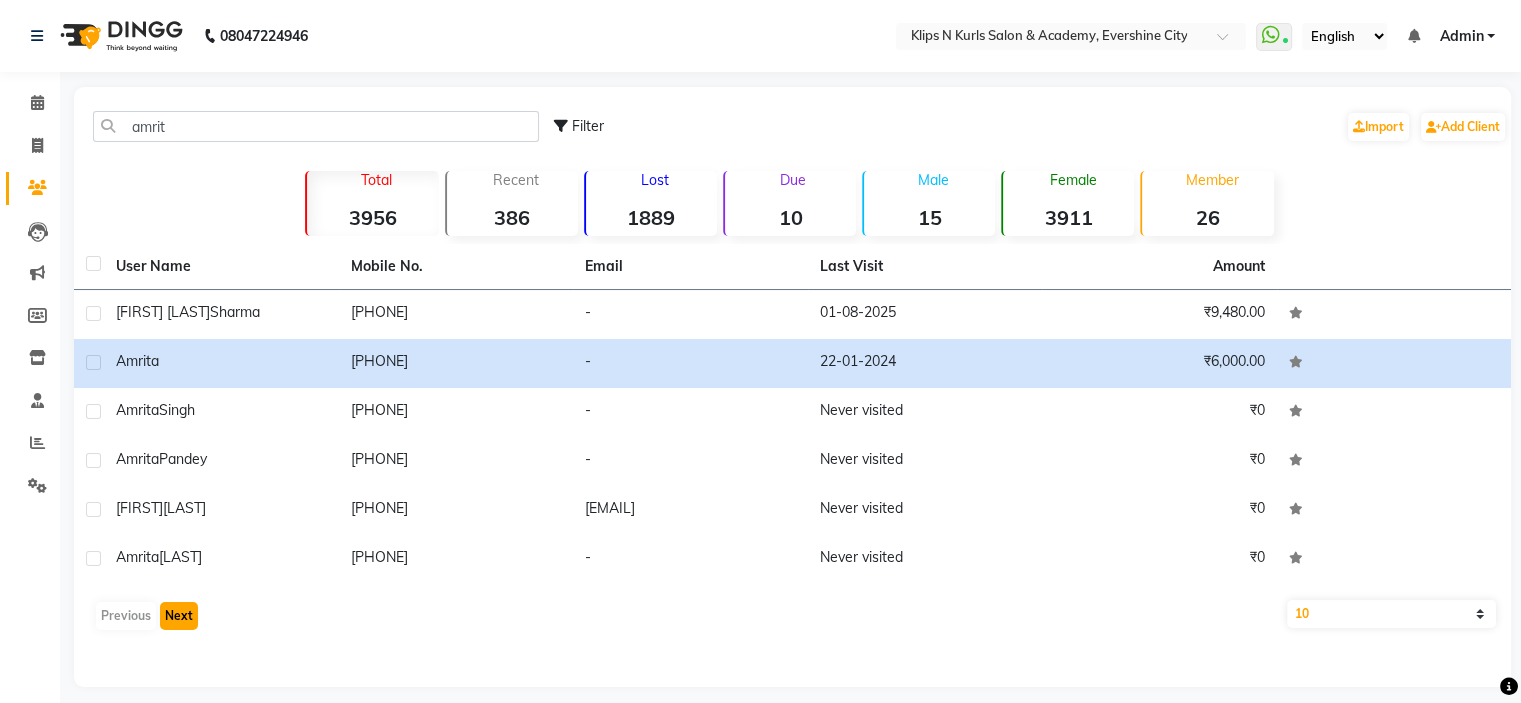 click on "Next" 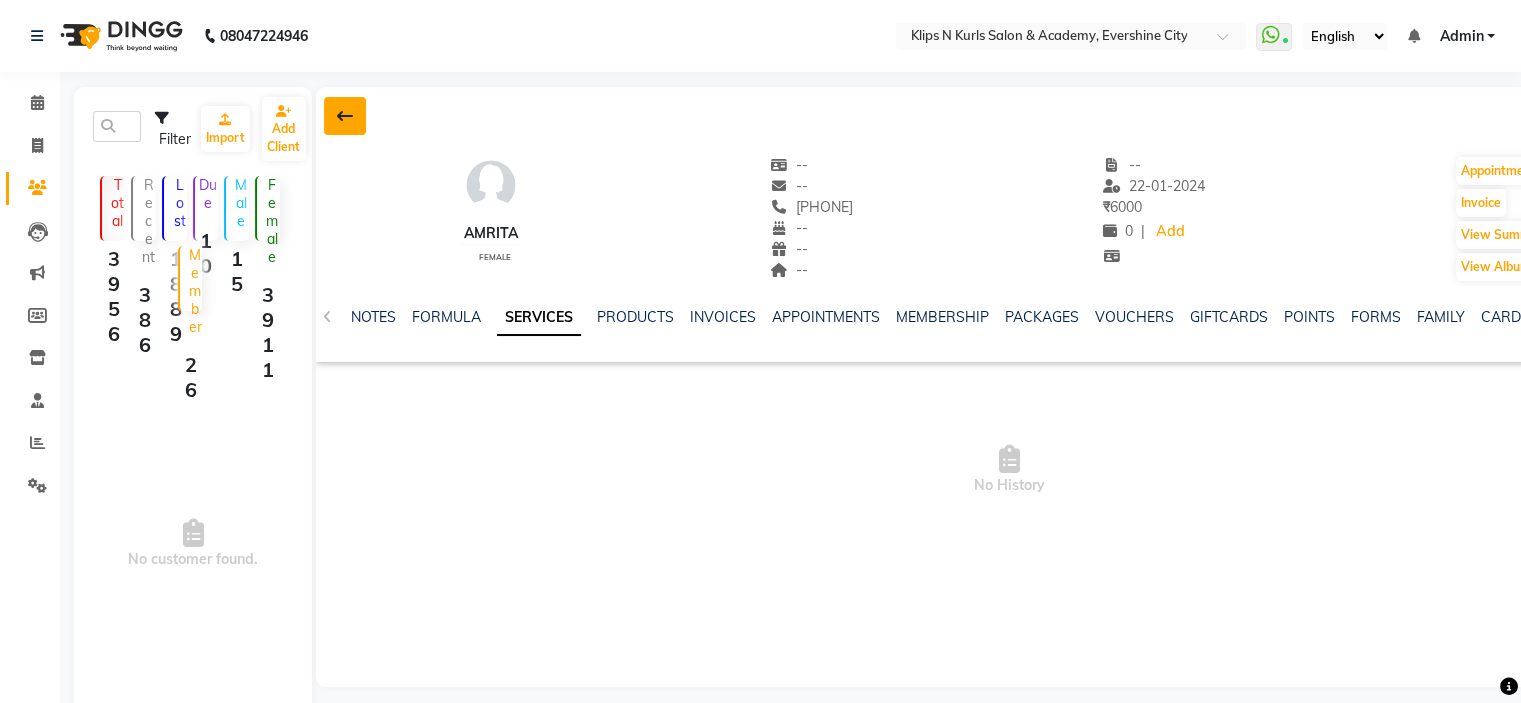click 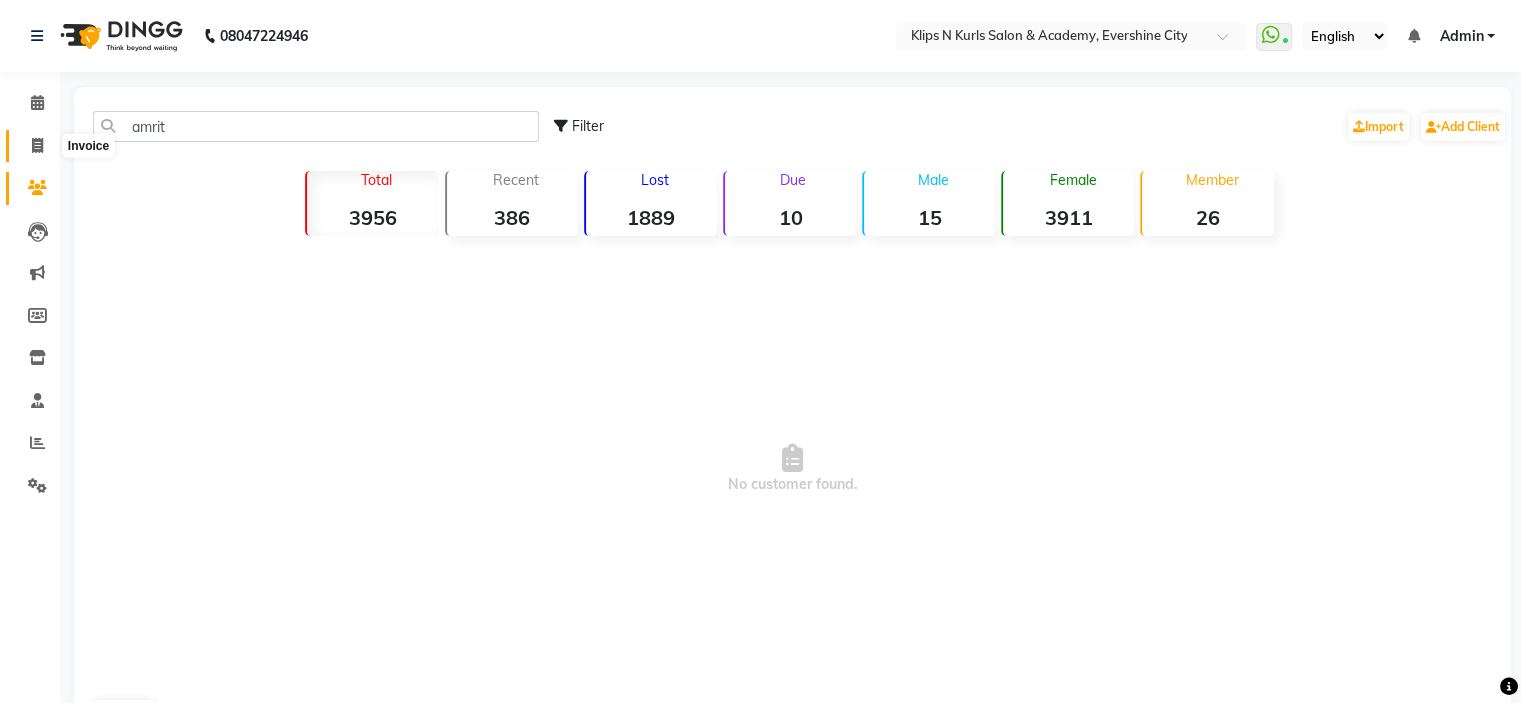 click 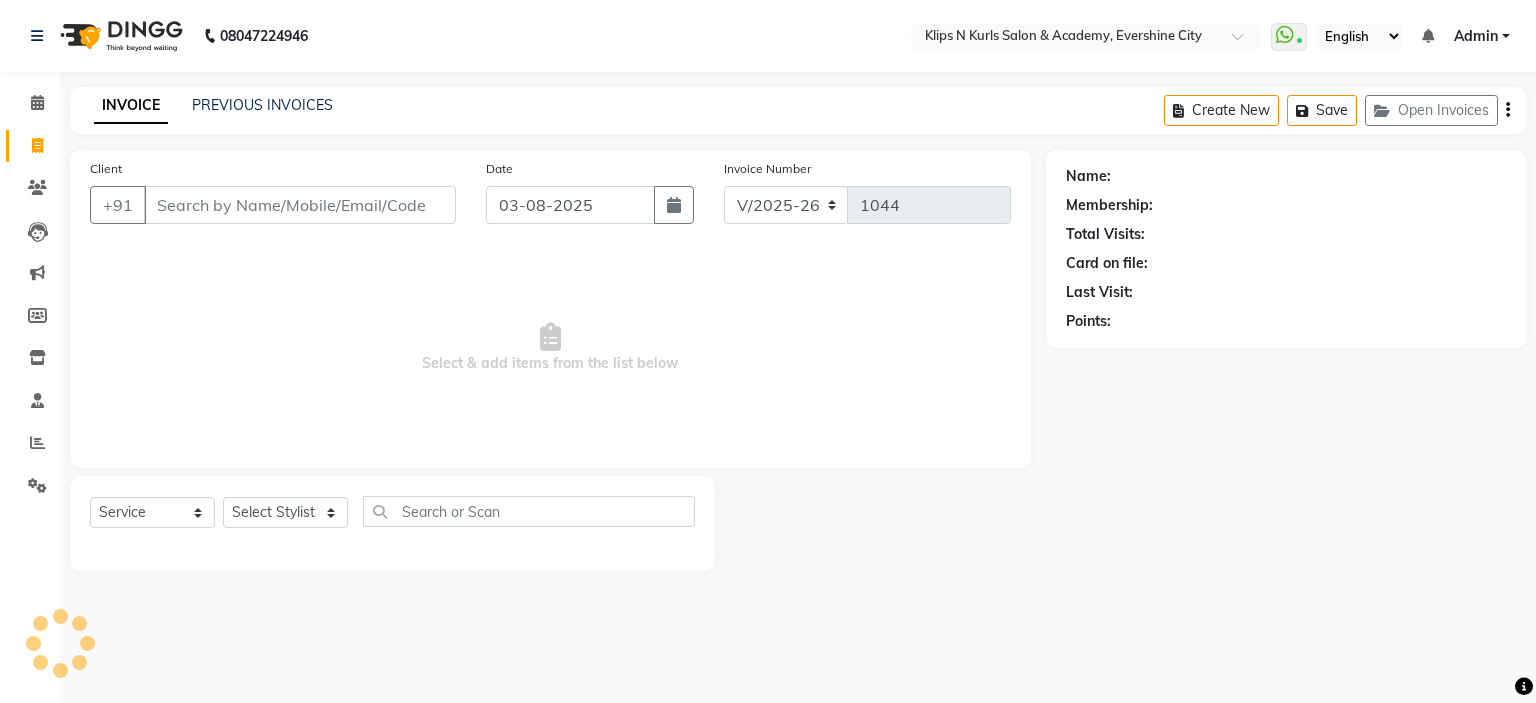 select on "3852" 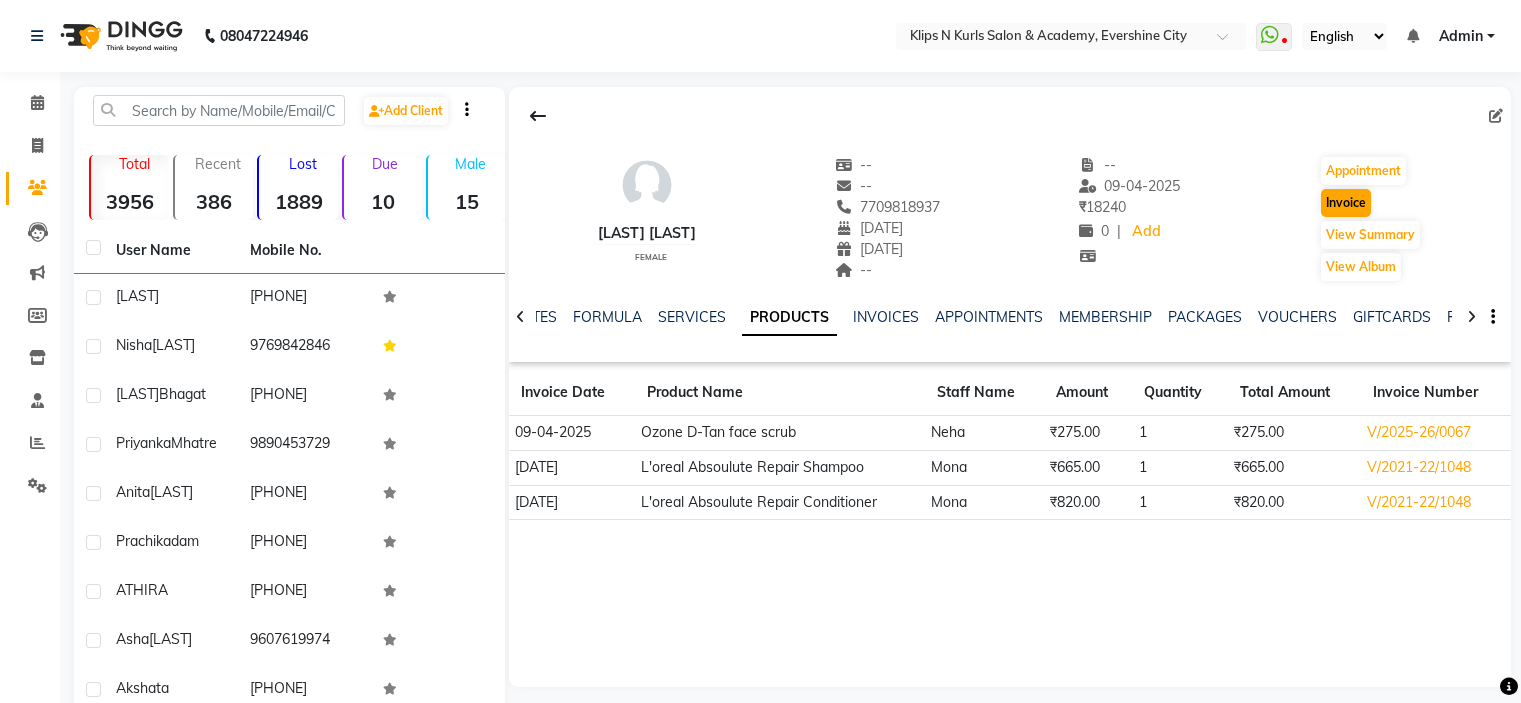 scroll, scrollTop: 0, scrollLeft: 0, axis: both 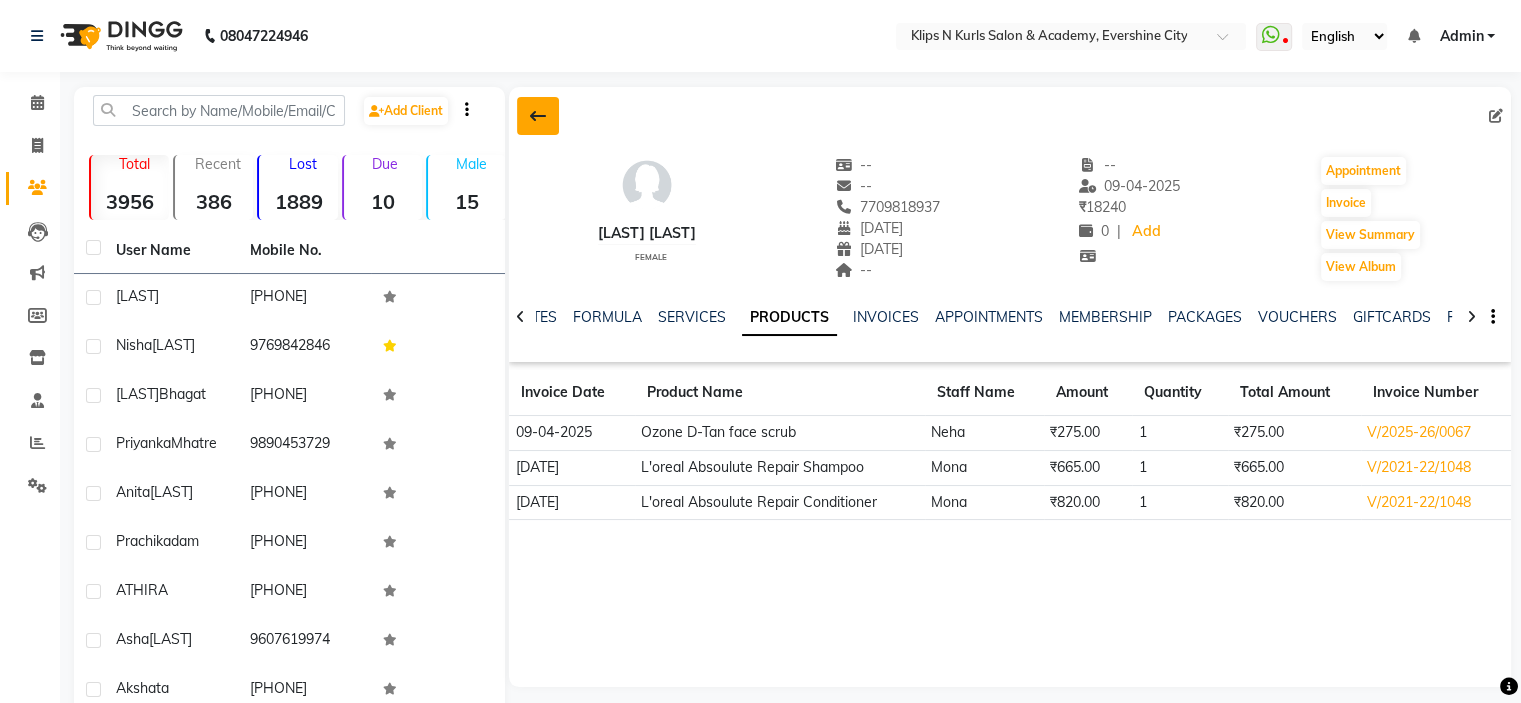 click 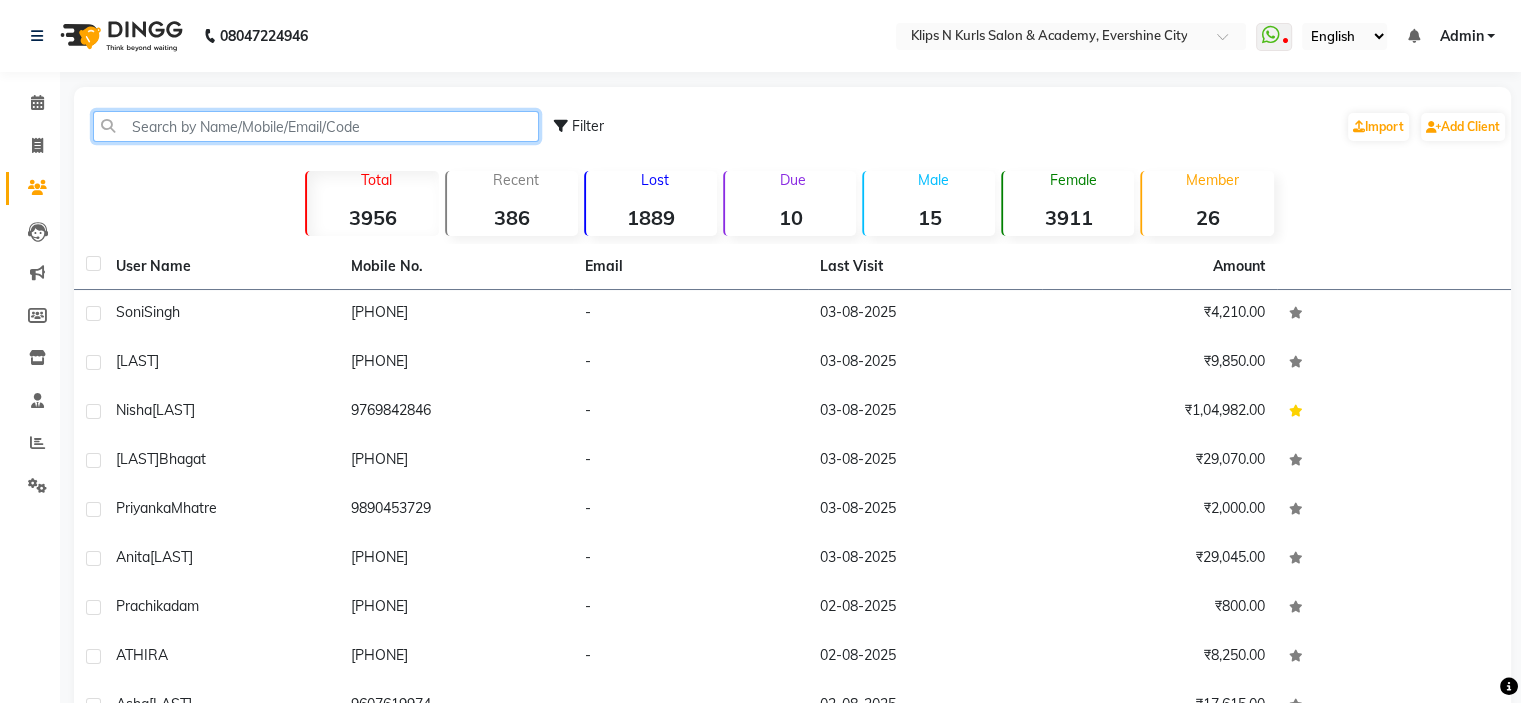 click 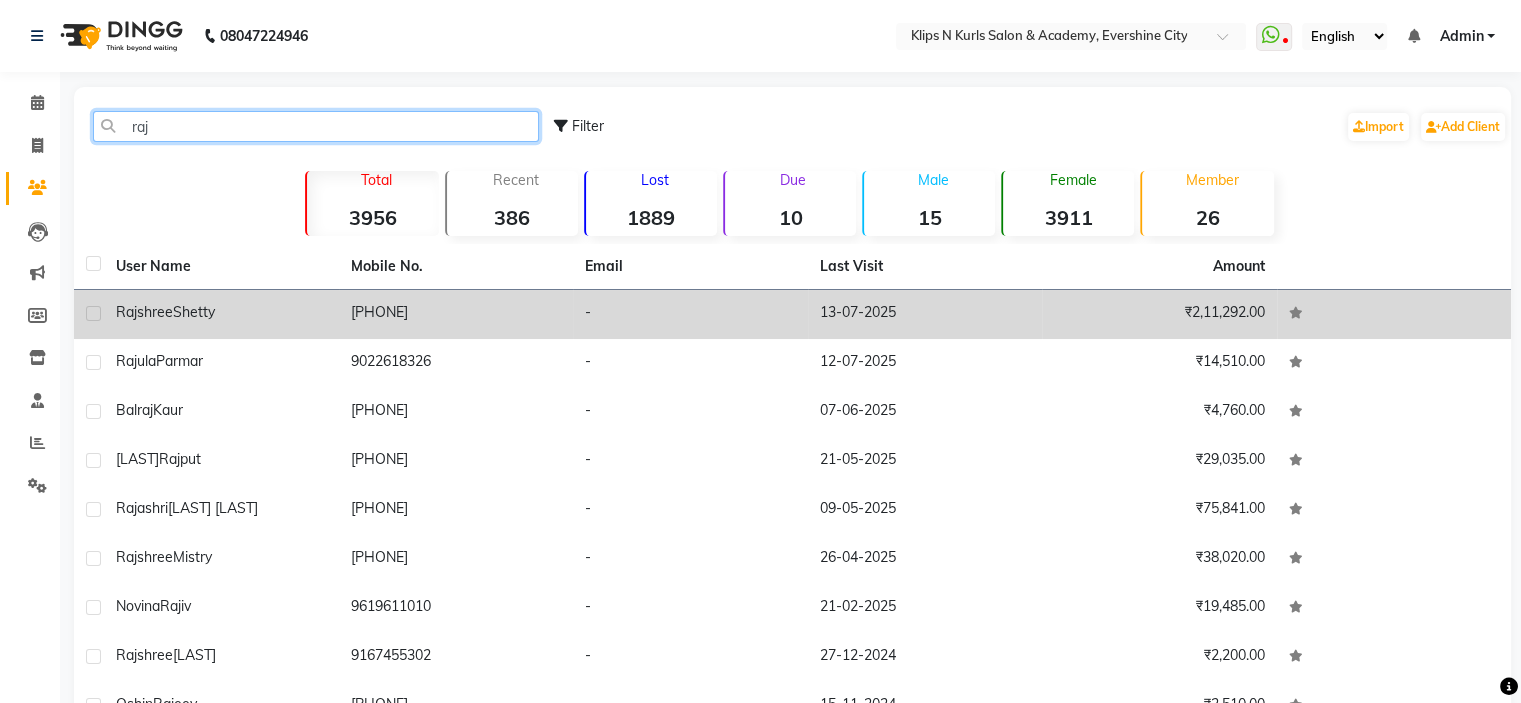 type on "raj" 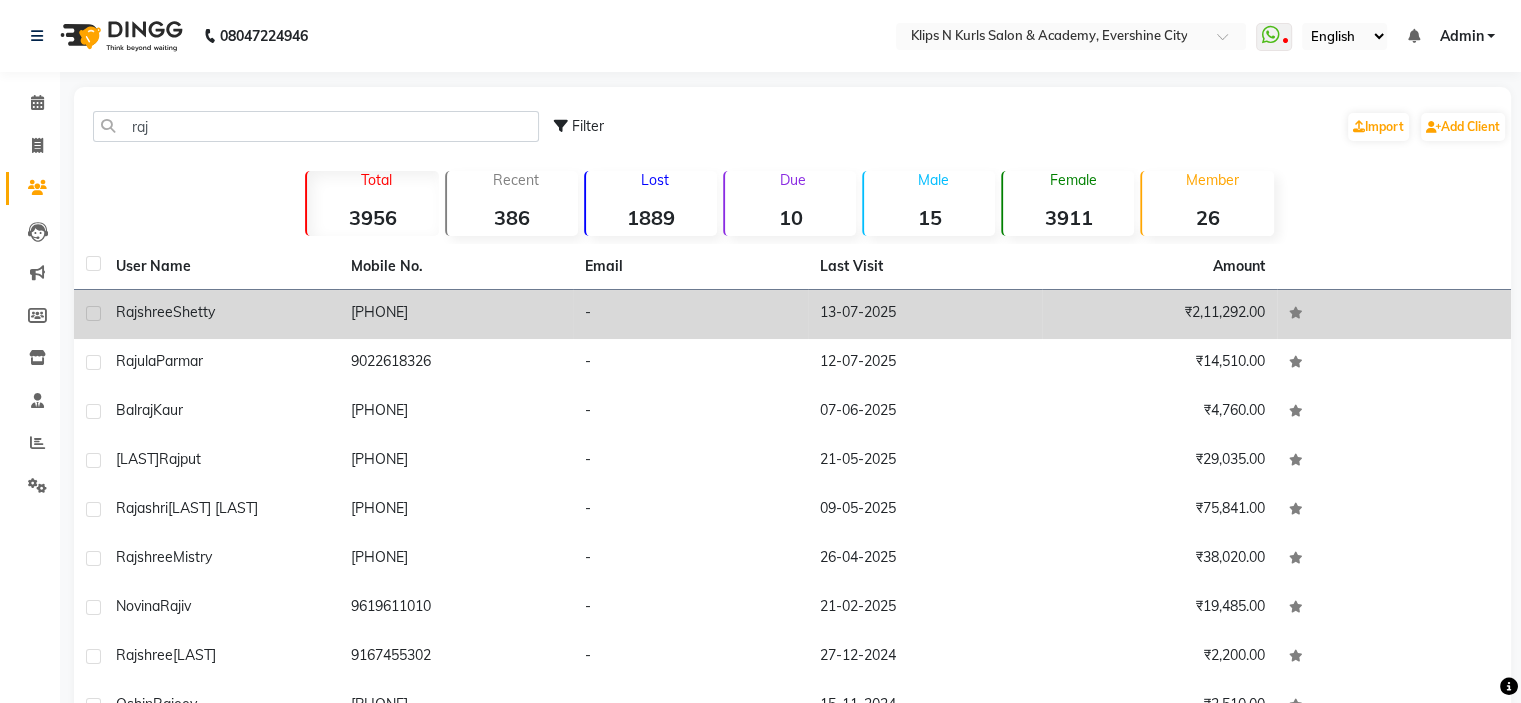 click on "[PHONE]" 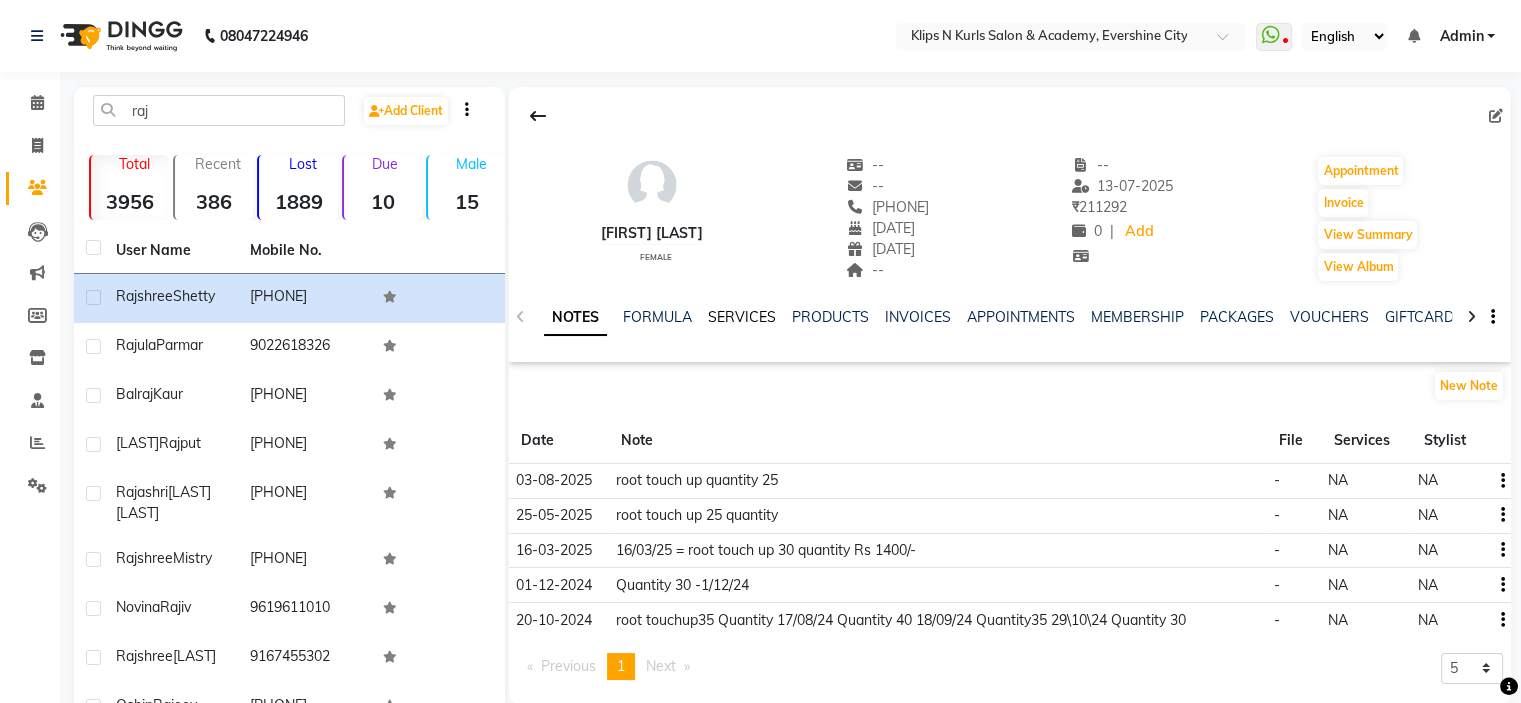 click on "SERVICES" 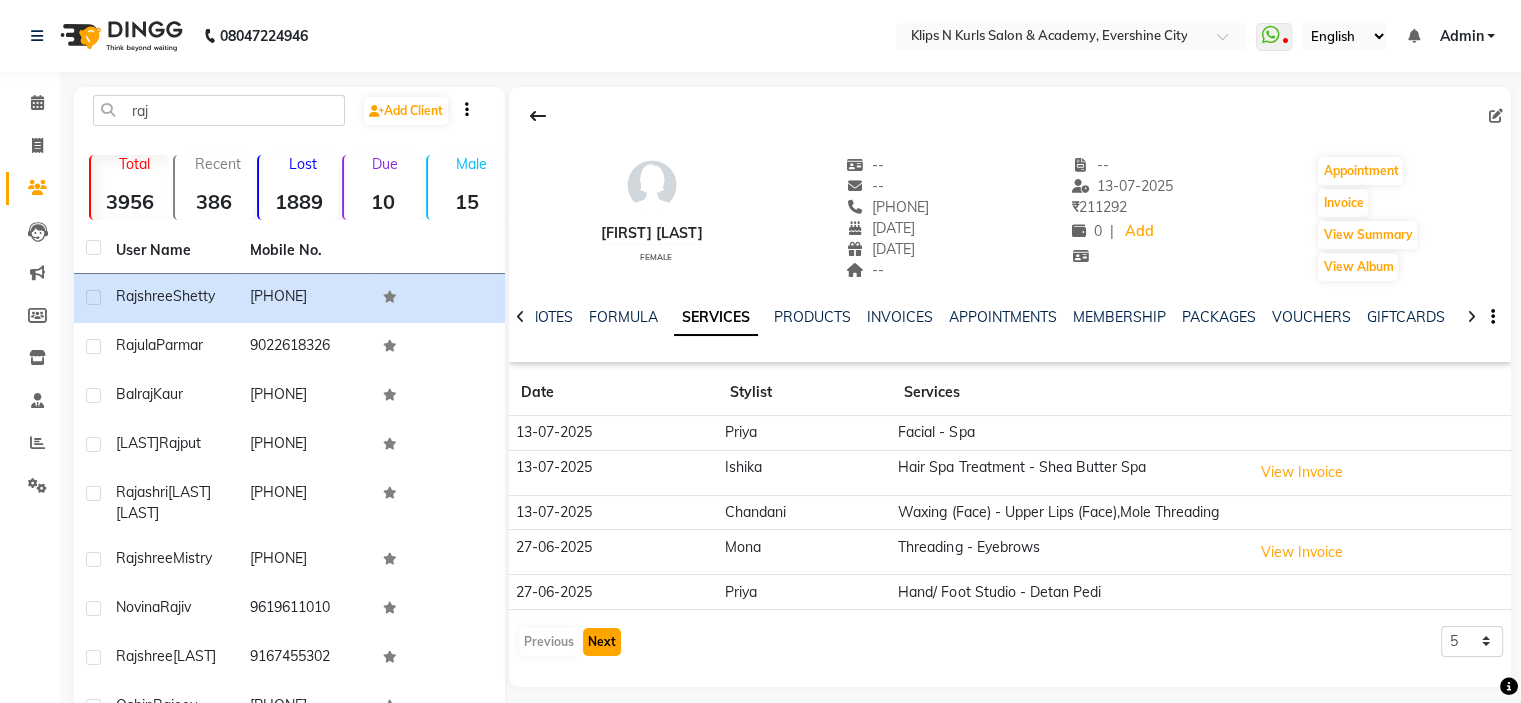 click on "Next" 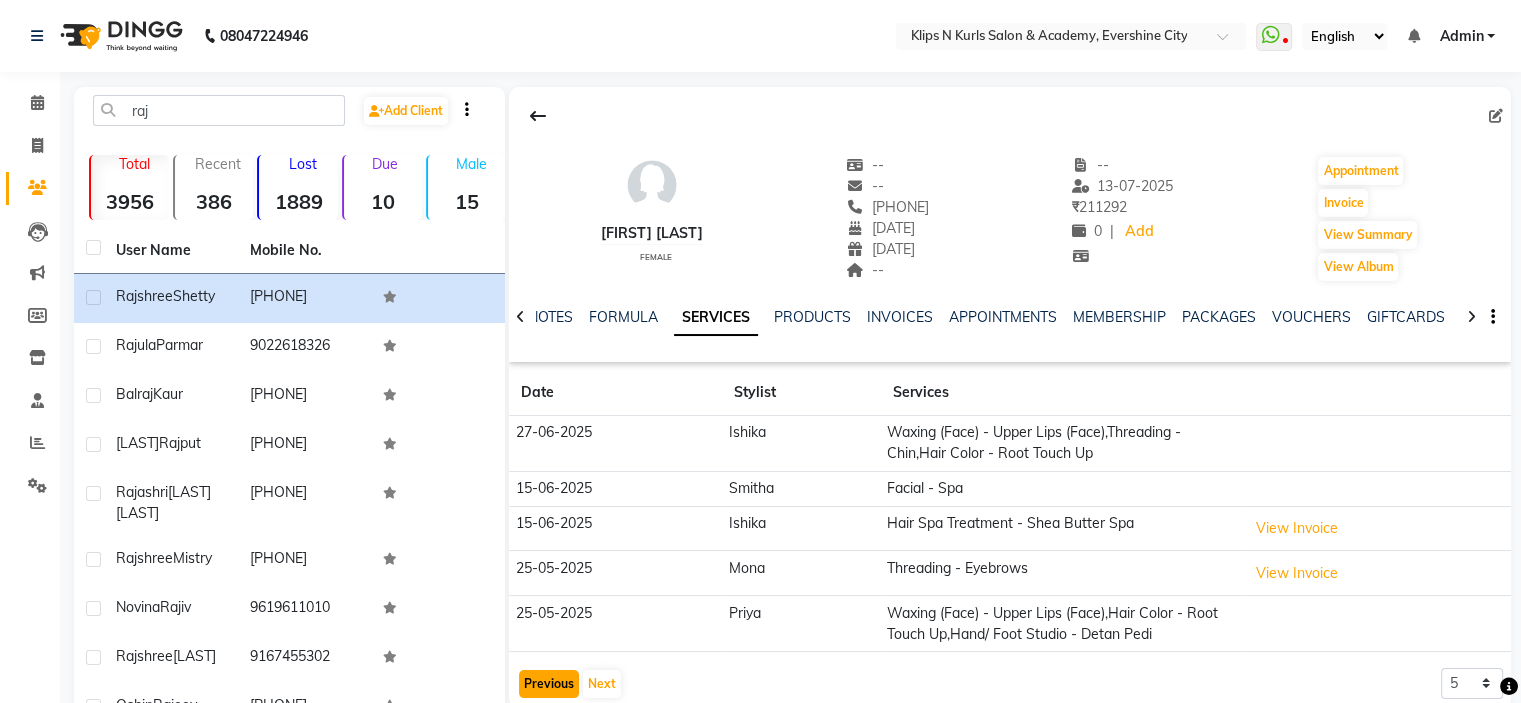 click on "Previous" 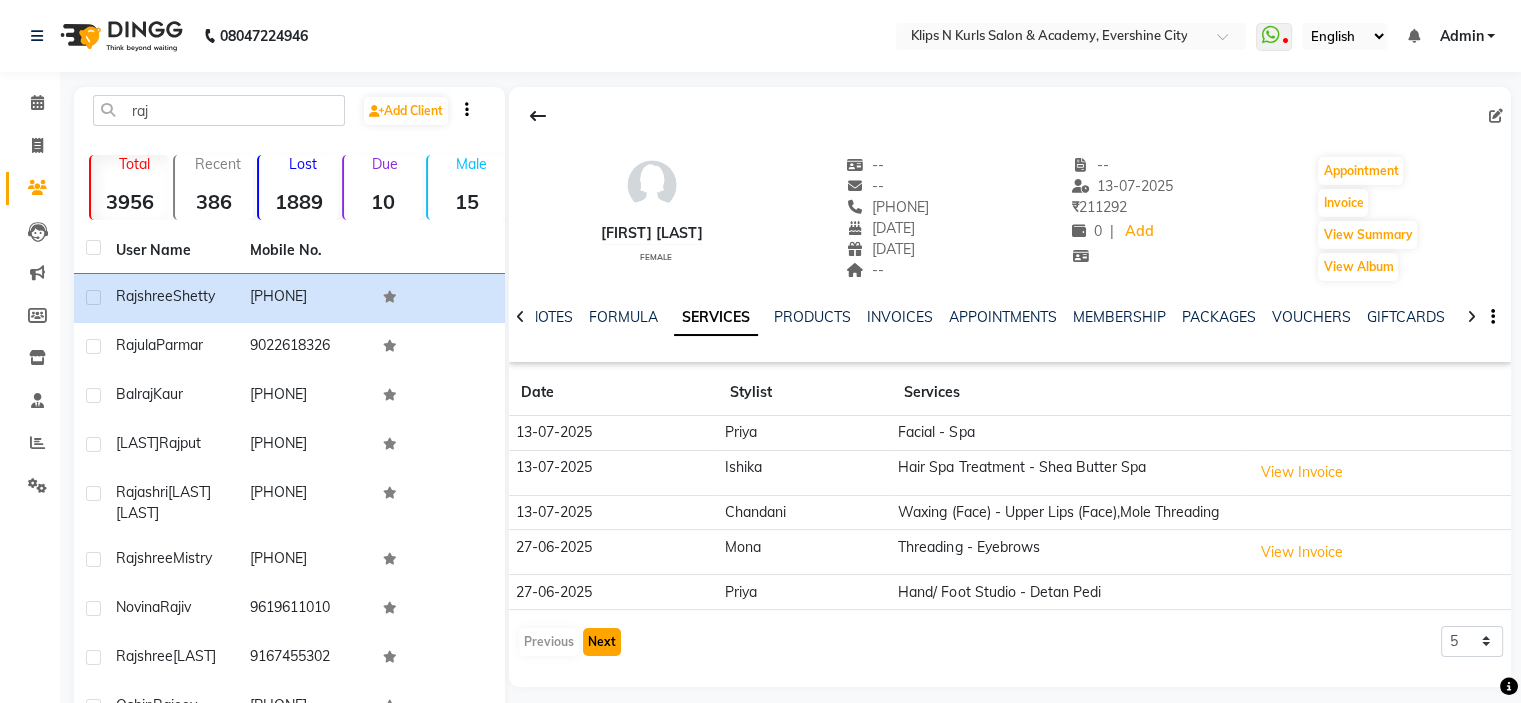 click on "Next" 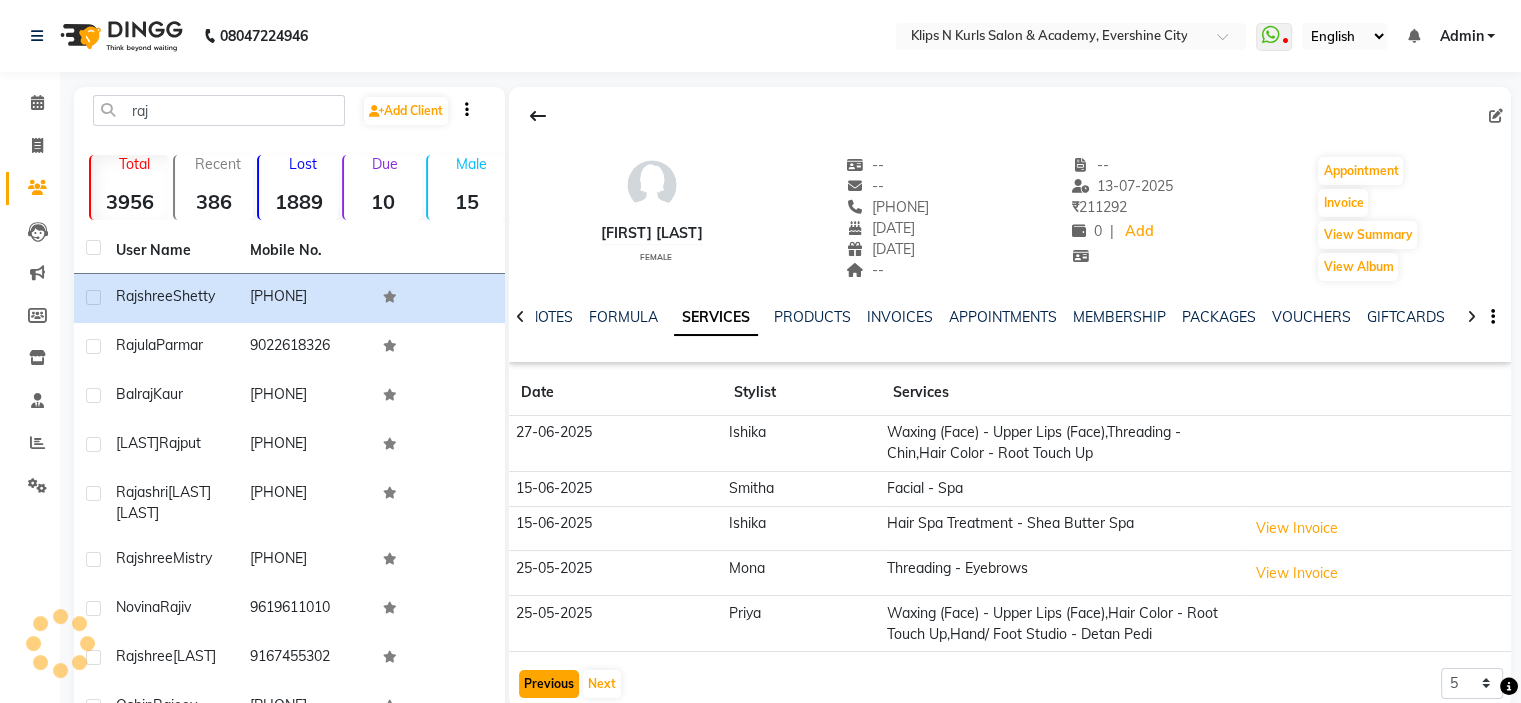 click on "Previous" 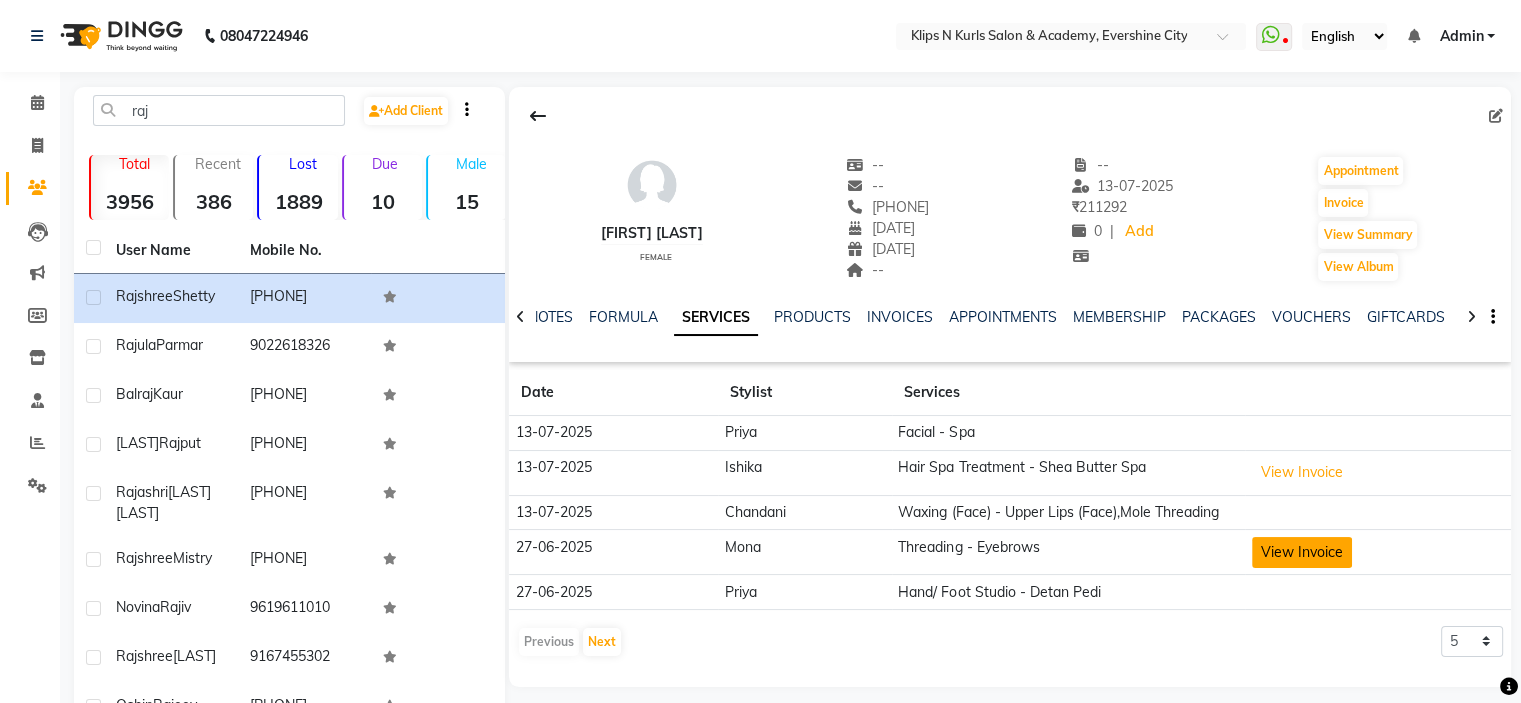 click on "View Invoice" 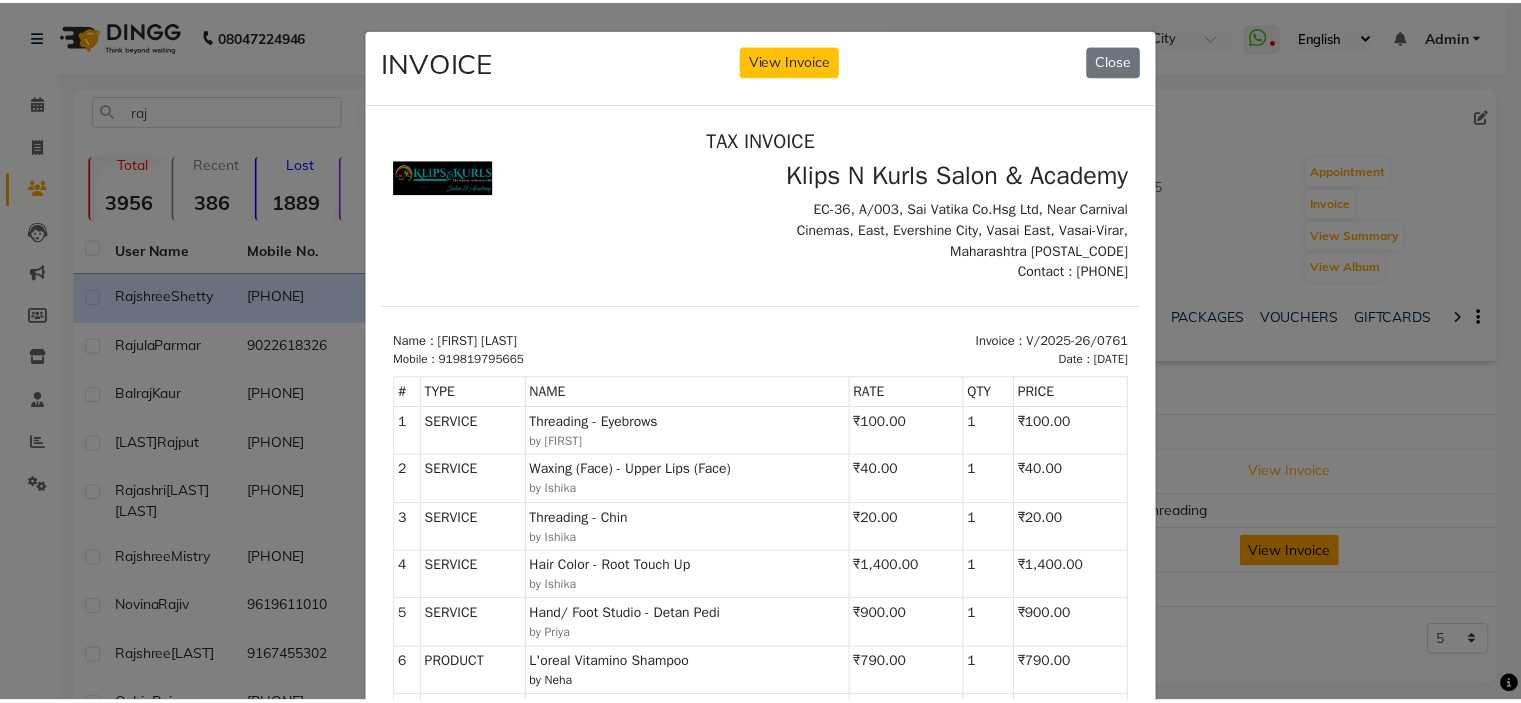 scroll, scrollTop: 0, scrollLeft: 0, axis: both 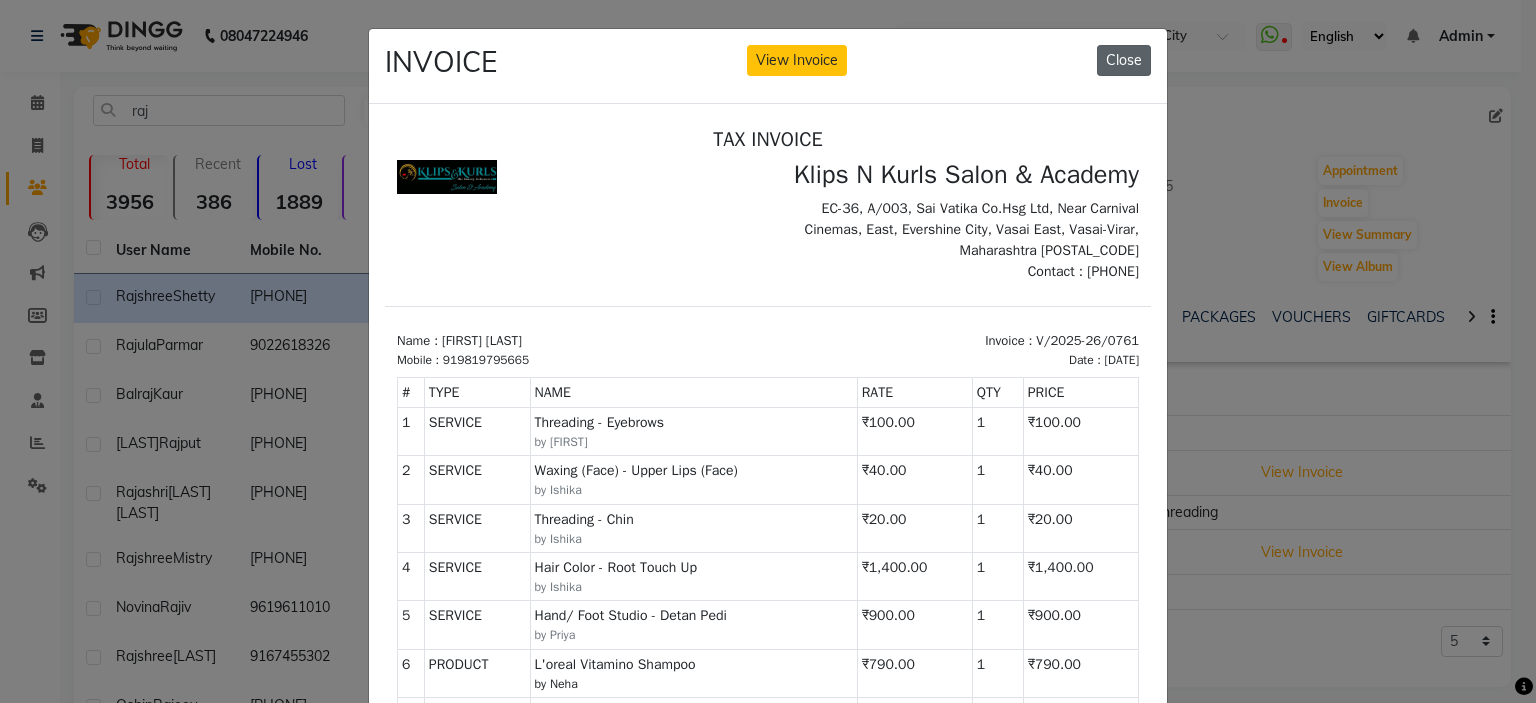 click on "Close" 